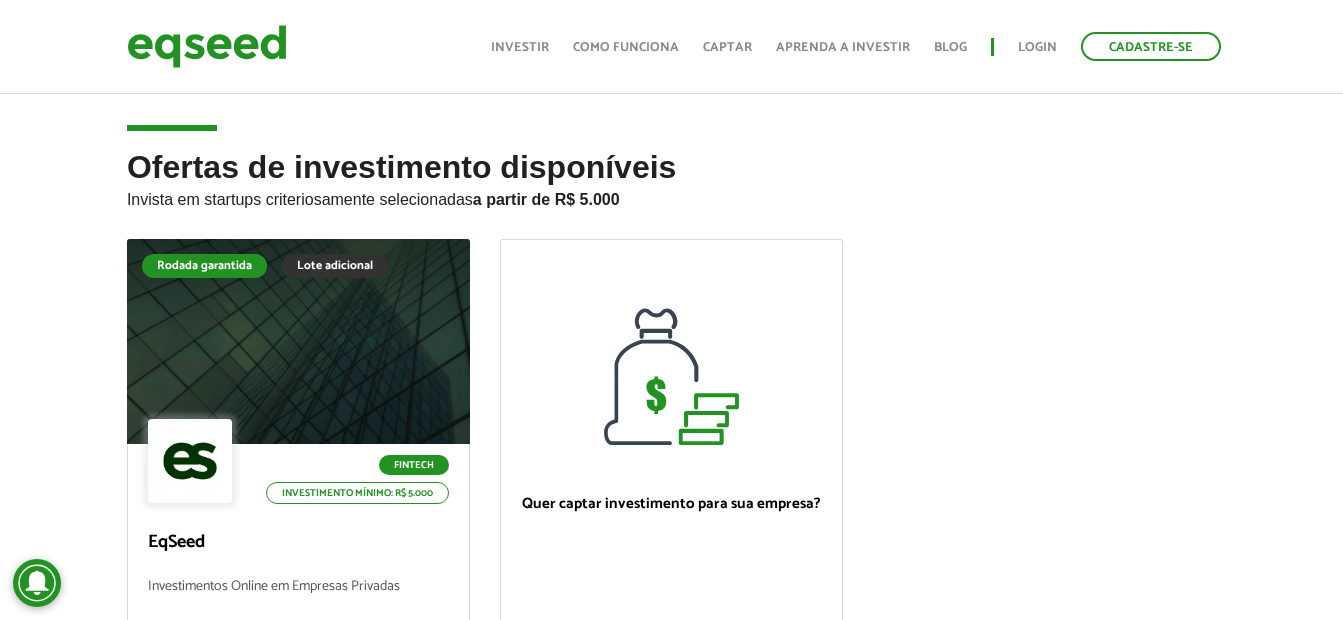 scroll, scrollTop: 214, scrollLeft: 0, axis: vertical 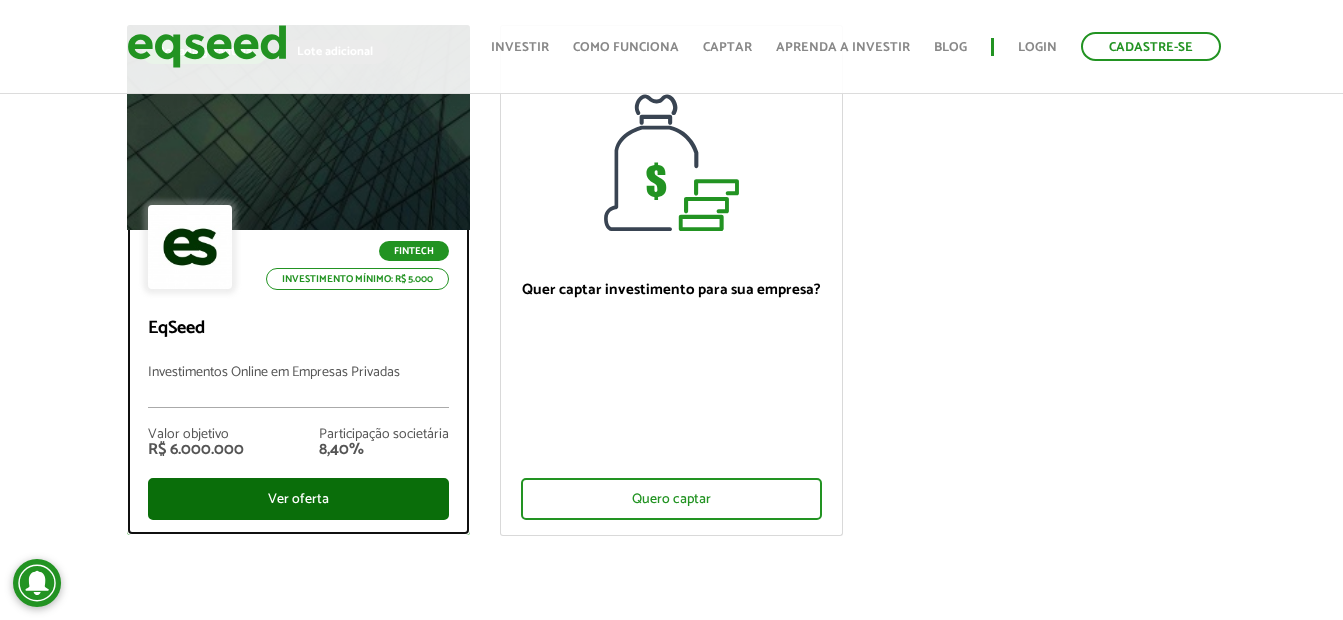 click on "Ver oferta" at bounding box center (298, 499) 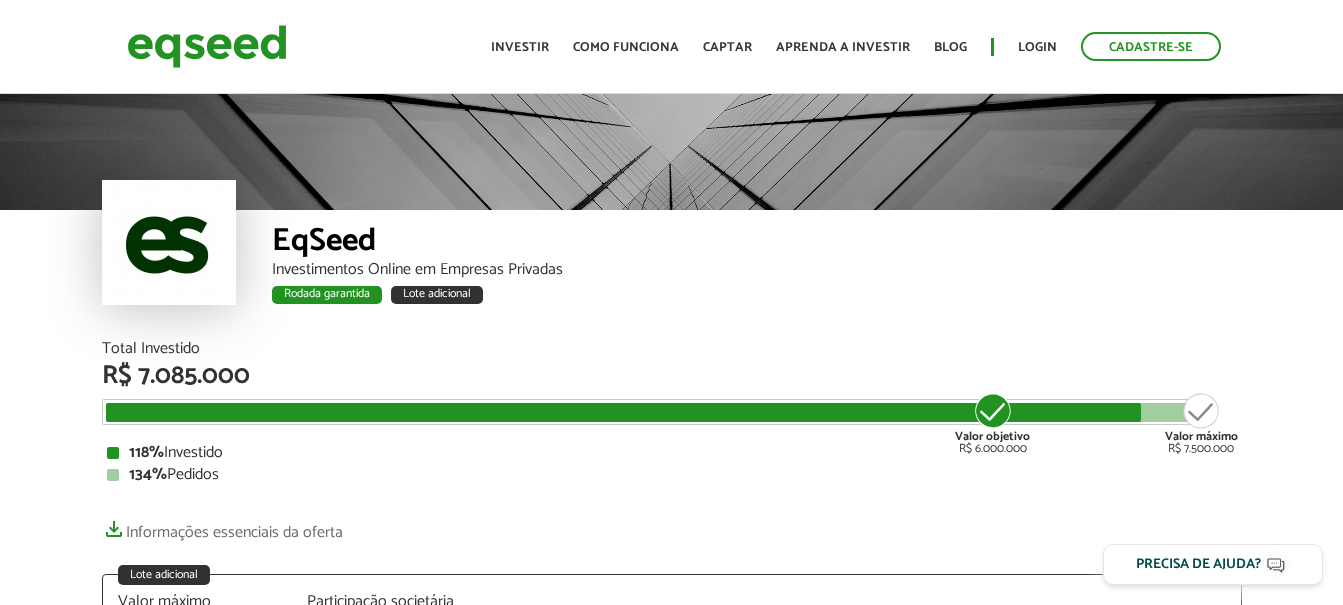 scroll, scrollTop: 0, scrollLeft: 0, axis: both 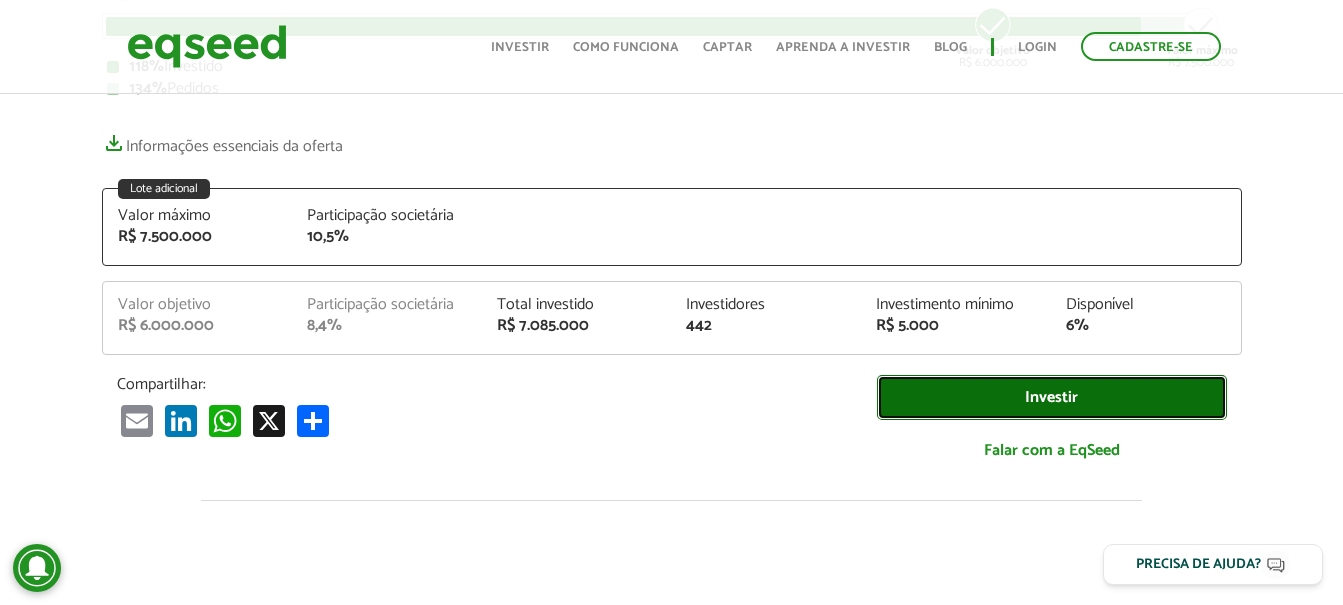 click on "Investir" at bounding box center [1052, 397] 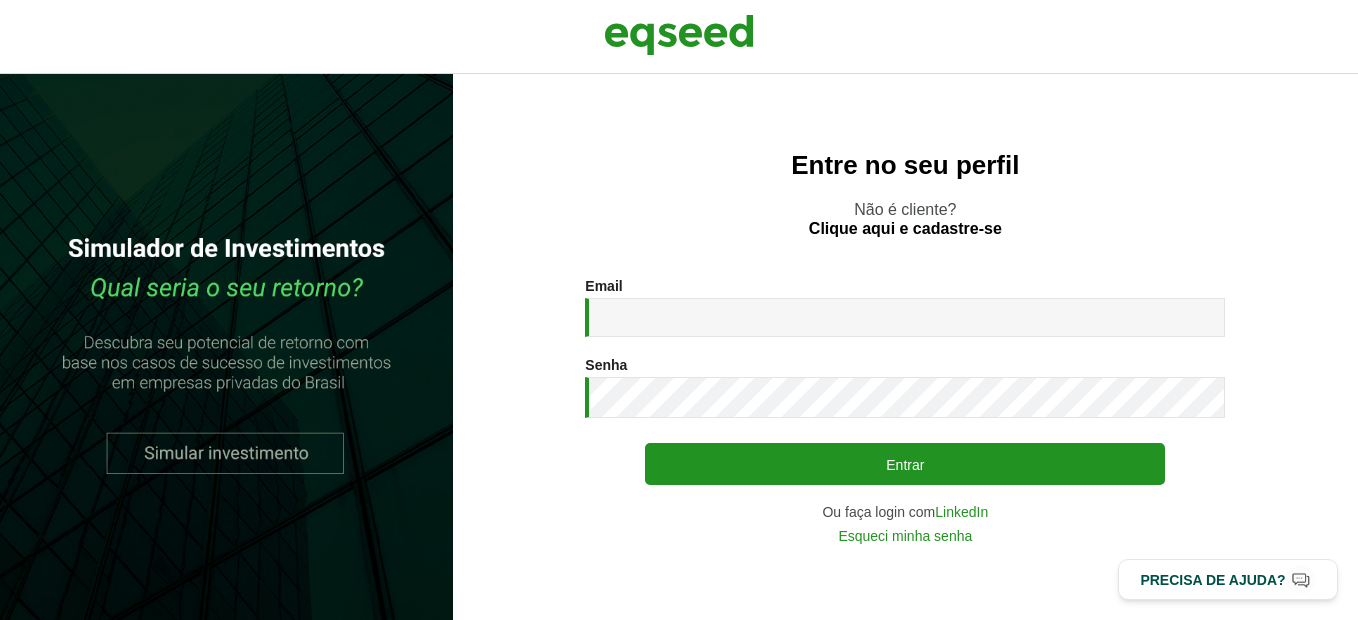 scroll, scrollTop: 0, scrollLeft: 0, axis: both 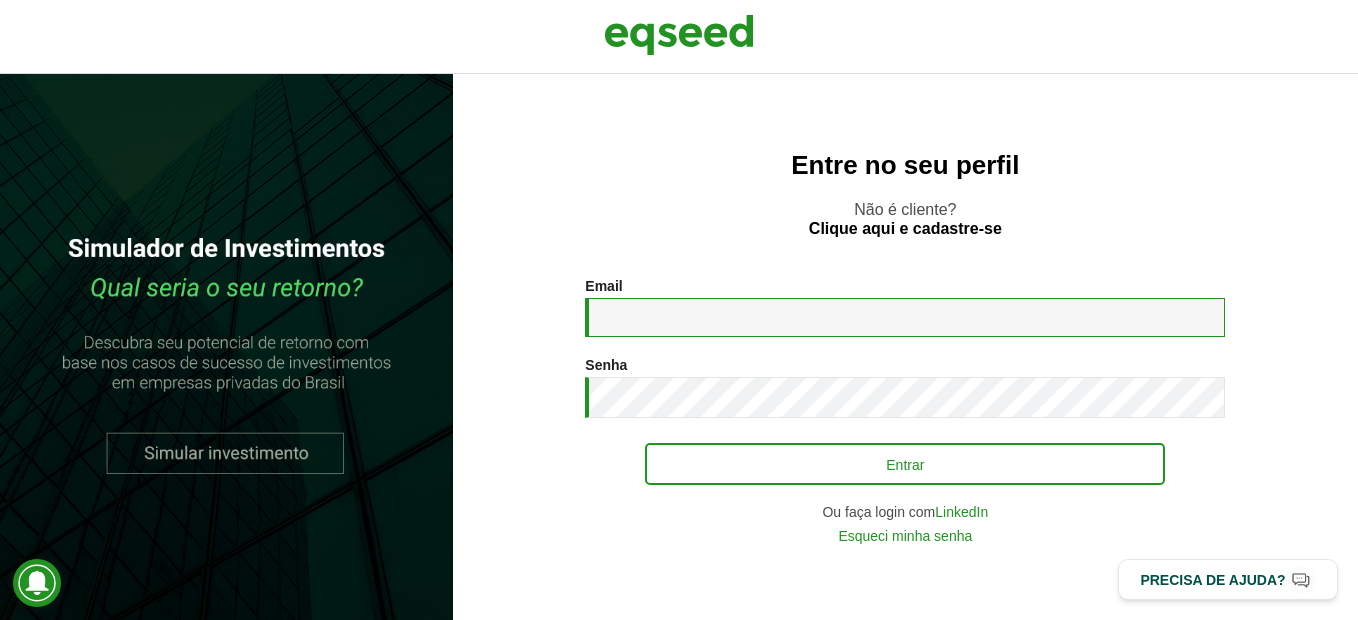 type on "**********" 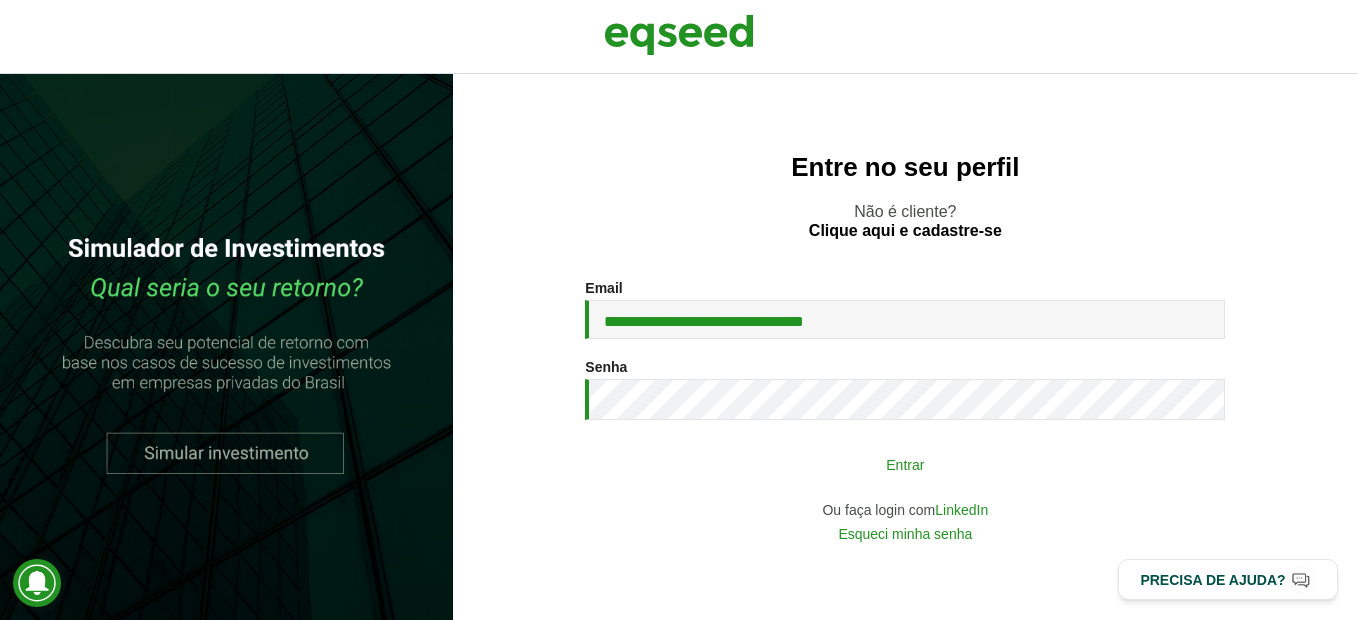 click on "Entrar" at bounding box center [905, 464] 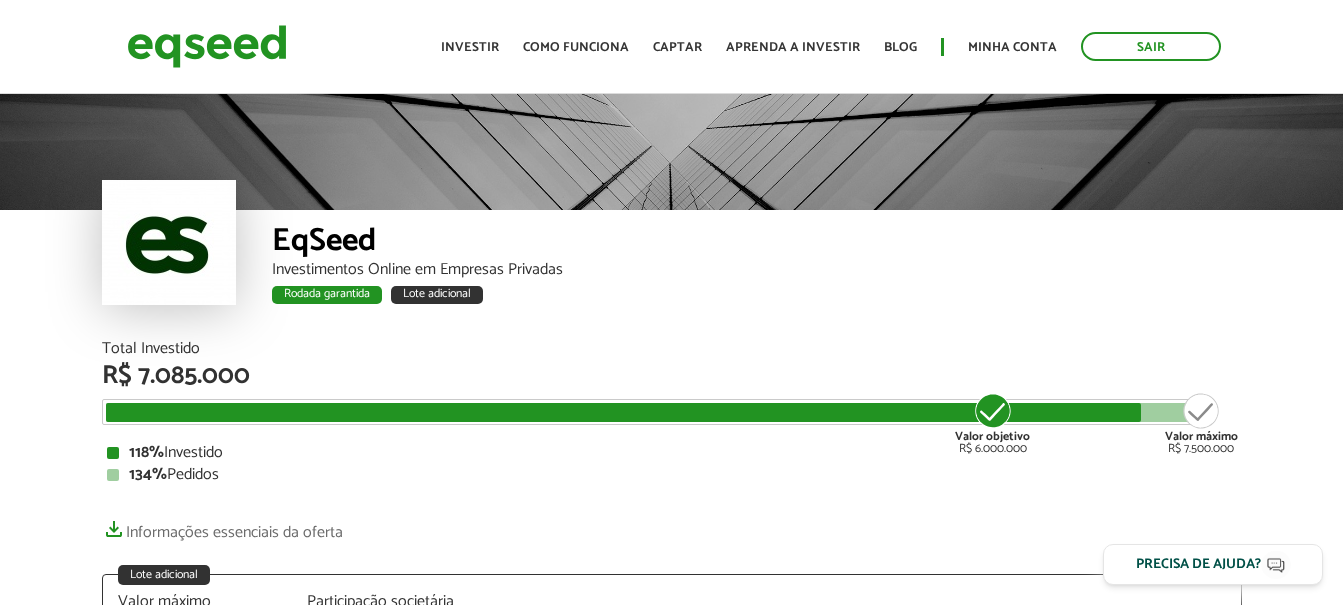 scroll, scrollTop: 0, scrollLeft: 0, axis: both 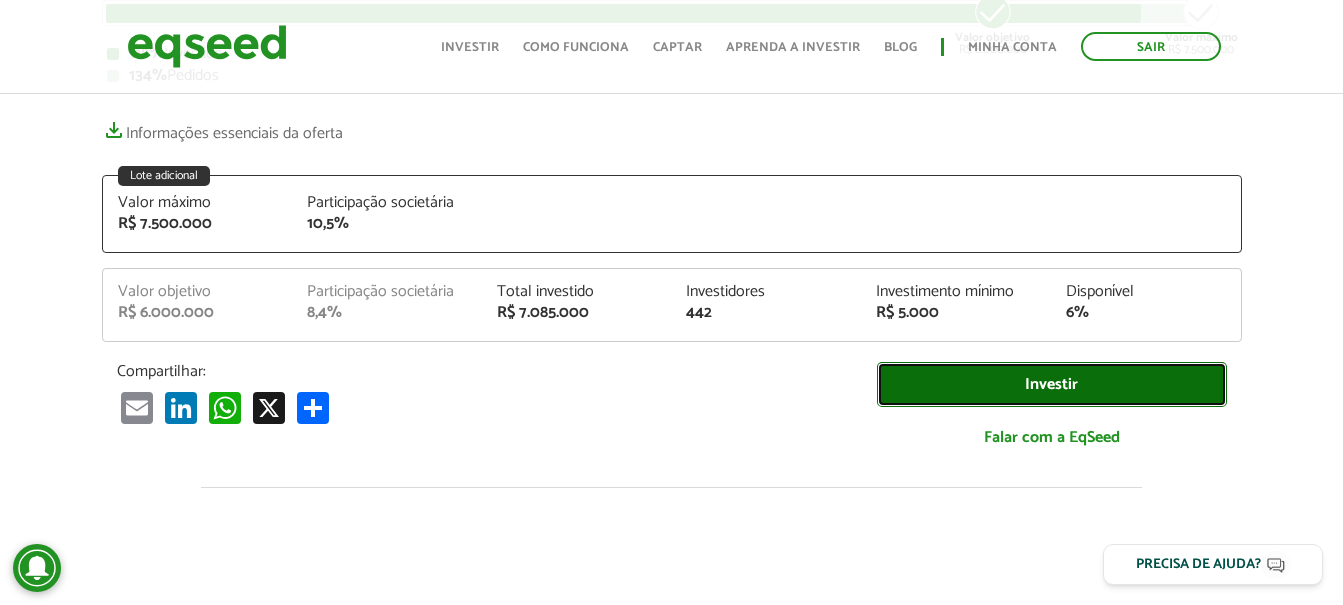 click on "Investir" at bounding box center (1052, 384) 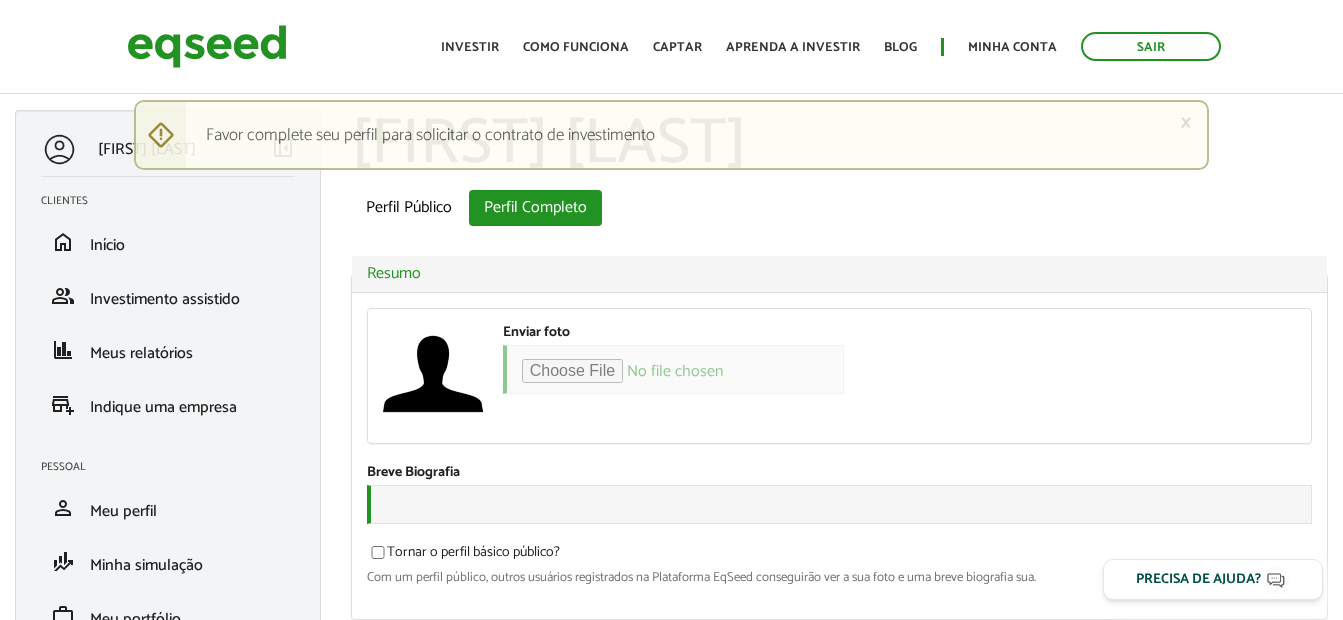 scroll, scrollTop: 0, scrollLeft: 0, axis: both 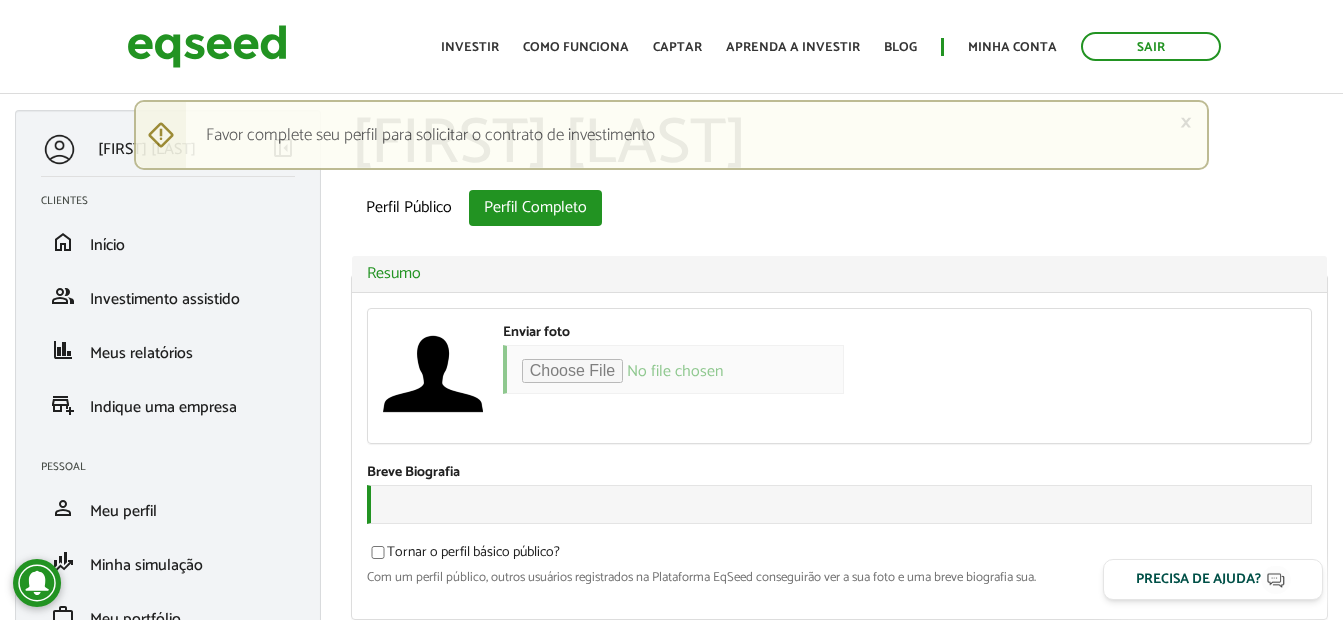 type on "**********" 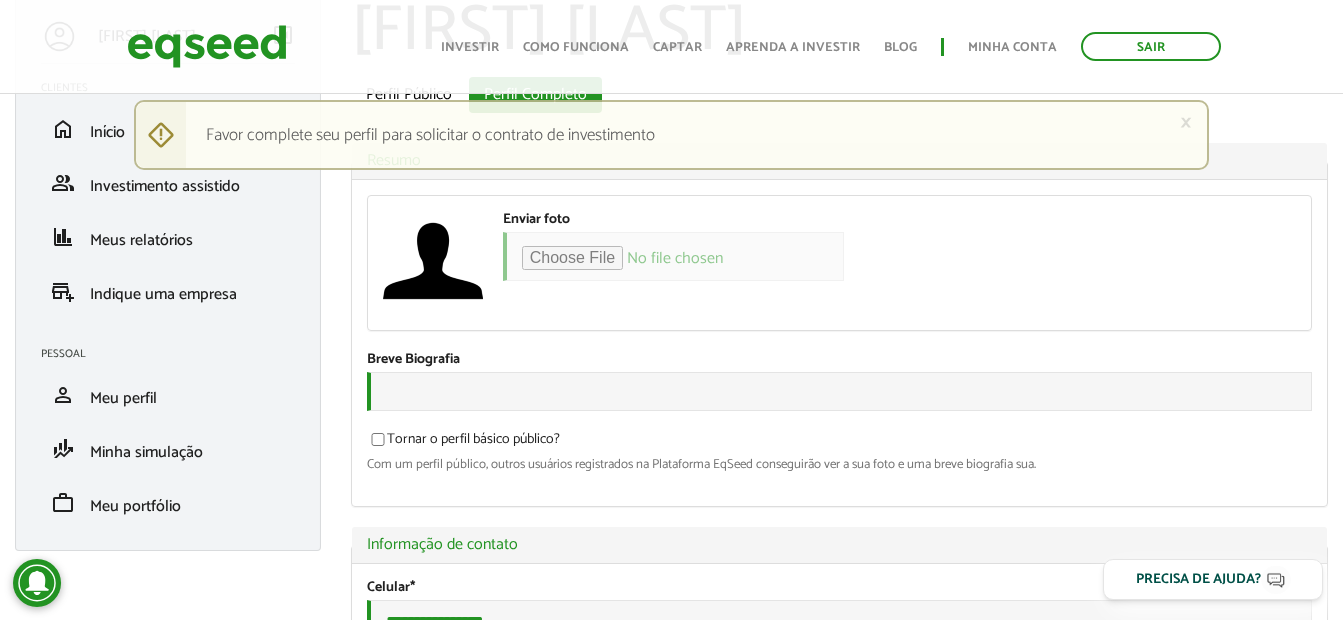 scroll, scrollTop: 0, scrollLeft: 0, axis: both 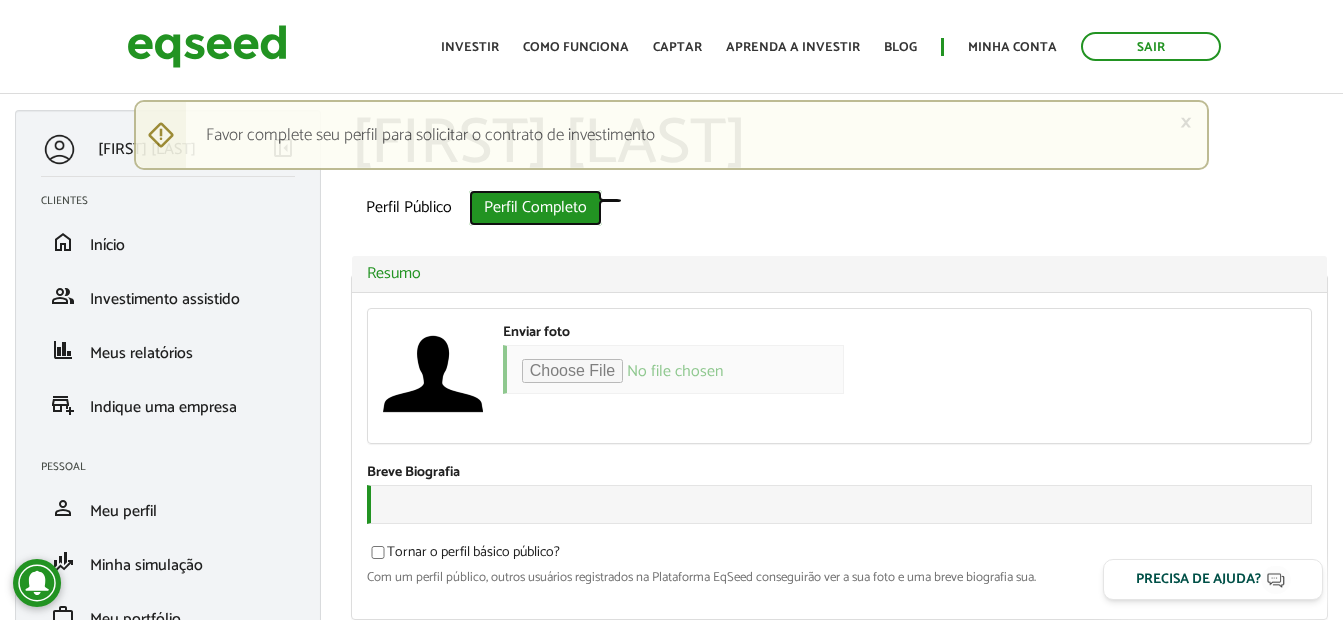 click on "Perfil Completo (aba ativa)" at bounding box center (535, 208) 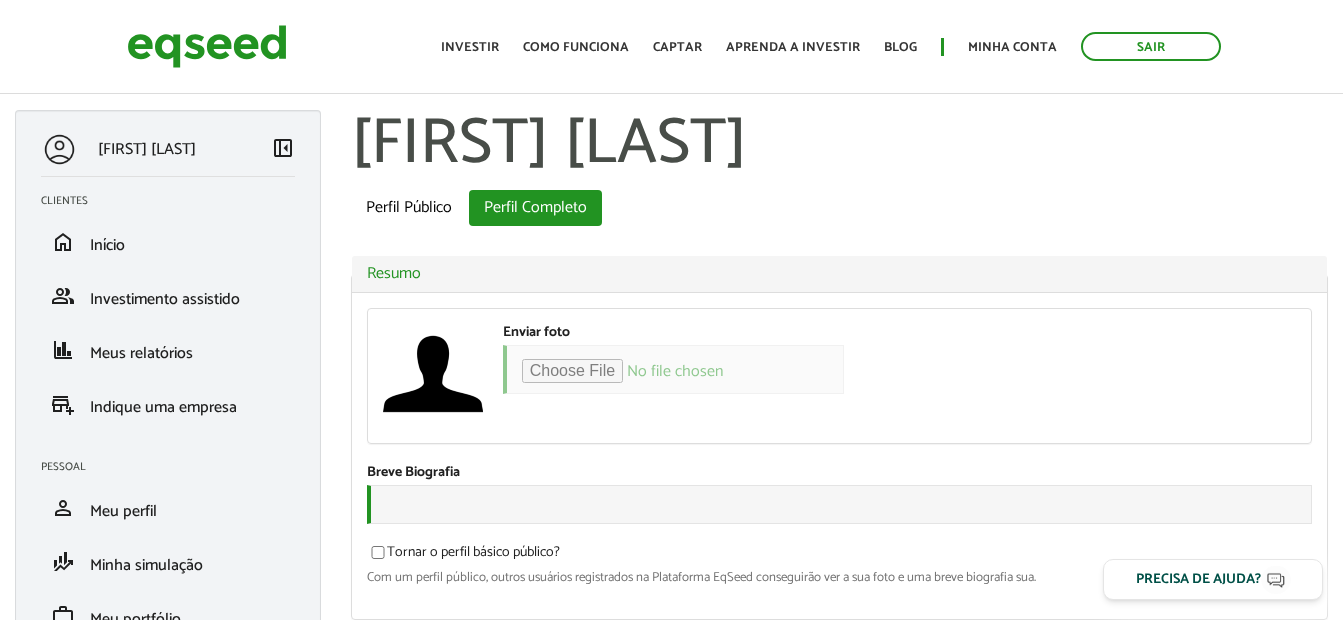 scroll, scrollTop: 0, scrollLeft: 0, axis: both 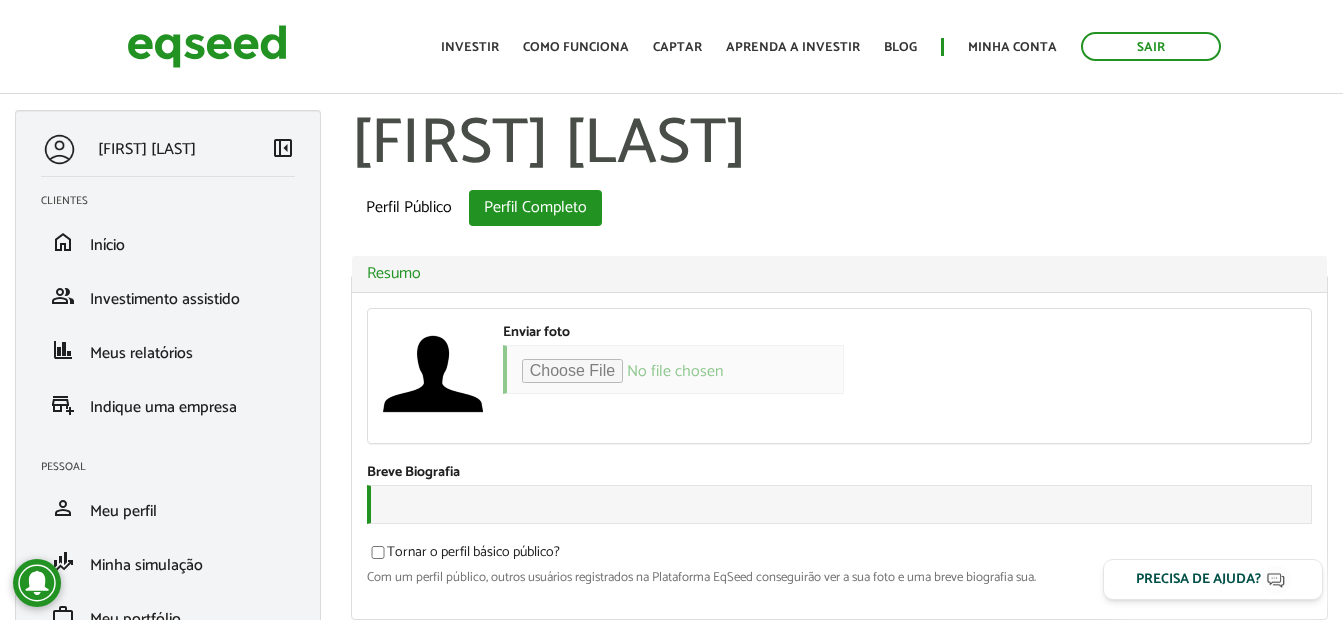 type on "**********" 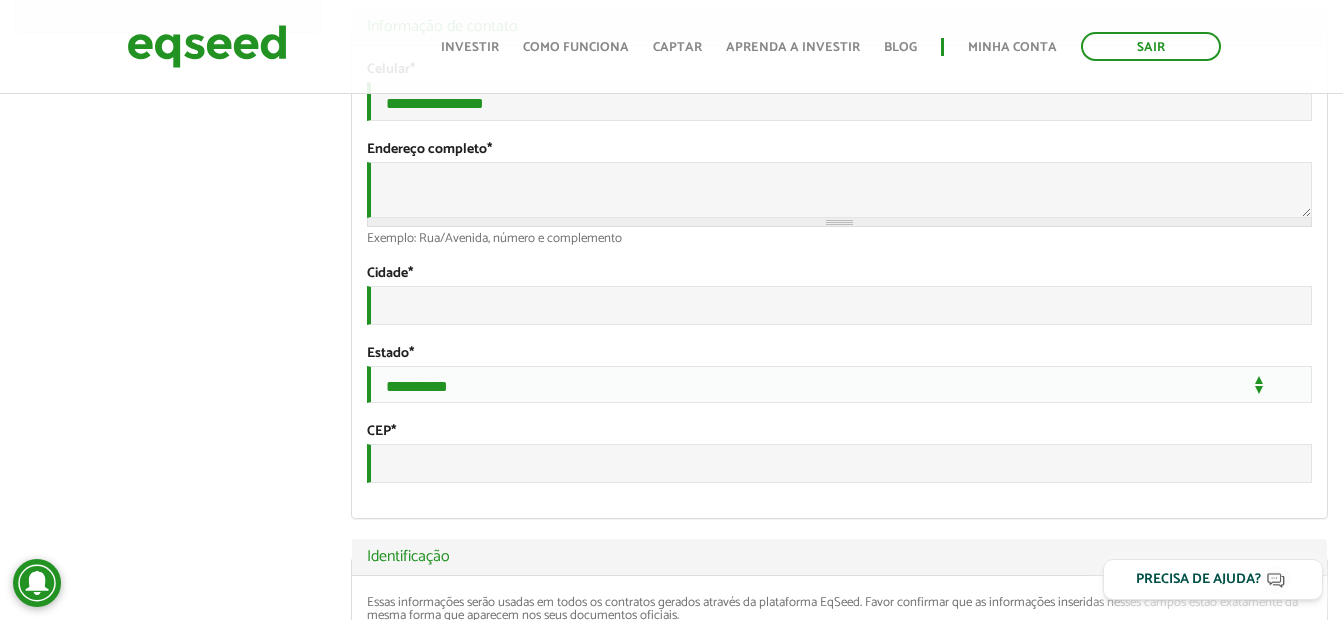 scroll, scrollTop: 639, scrollLeft: 0, axis: vertical 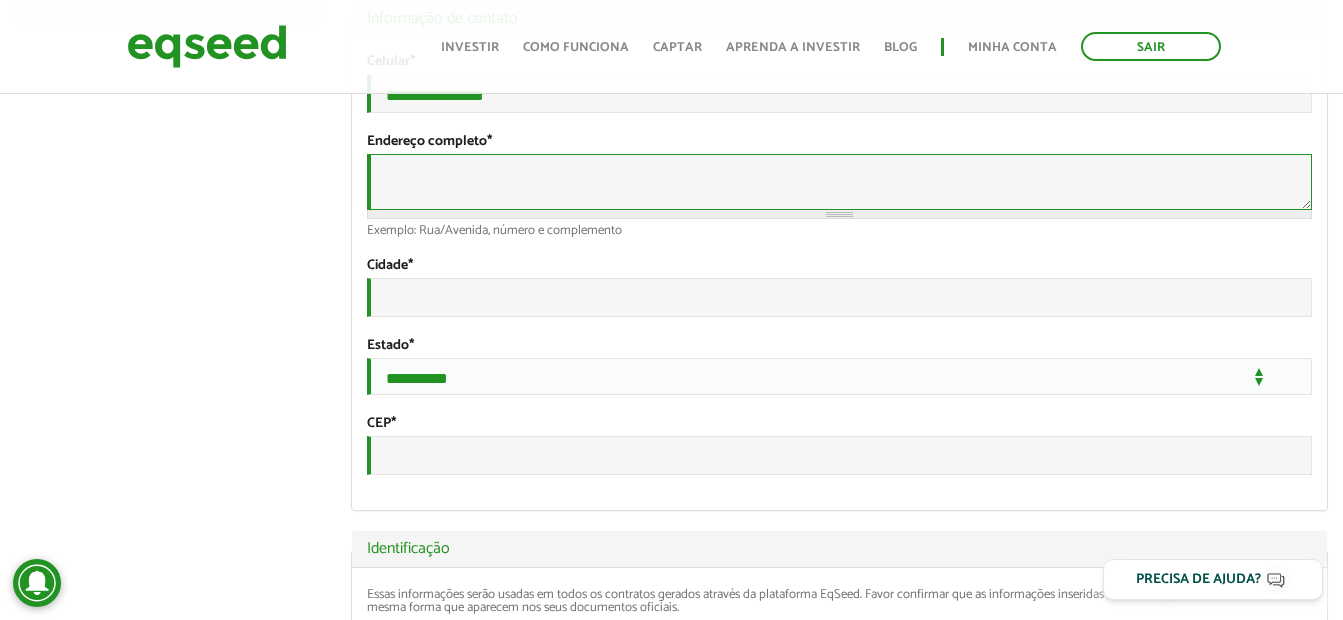 click on "Endereço completo  *" at bounding box center (839, 182) 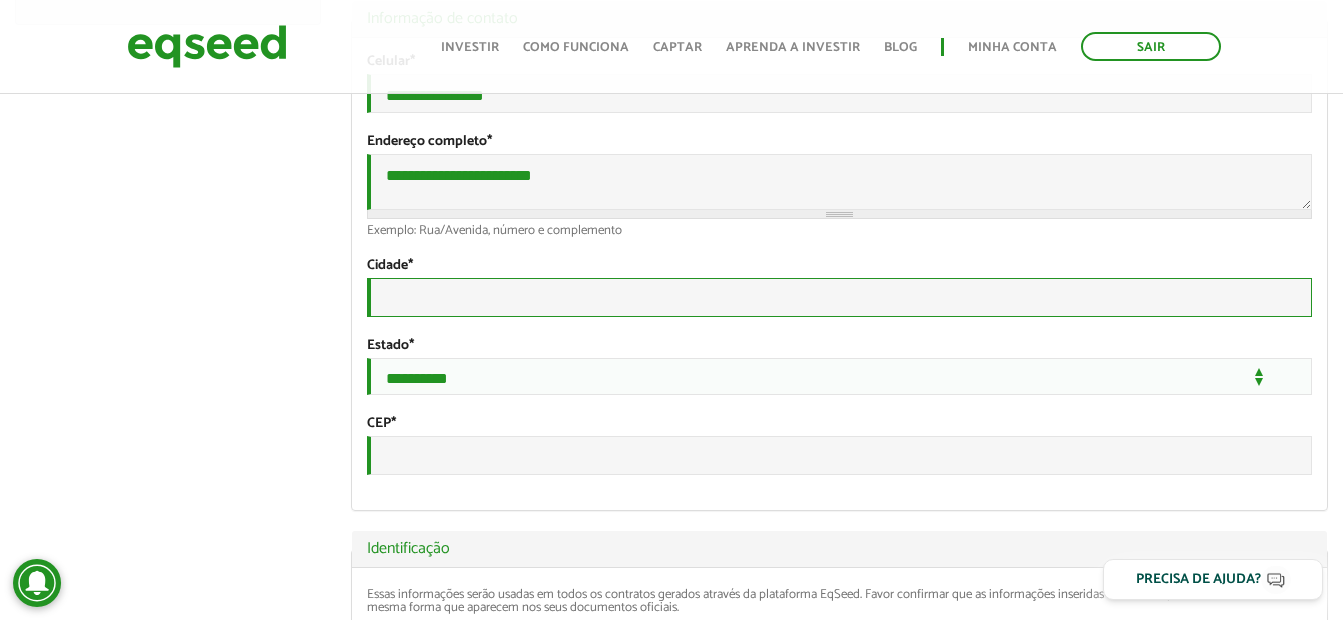 type on "**********" 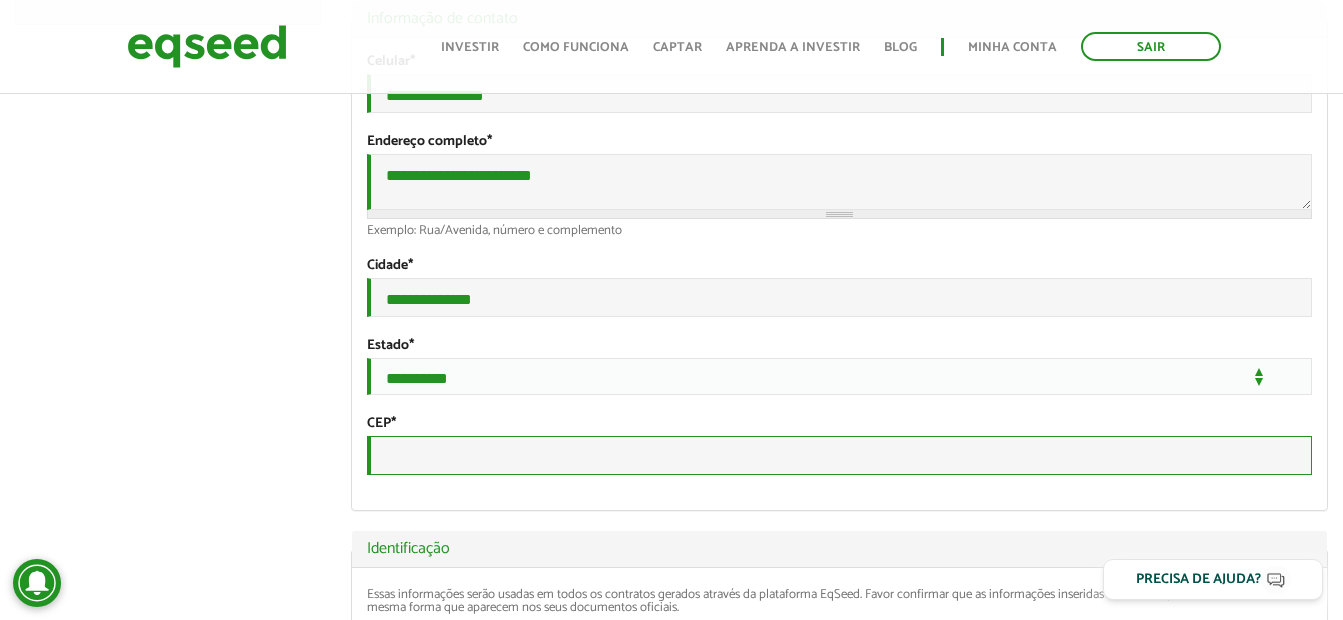 type on "*********" 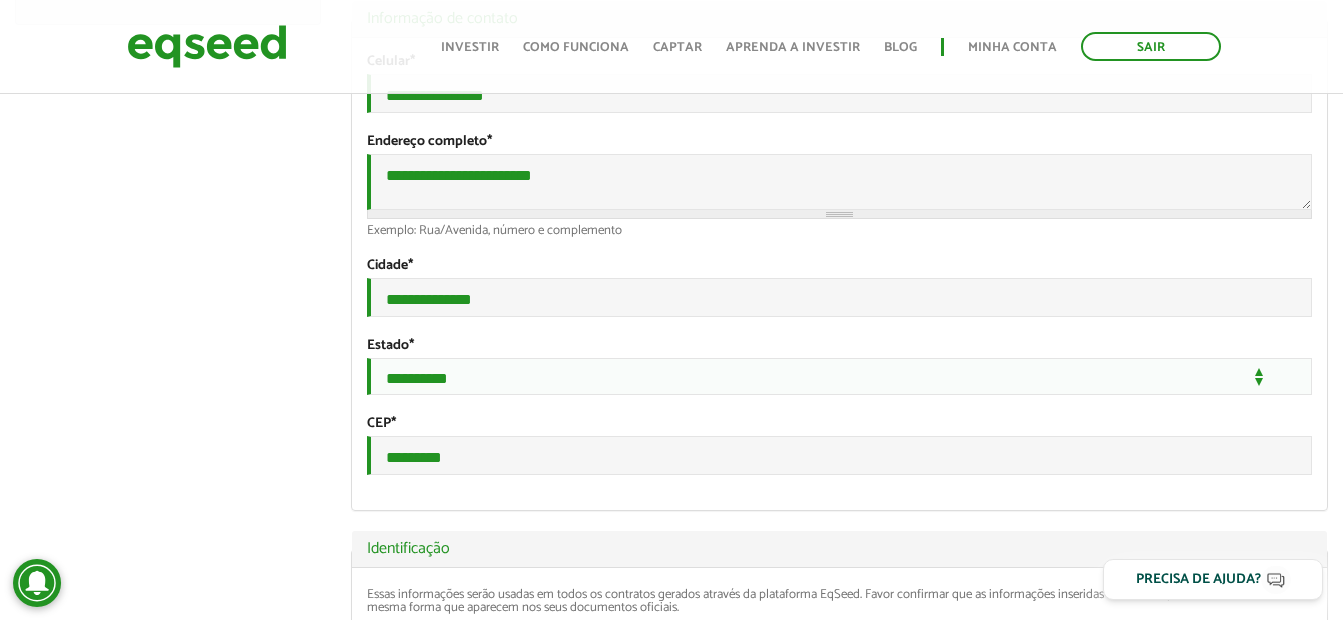 select on "***" 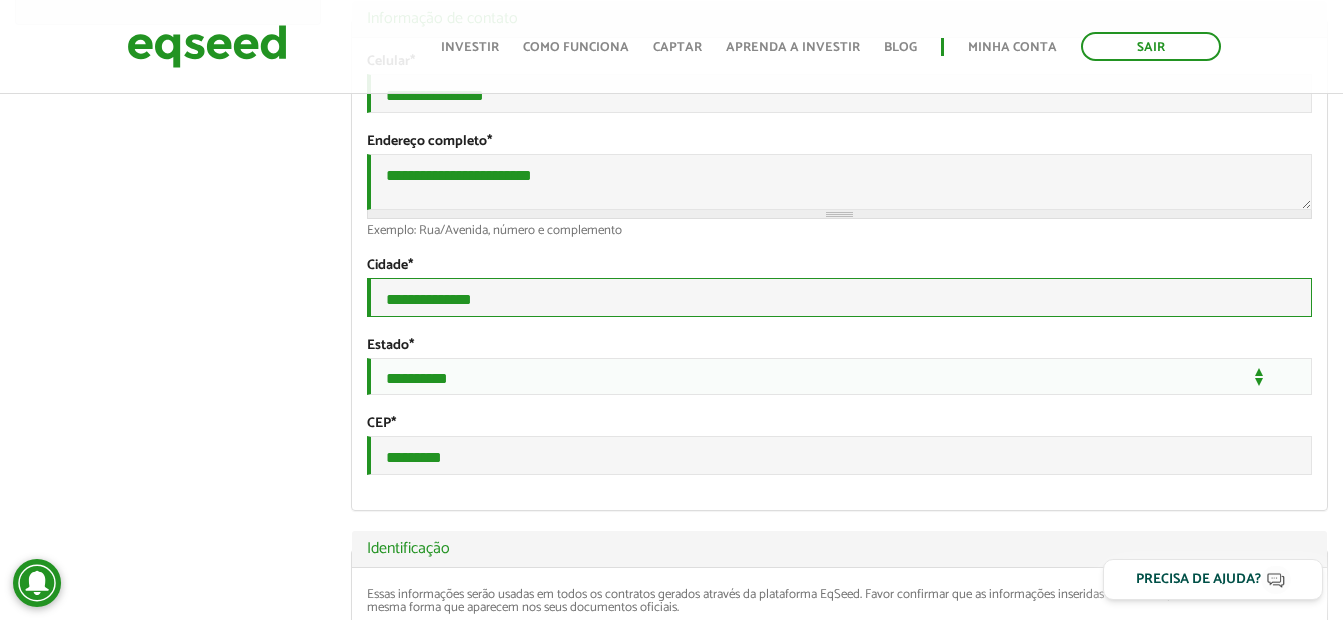 click on "**********" at bounding box center [839, 297] 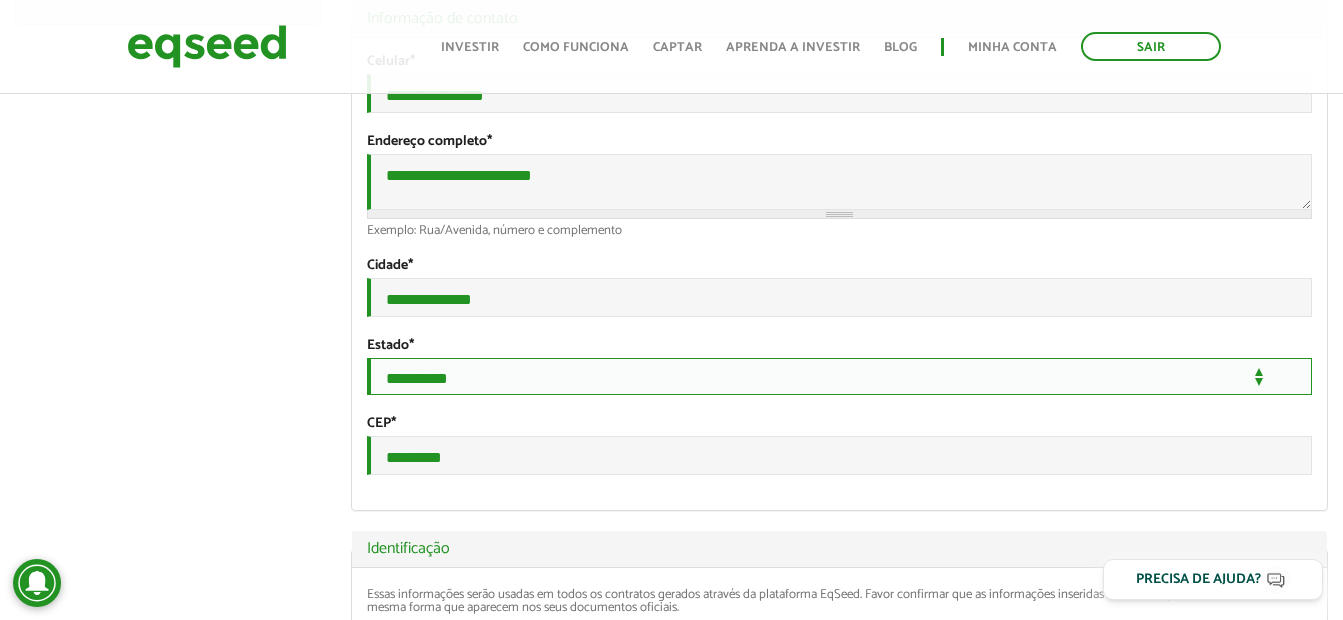 click on "**********" at bounding box center [839, 376] 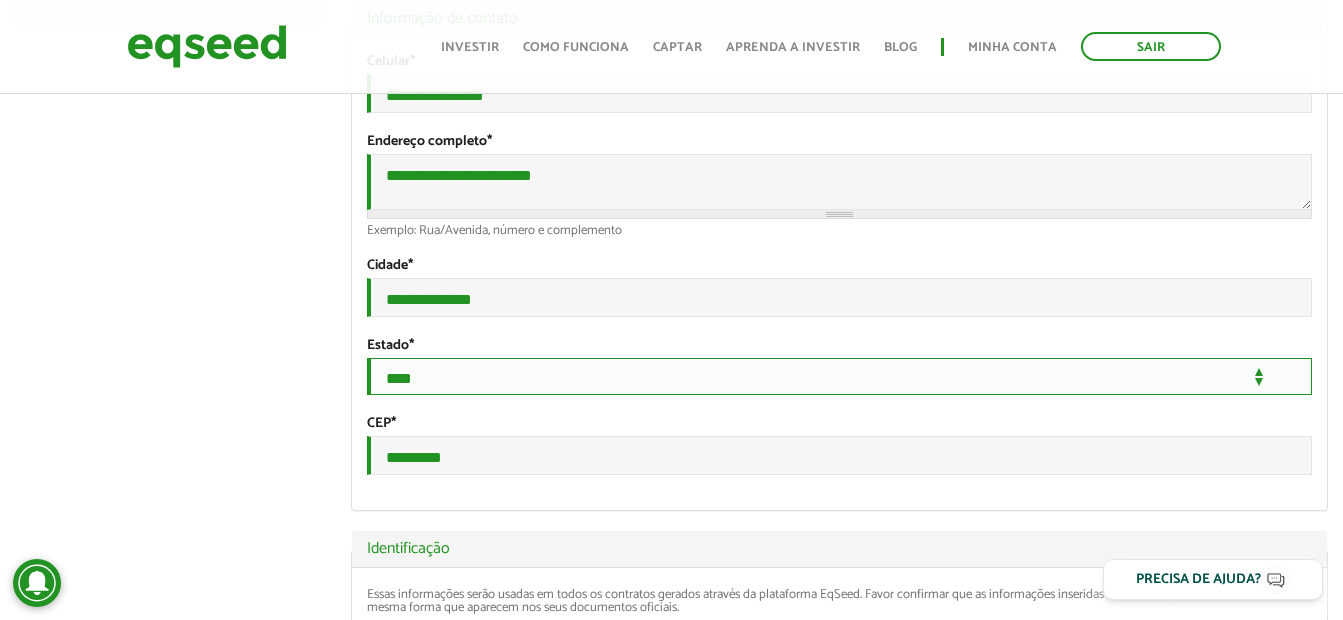 click on "**********" at bounding box center [839, 376] 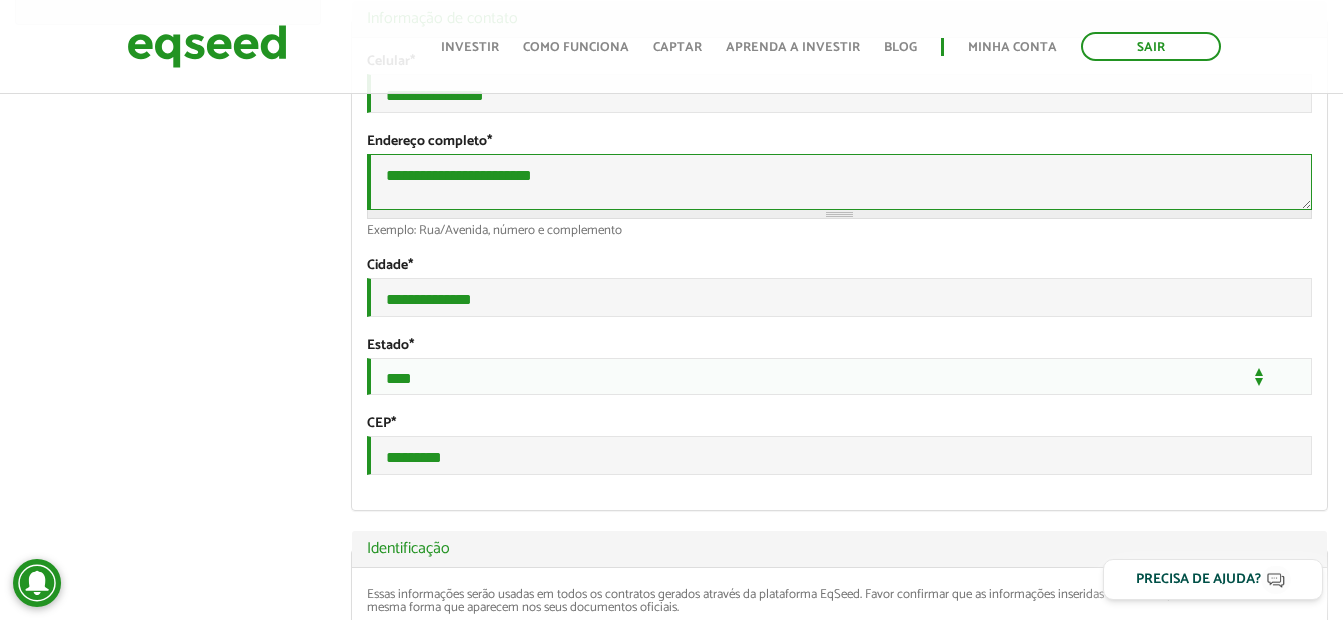 click on "**********" at bounding box center [839, 182] 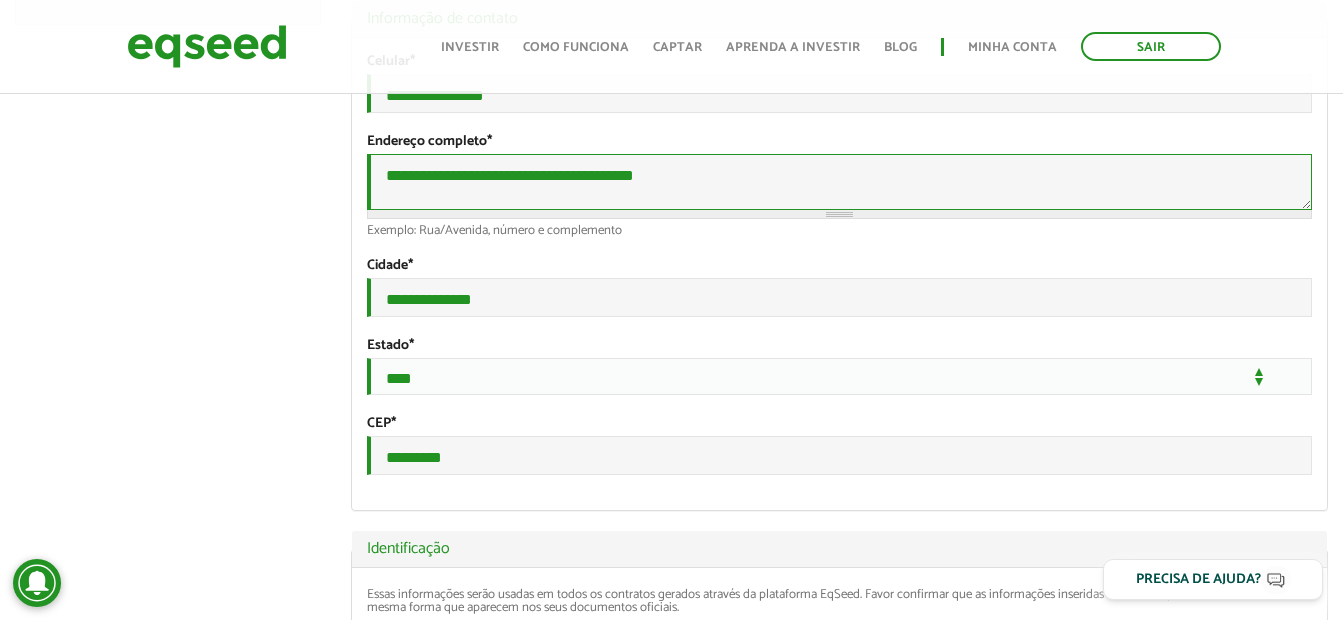 type on "**********" 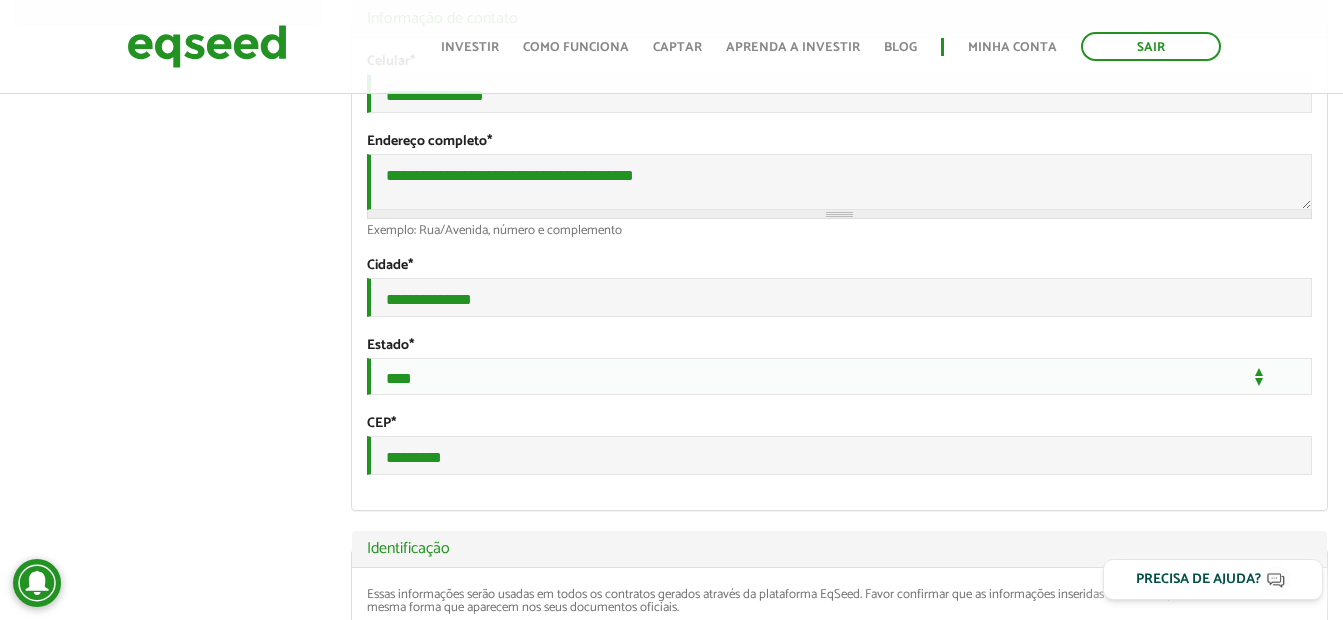 click on "**********" at bounding box center (839, 287) 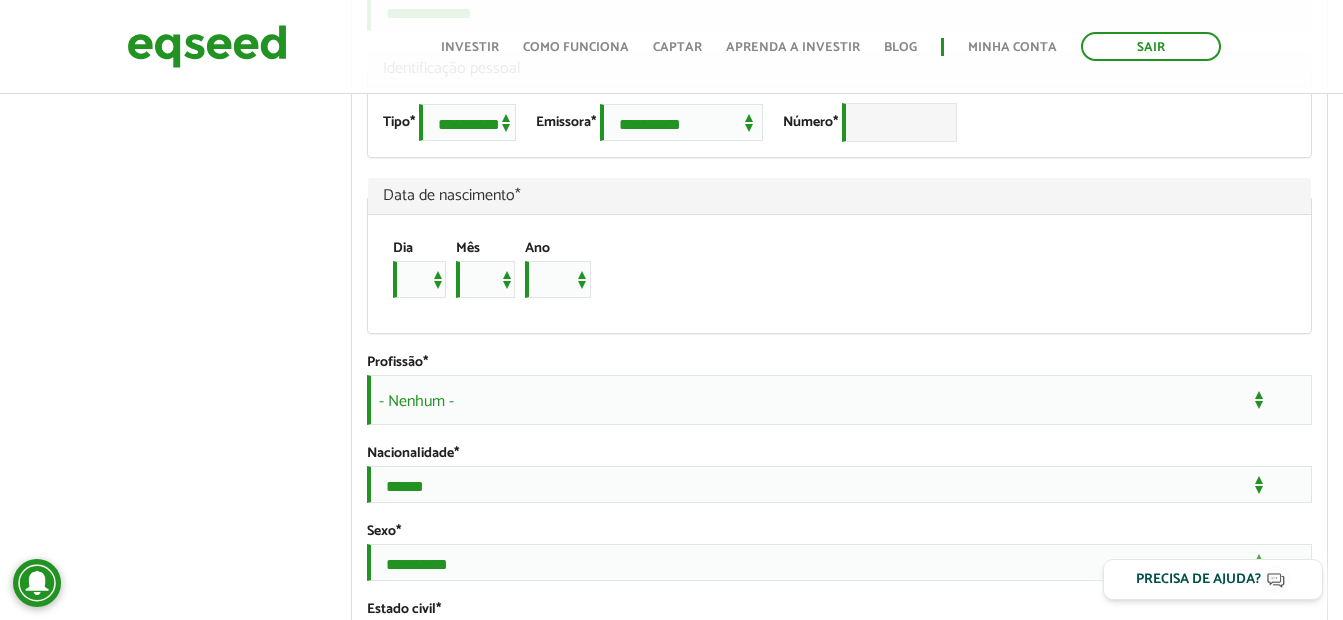 scroll, scrollTop: 1397, scrollLeft: 0, axis: vertical 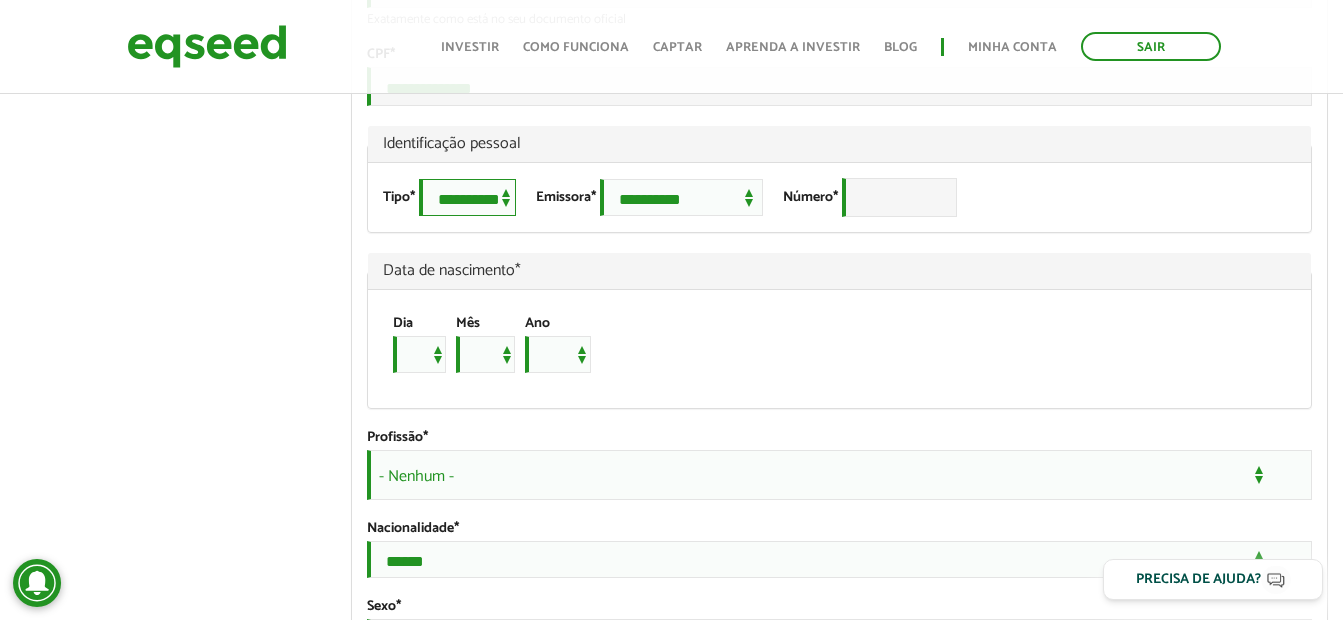 click on "**********" at bounding box center (467, 197) 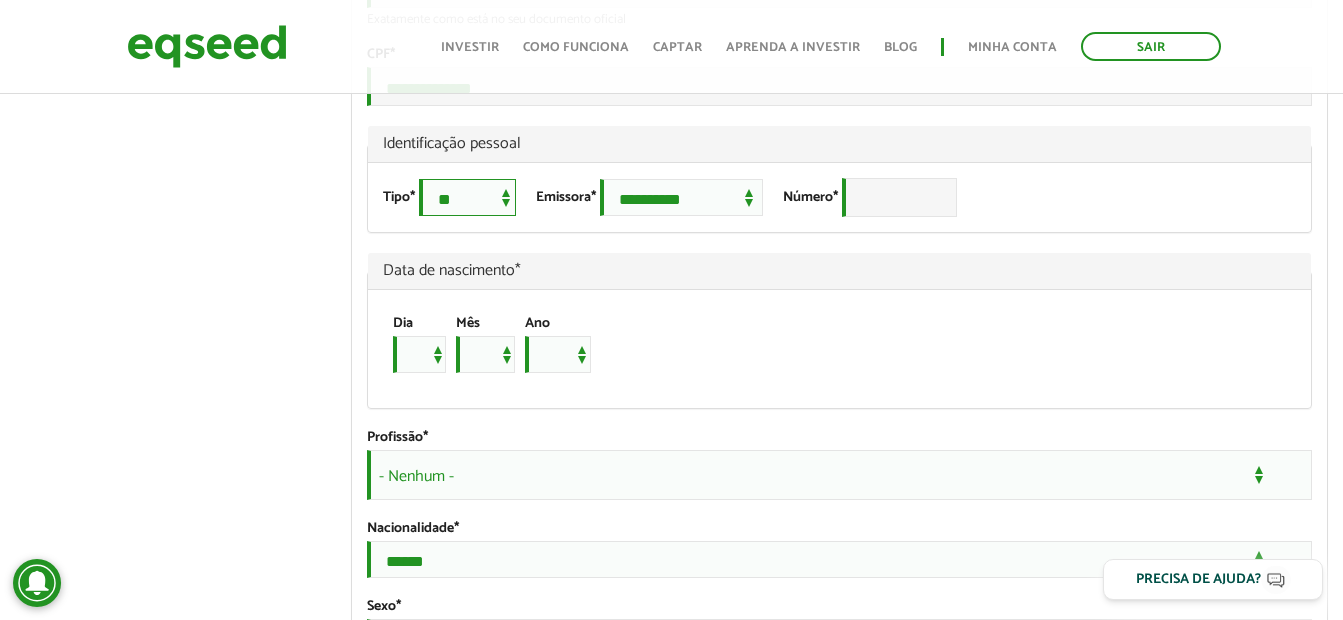 click on "**********" at bounding box center (467, 197) 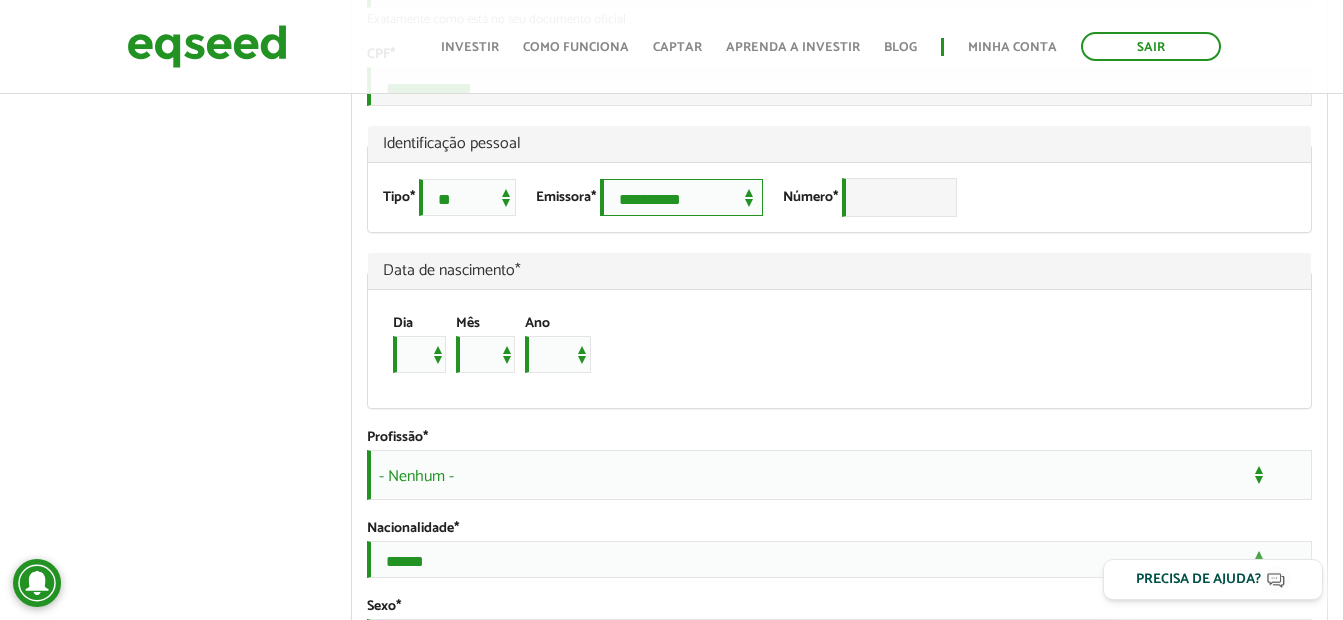 click on "**********" at bounding box center [681, 197] 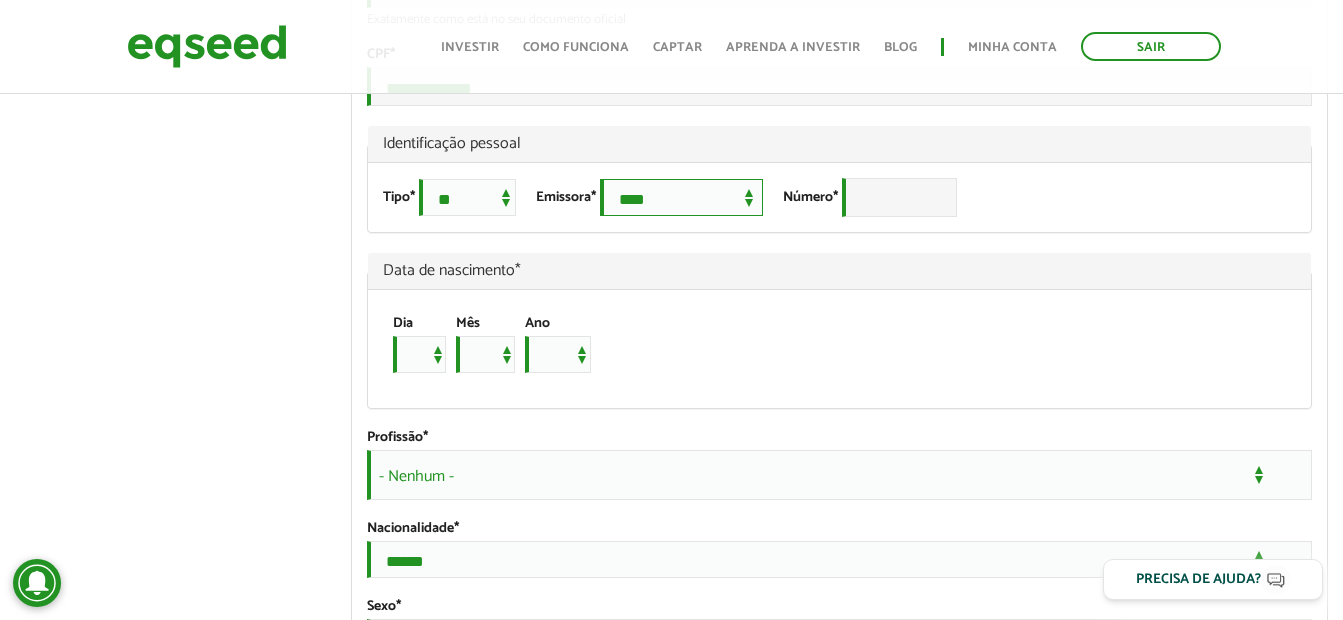 click on "**********" at bounding box center [681, 197] 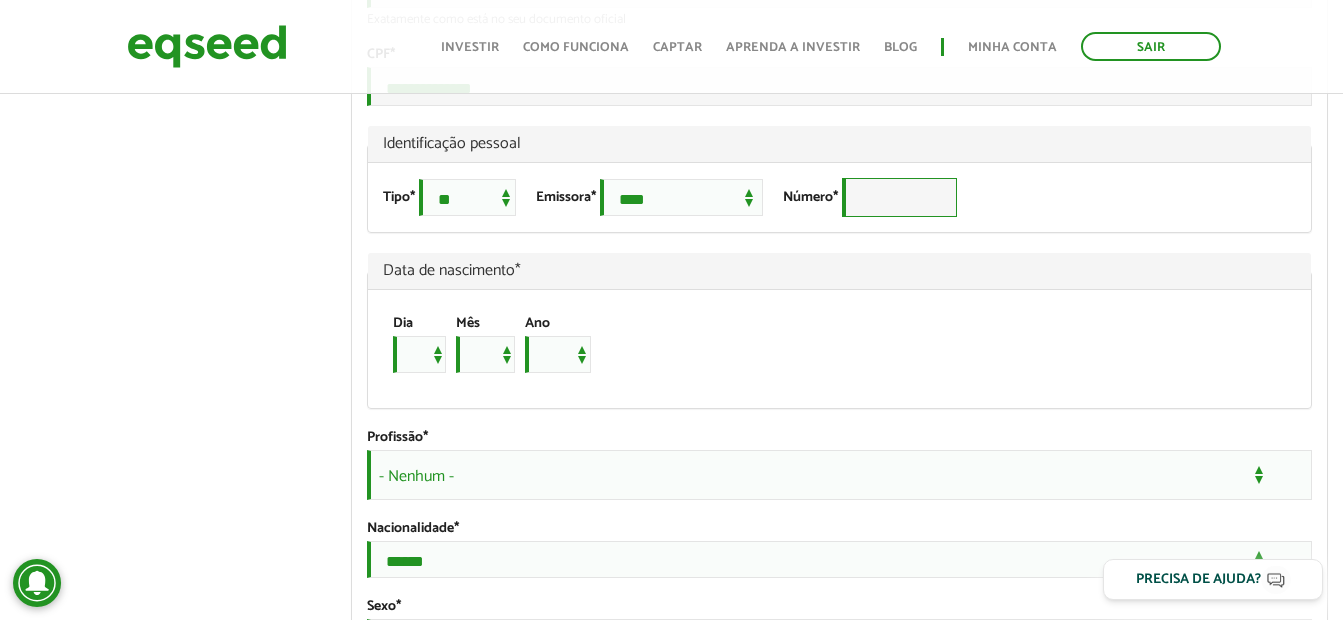 click on "Número  *" at bounding box center (899, 197) 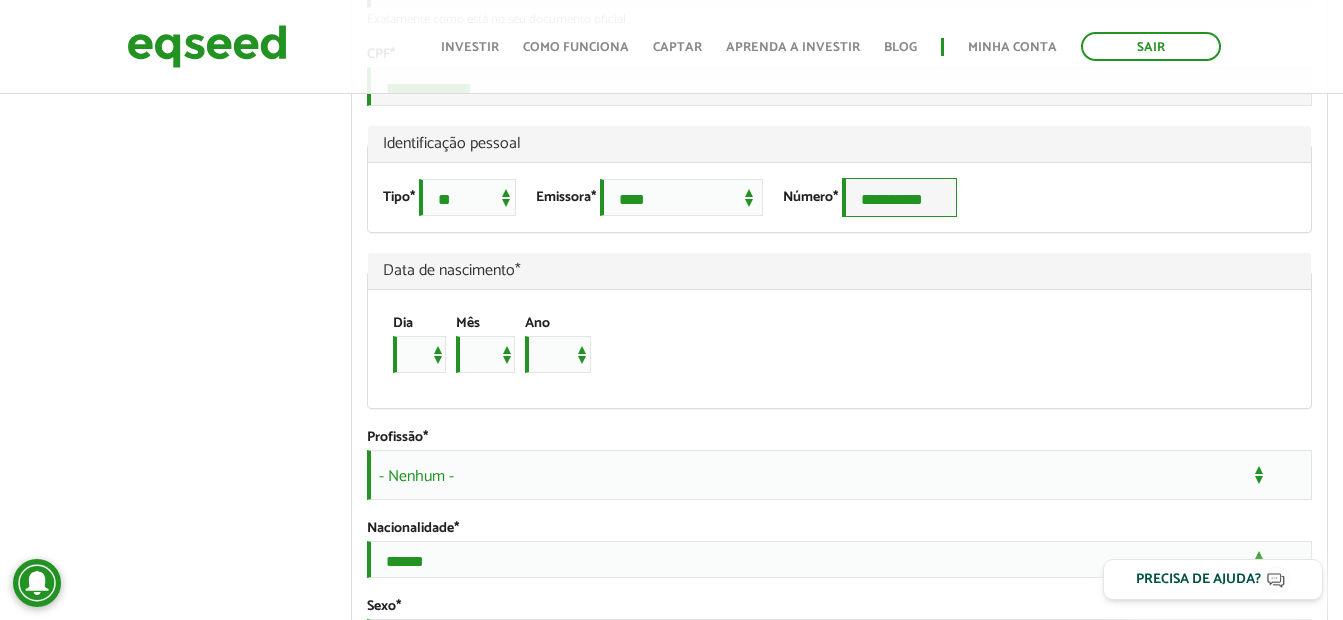 type on "**********" 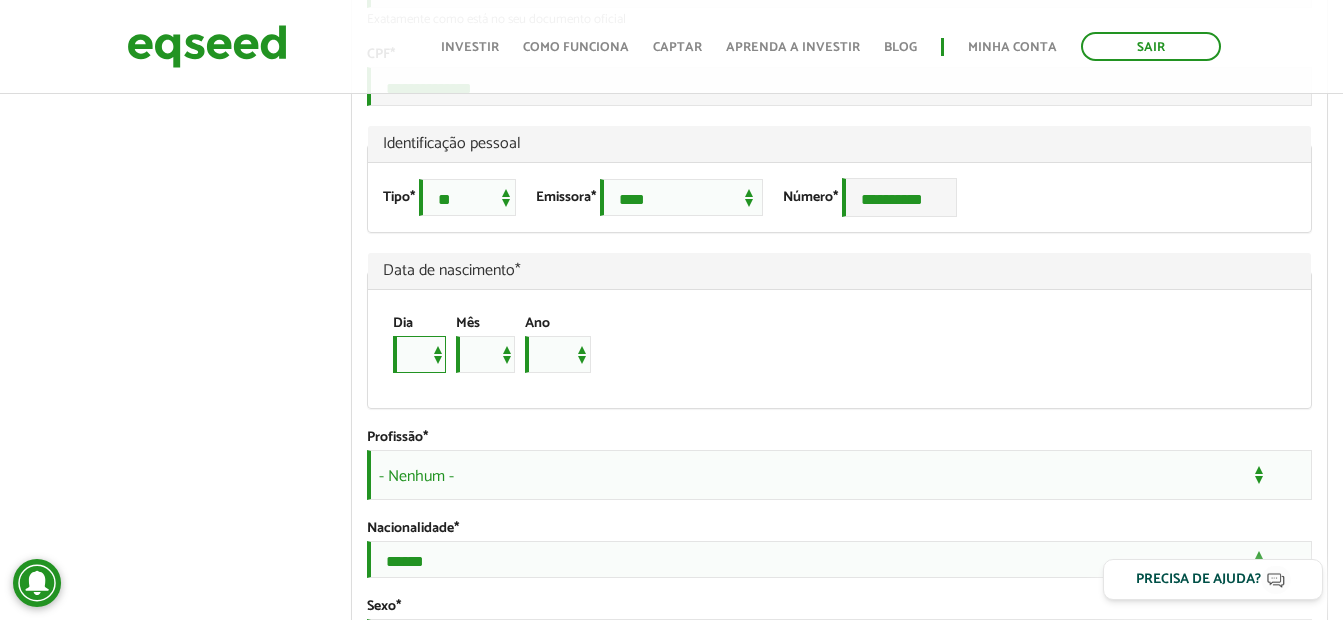 click on "* * * * * * * * * ** ** ** ** ** ** ** ** ** ** ** ** ** ** ** ** ** ** ** ** ** **" at bounding box center (419, 354) 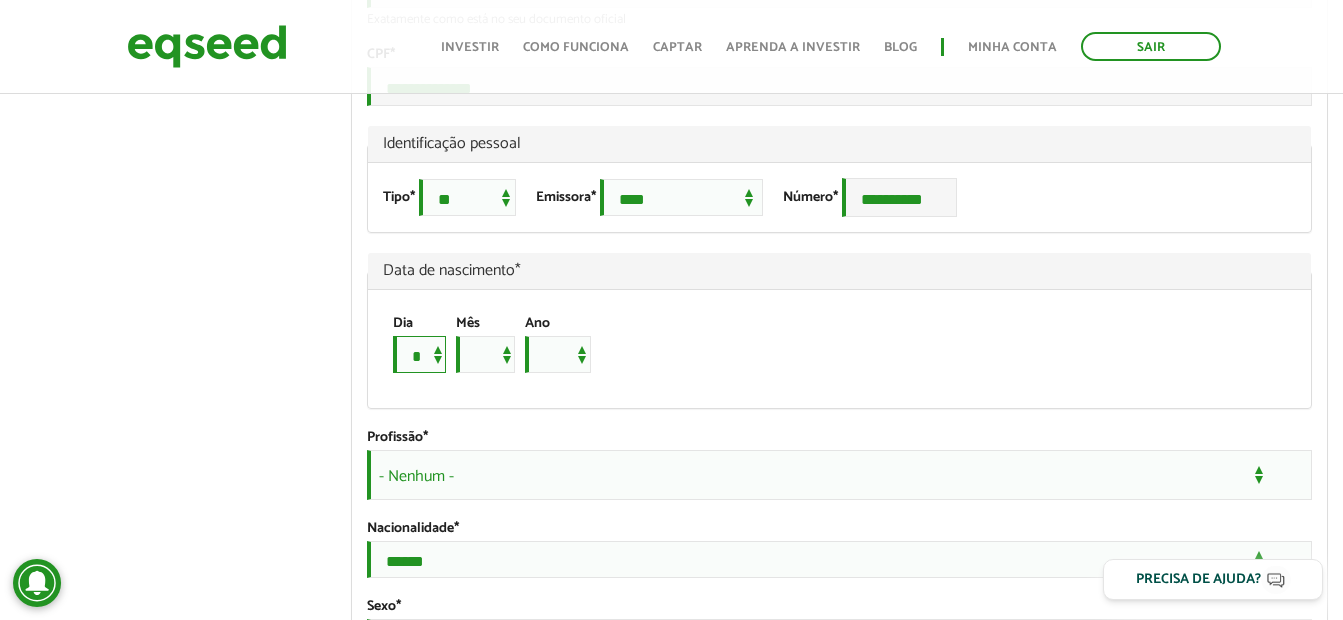 click on "* * * * * * * * * ** ** ** ** ** ** ** ** ** ** ** ** ** ** ** ** ** ** ** ** ** **" at bounding box center (419, 354) 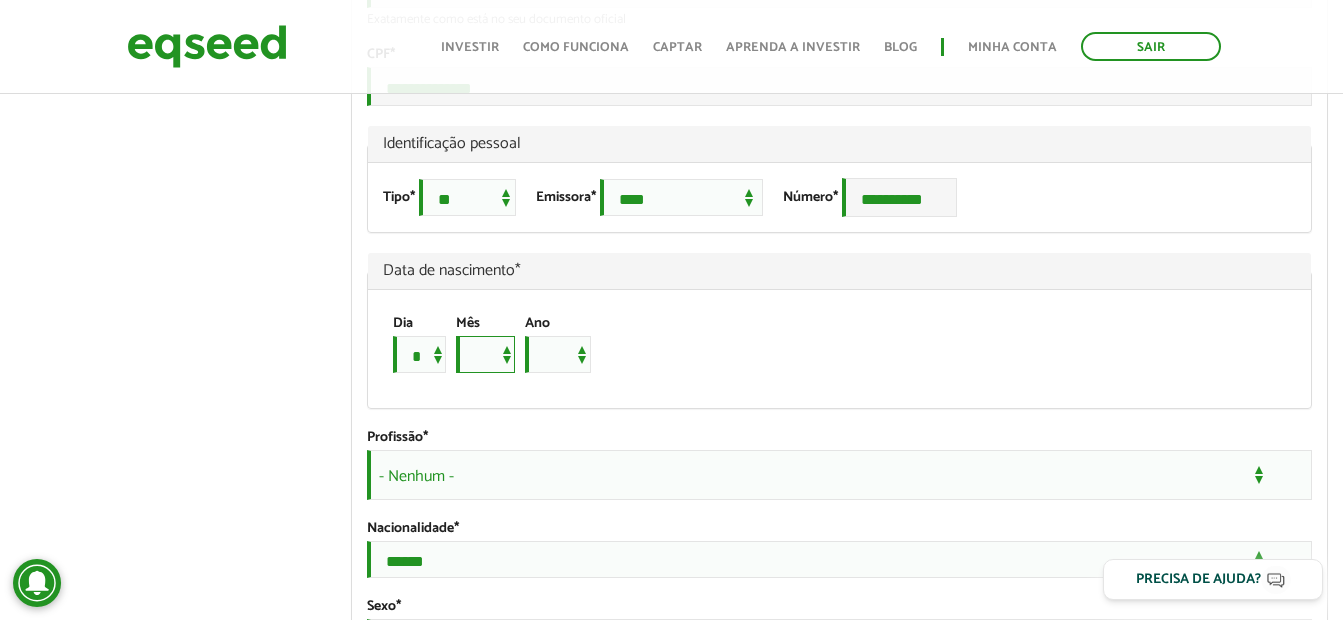click on "*** *** *** *** *** *** *** *** *** *** *** ***" at bounding box center (485, 354) 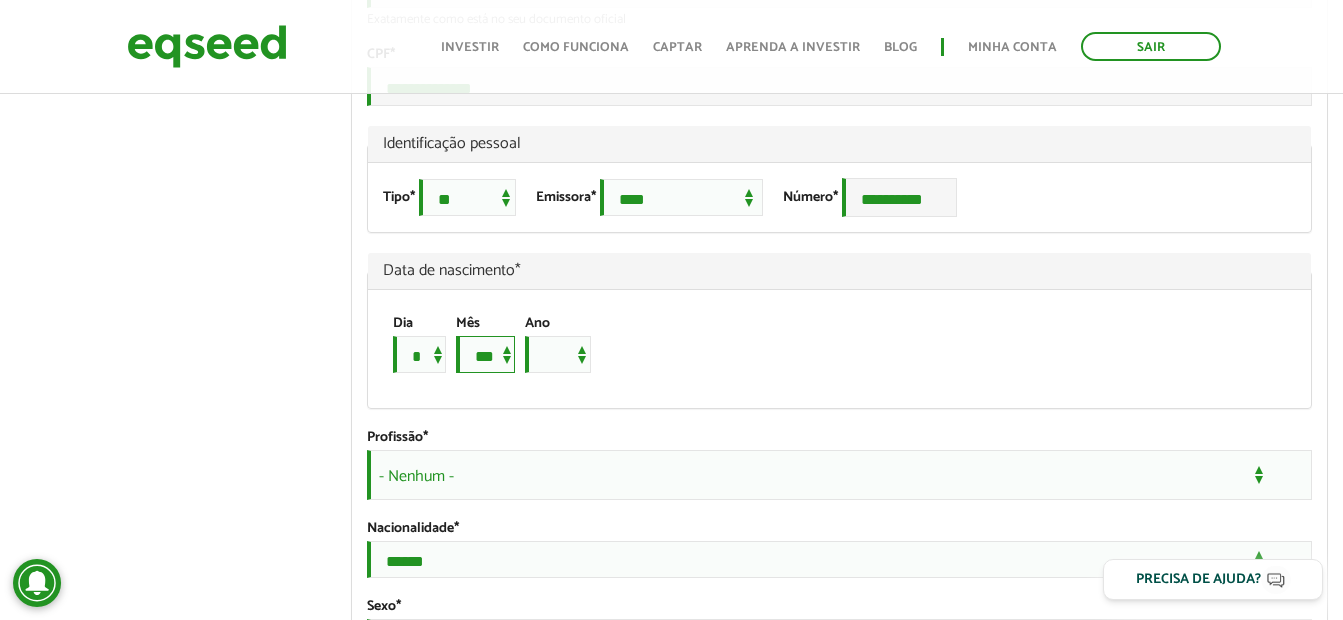 click on "*** *** *** *** *** *** *** *** *** *** *** ***" at bounding box center [485, 354] 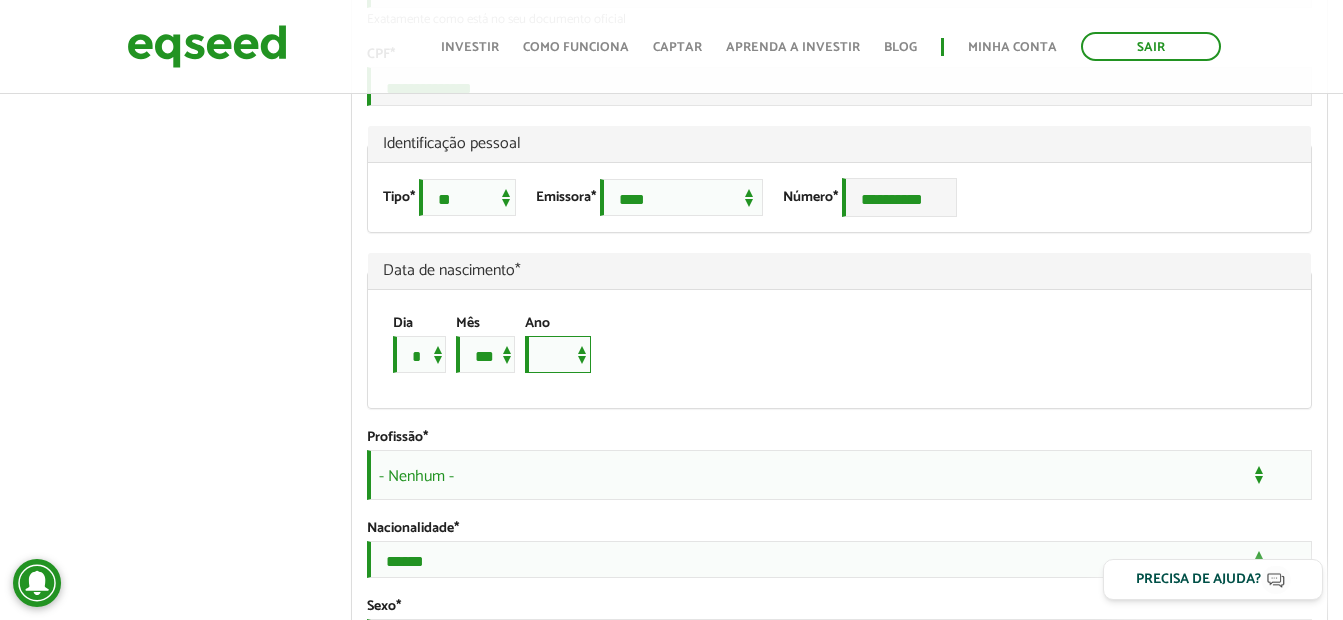 click on "**** **** **** **** **** **** **** **** **** **** **** **** **** **** **** **** **** **** **** **** **** **** **** **** **** **** **** **** **** **** **** **** **** **** **** **** **** **** **** **** **** **** **** **** **** **** **** **** **** **** **** **** **** **** **** **** **** **** **** **** **** **** **** **** **** **** **** **** **** **** **** **** **** **** **** **** **** **** **** **** **** **** **** **** **** **** **** **** **** **** **** **** **** **** **** **** **** **** **** **** **** **** **** **** **** **** **** **** **** **** **** **** **** **** **** **** **** **** **** **** **** **** **** **** **** ****" at bounding box center (558, 354) 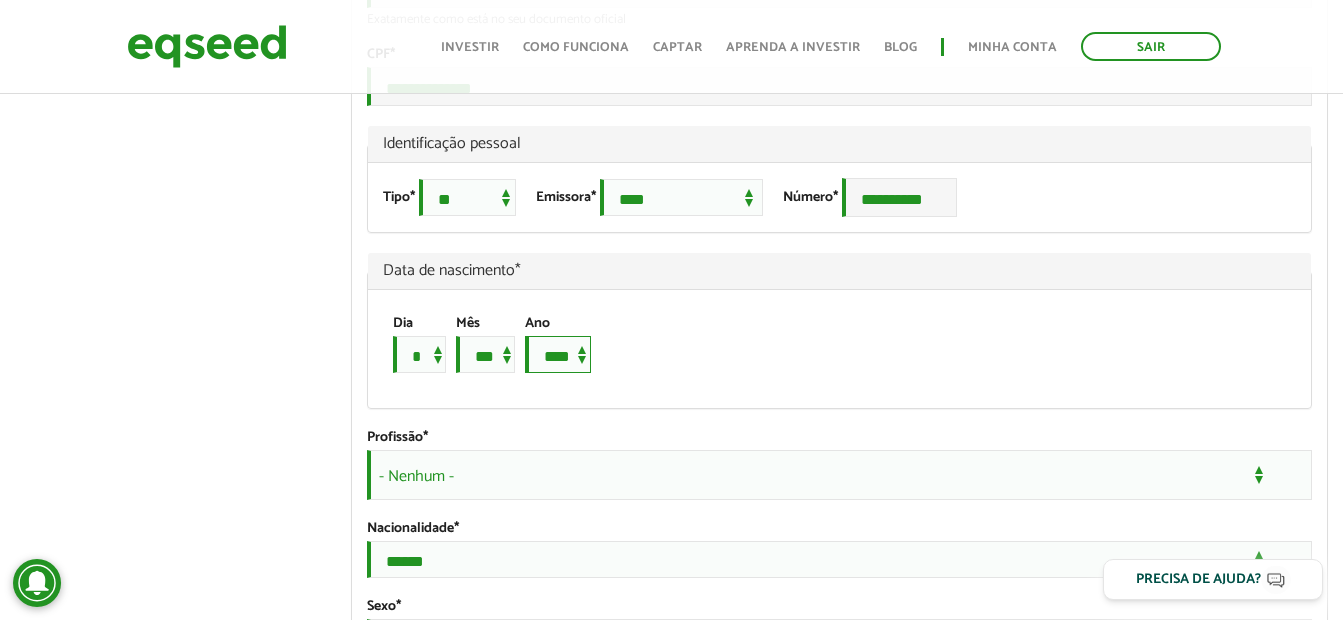 click on "**** **** **** **** **** **** **** **** **** **** **** **** **** **** **** **** **** **** **** **** **** **** **** **** **** **** **** **** **** **** **** **** **** **** **** **** **** **** **** **** **** **** **** **** **** **** **** **** **** **** **** **** **** **** **** **** **** **** **** **** **** **** **** **** **** **** **** **** **** **** **** **** **** **** **** **** **** **** **** **** **** **** **** **** **** **** **** **** **** **** **** **** **** **** **** **** **** **** **** **** **** **** **** **** **** **** **** **** **** **** **** **** **** **** **** **** **** **** **** **** **** **** **** **** **** ****" at bounding box center [558, 354] 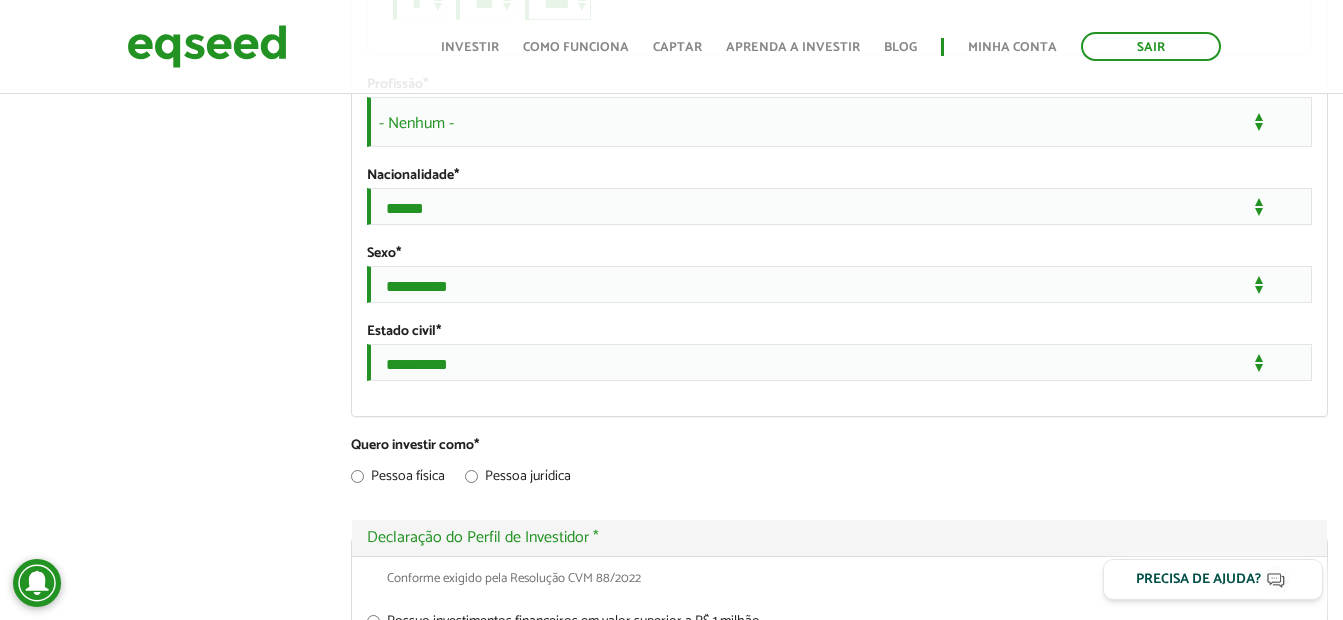 scroll, scrollTop: 1698, scrollLeft: 0, axis: vertical 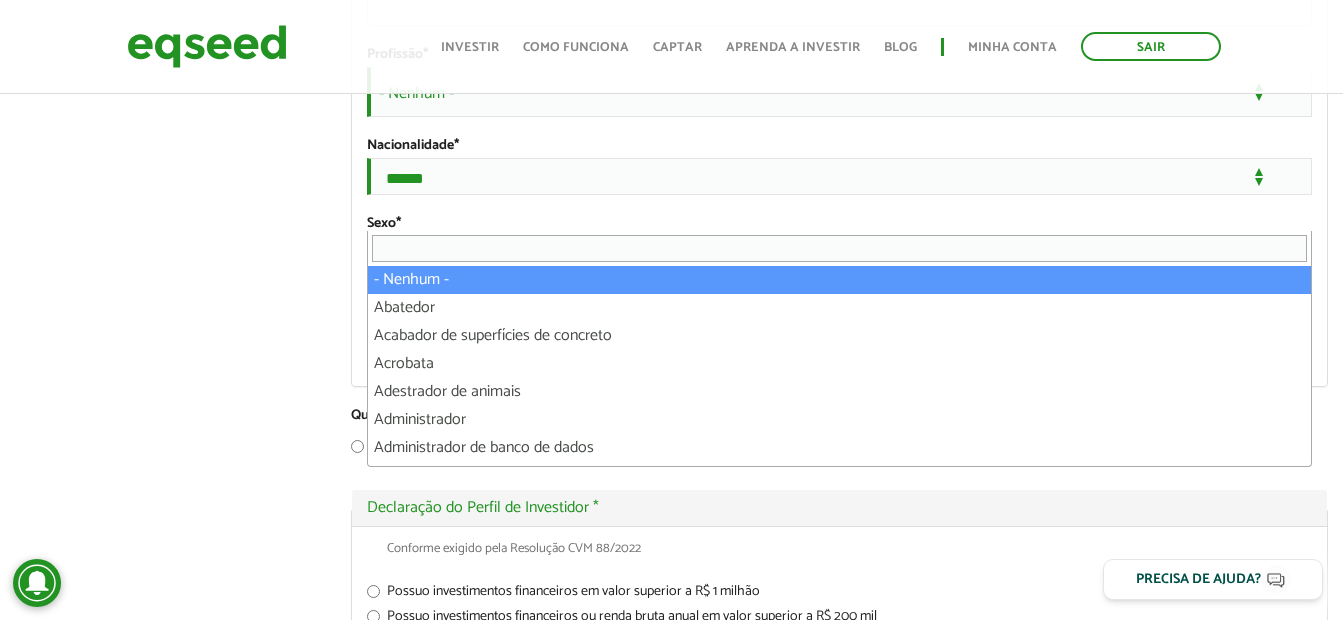 click on "- Nenhum -" at bounding box center (839, 92) 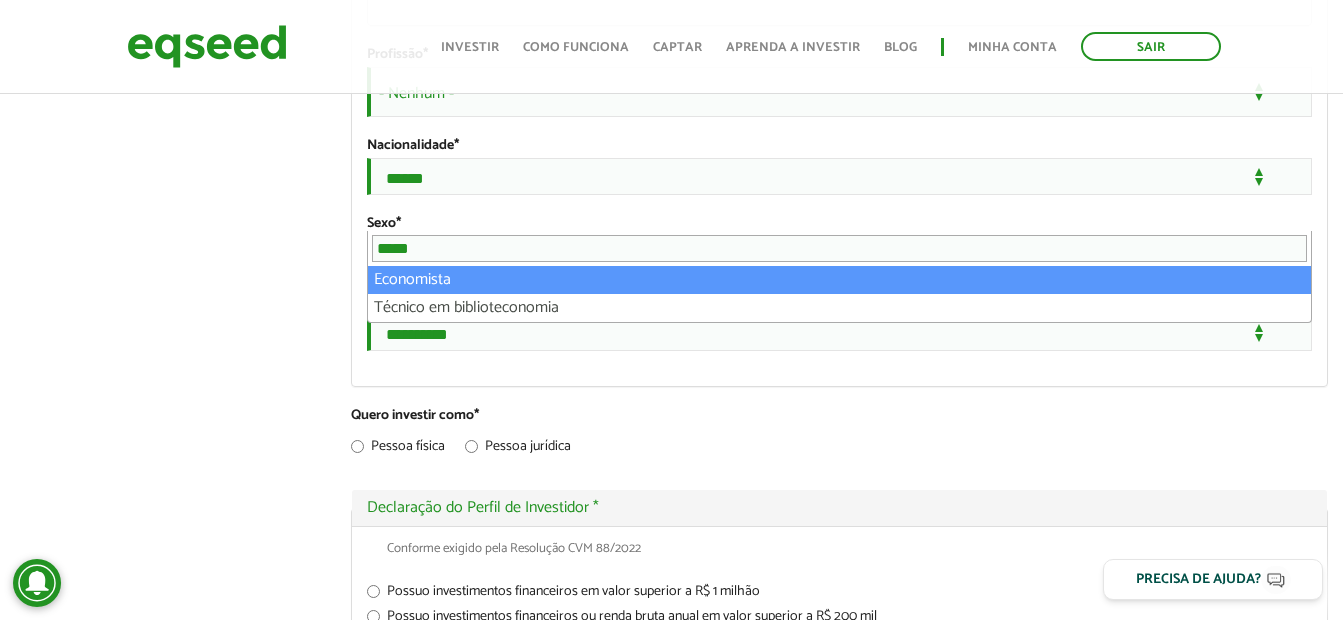 type on "*****" 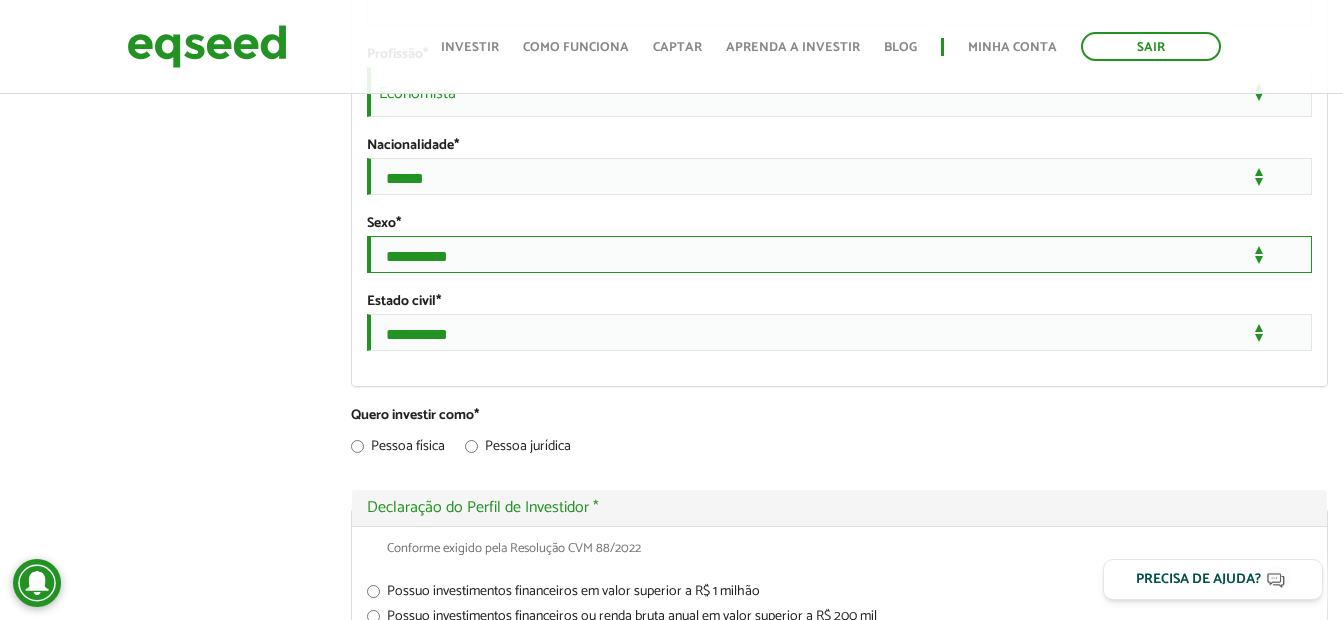 click on "**********" at bounding box center [839, 254] 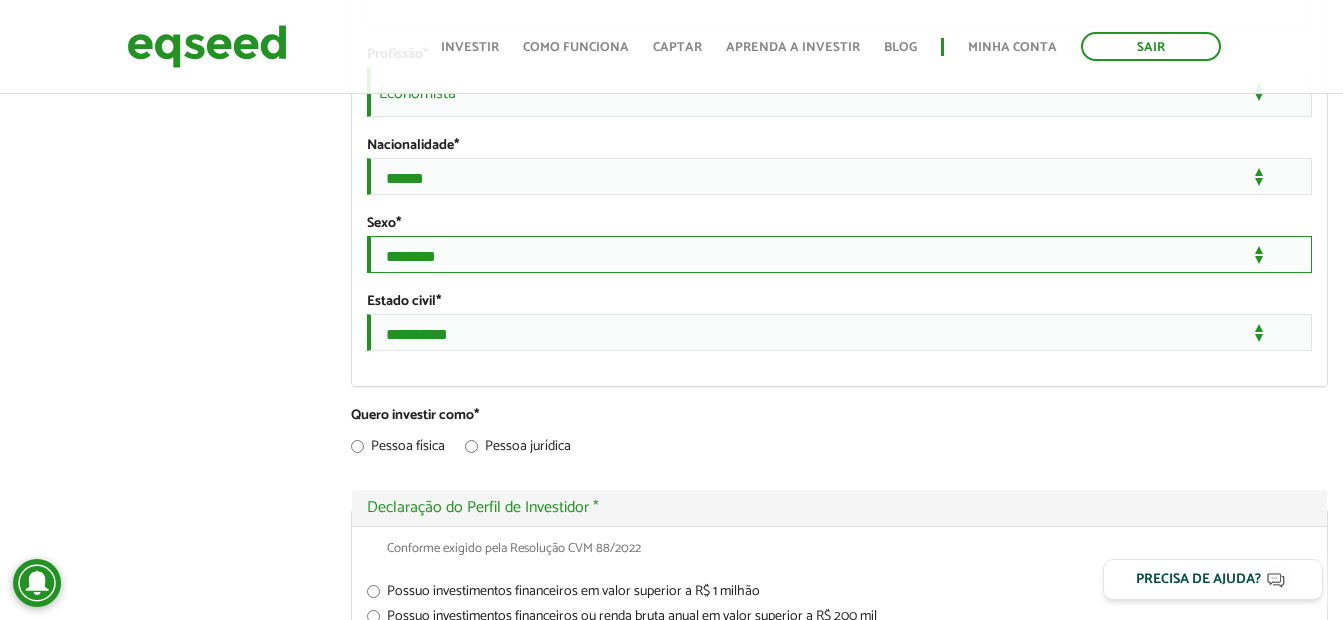 click on "**********" at bounding box center [839, 254] 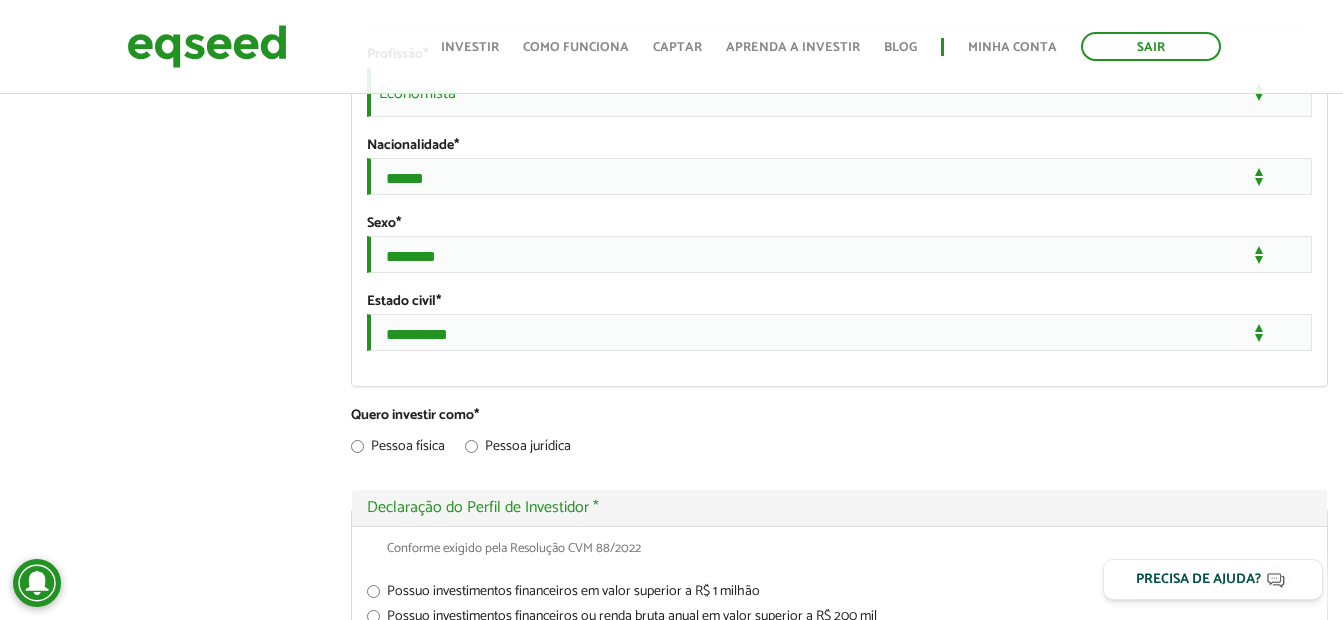 click on "**********" at bounding box center (839, -53) 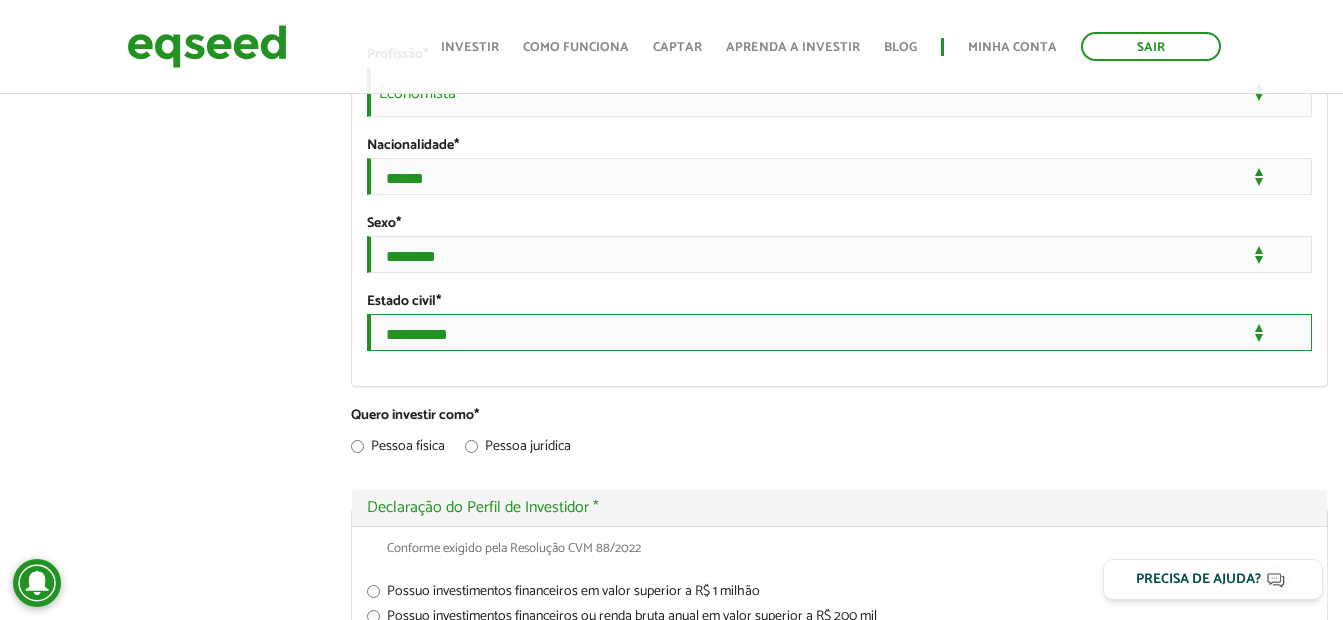 click on "**********" at bounding box center [839, 332] 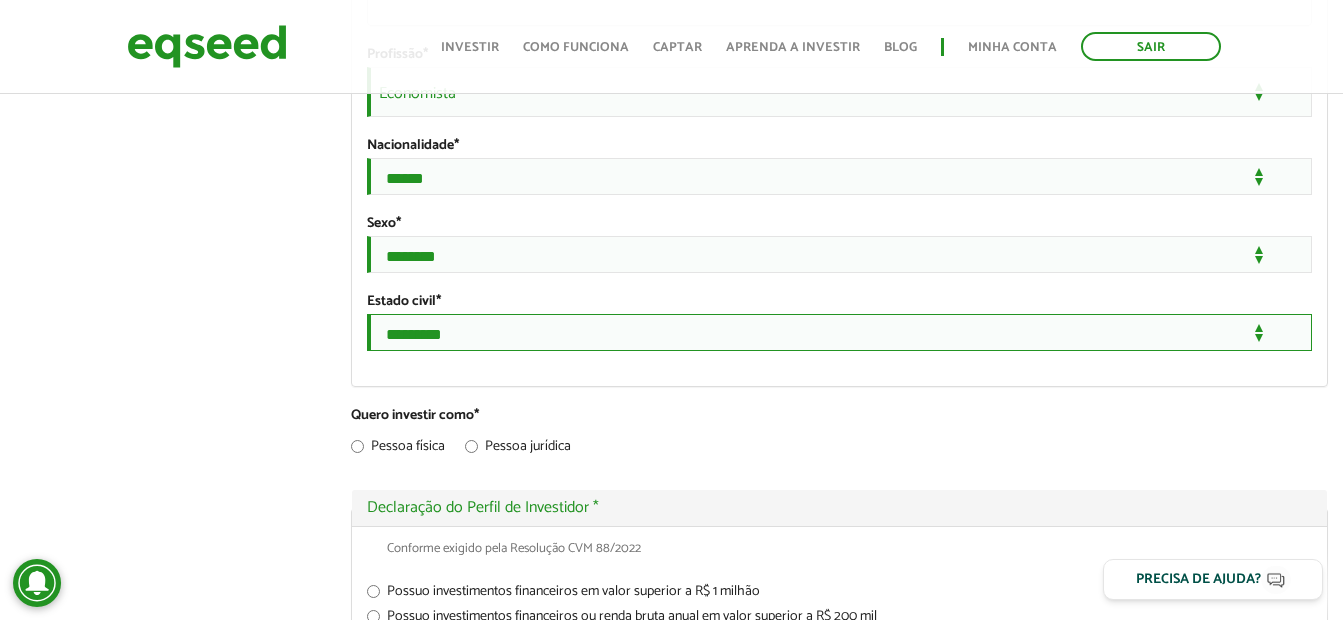 click on "**********" at bounding box center (839, 332) 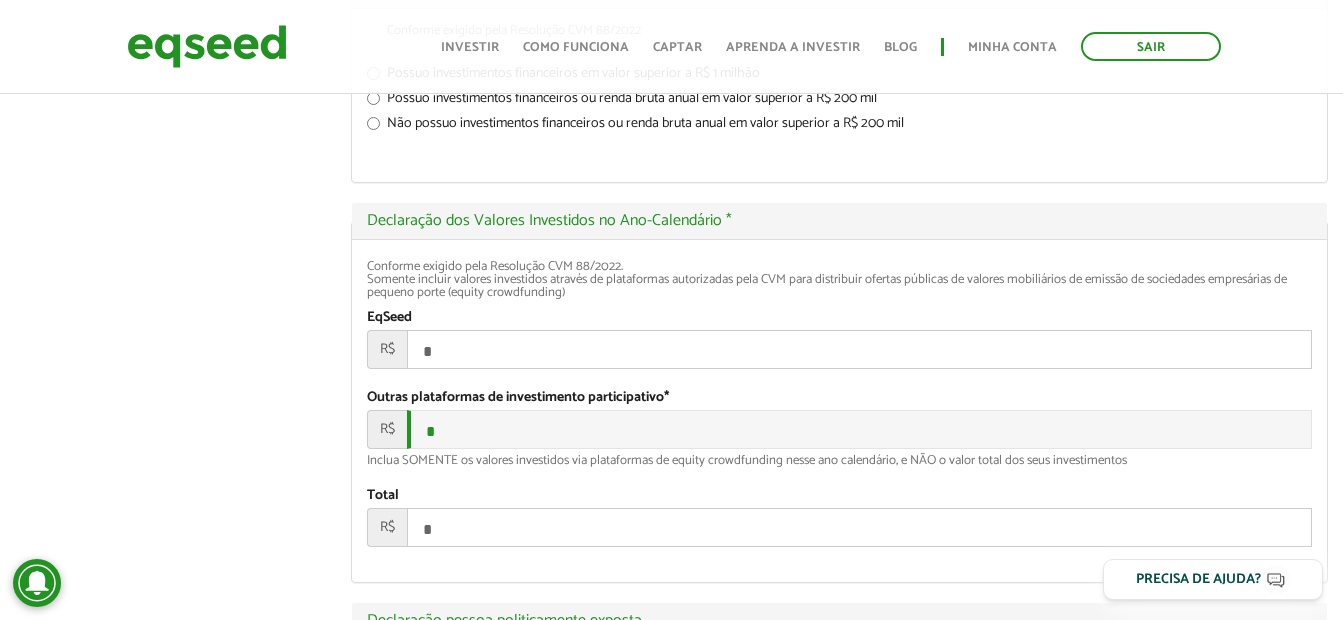 scroll, scrollTop: 2224, scrollLeft: 0, axis: vertical 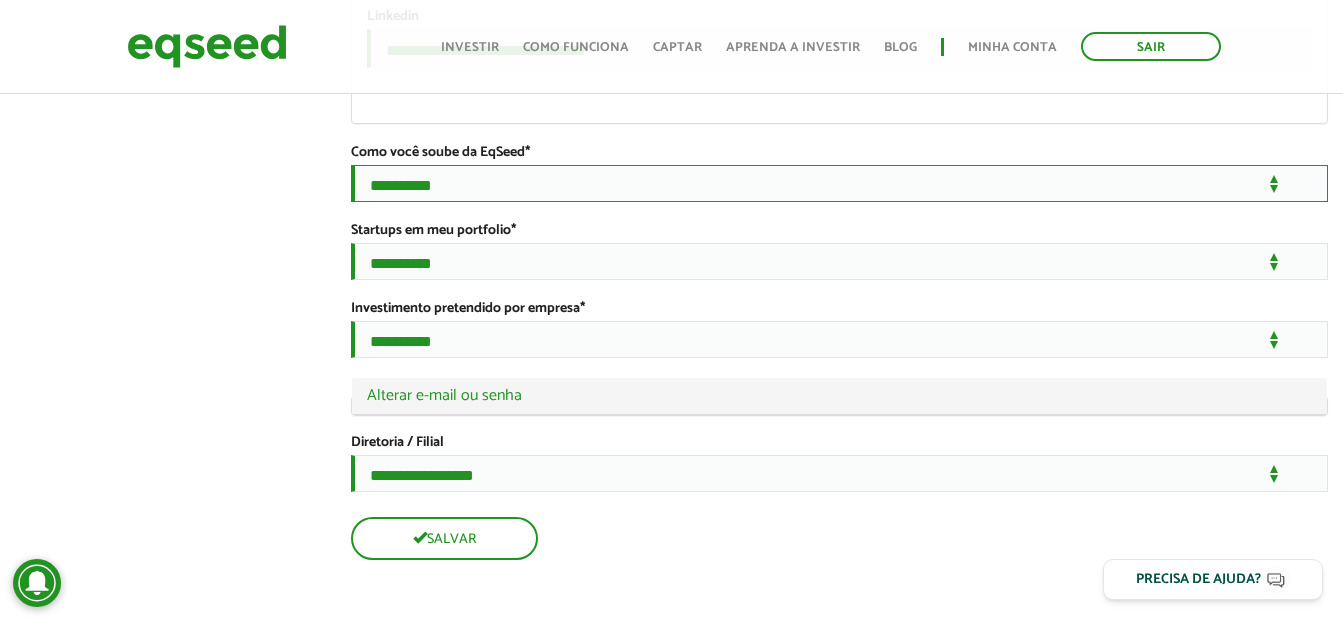 click on "**********" at bounding box center (839, 183) 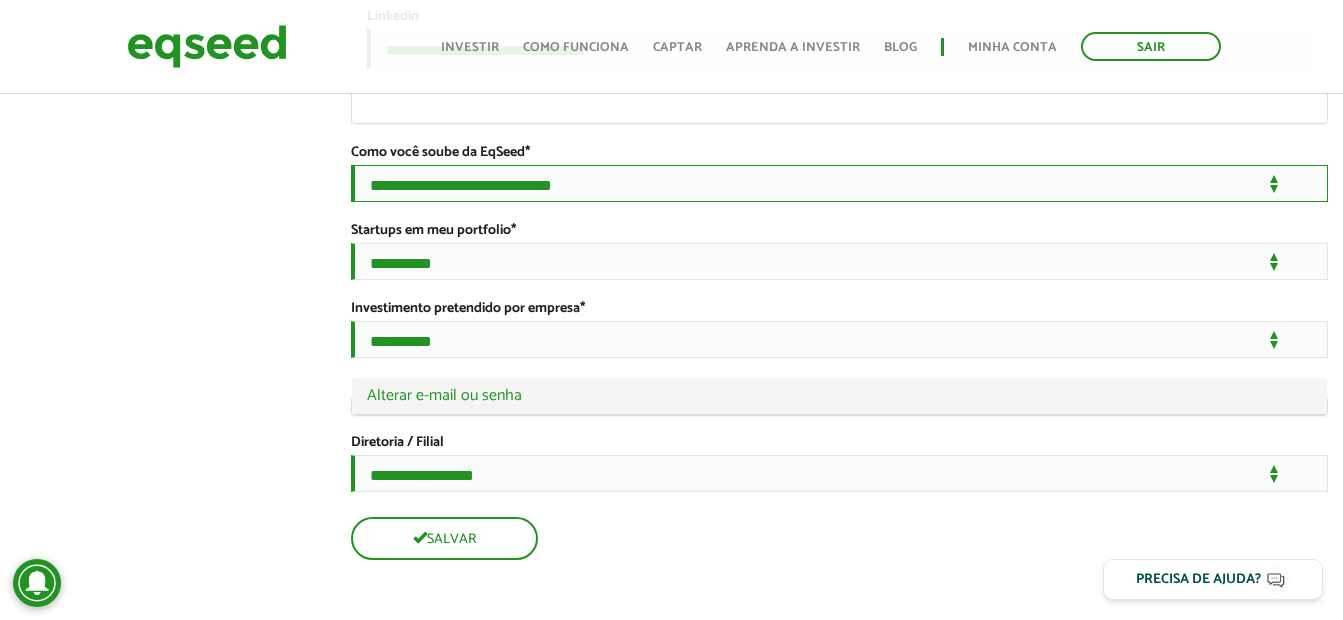 click on "**********" at bounding box center [839, 183] 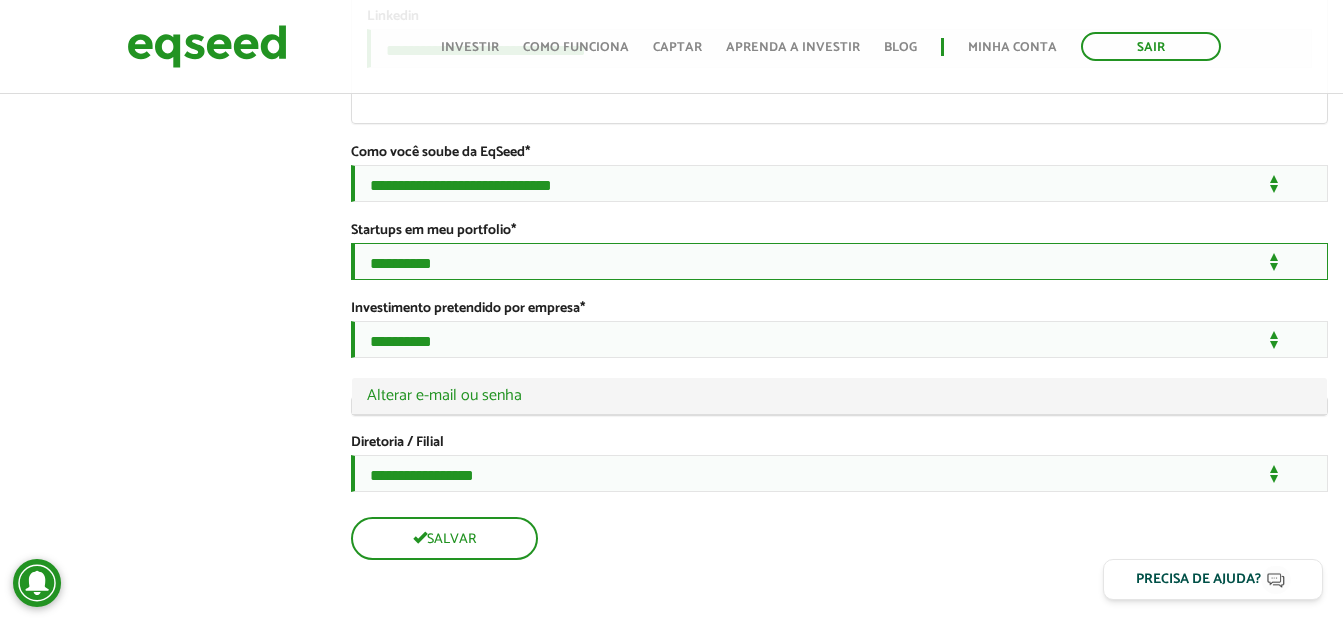 click on "**********" at bounding box center [839, 261] 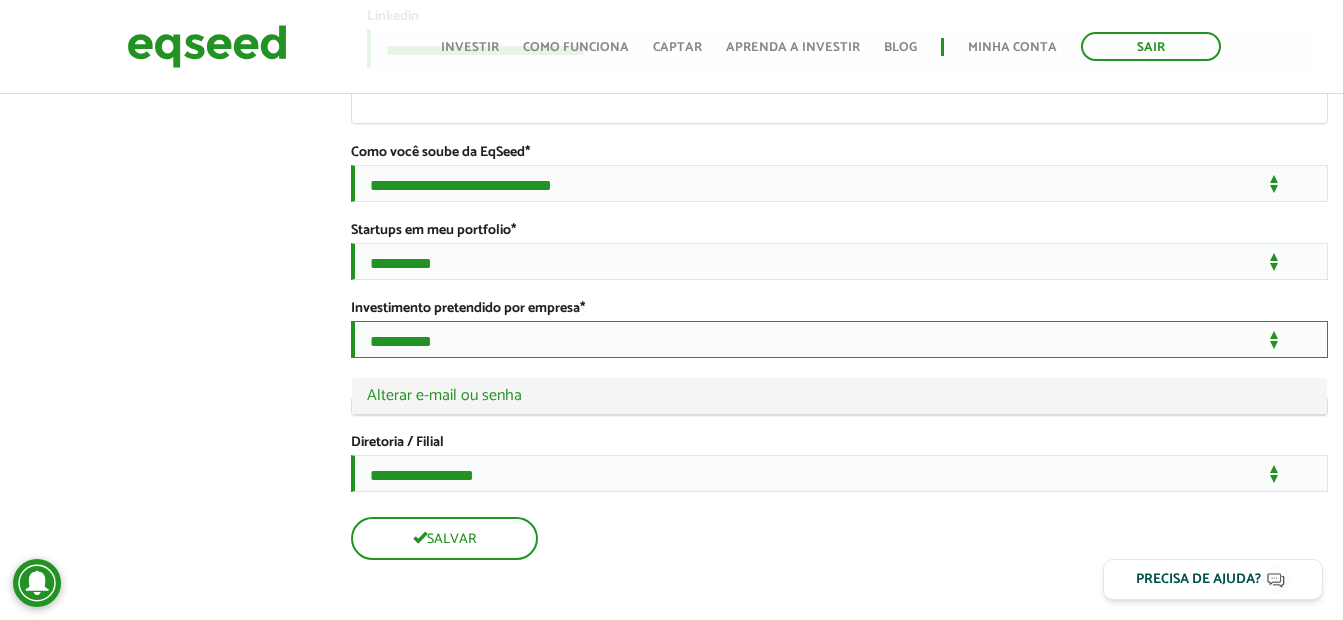 click on "**********" at bounding box center [839, 339] 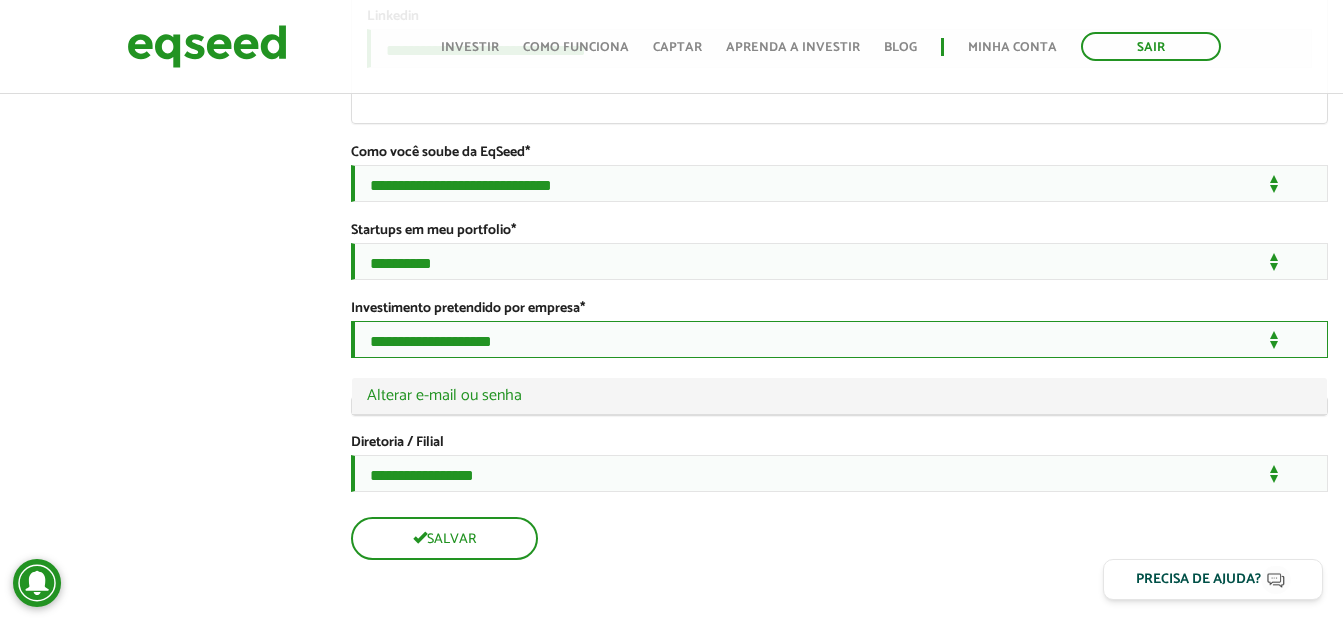 click on "**********" at bounding box center [839, 339] 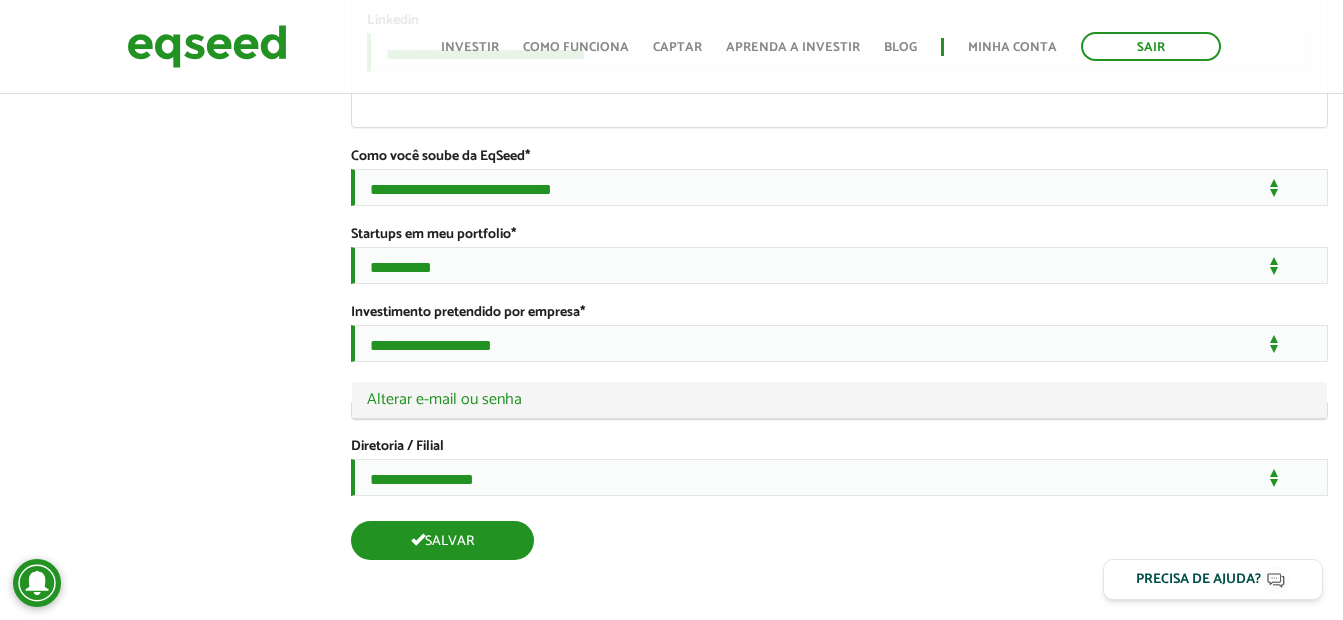 scroll, scrollTop: 3692, scrollLeft: 0, axis: vertical 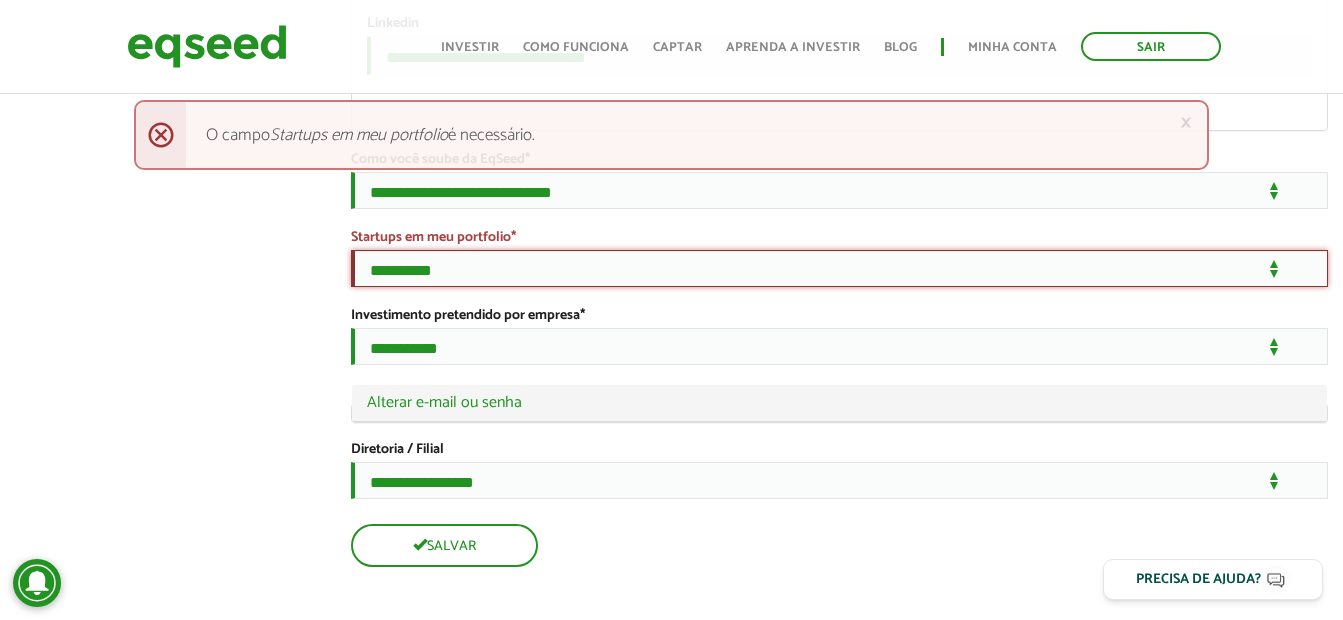 click on "**********" at bounding box center (839, 268) 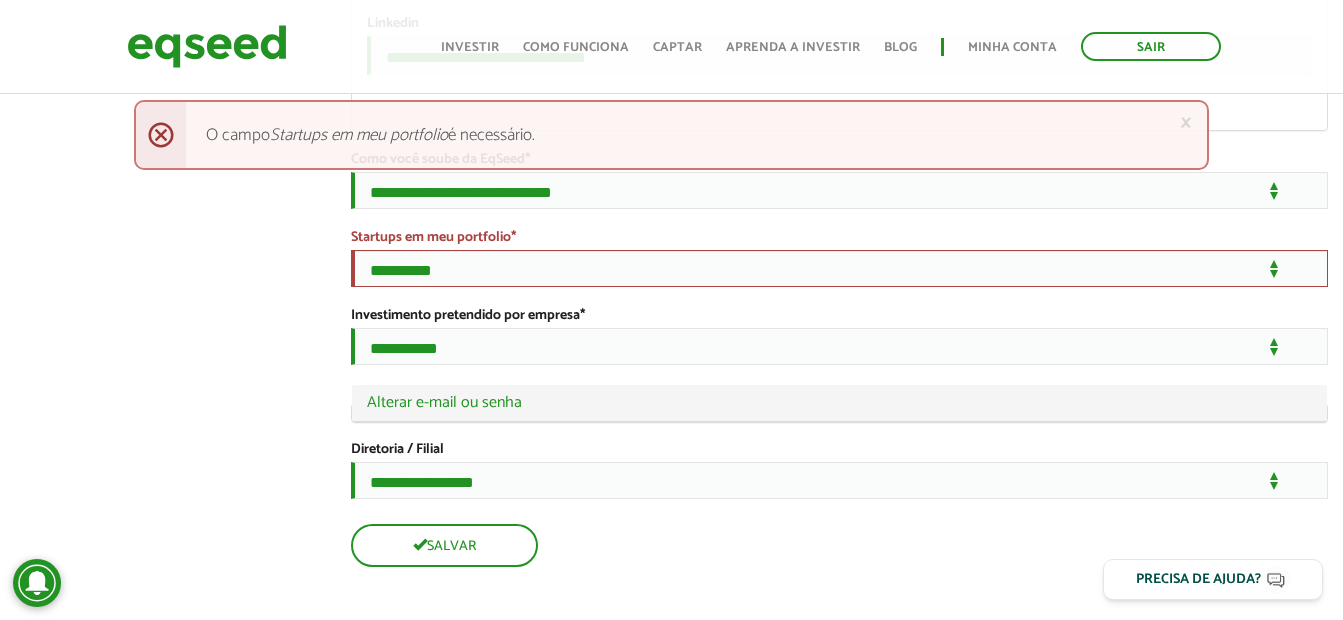 click on "**********" at bounding box center [839, -1372] 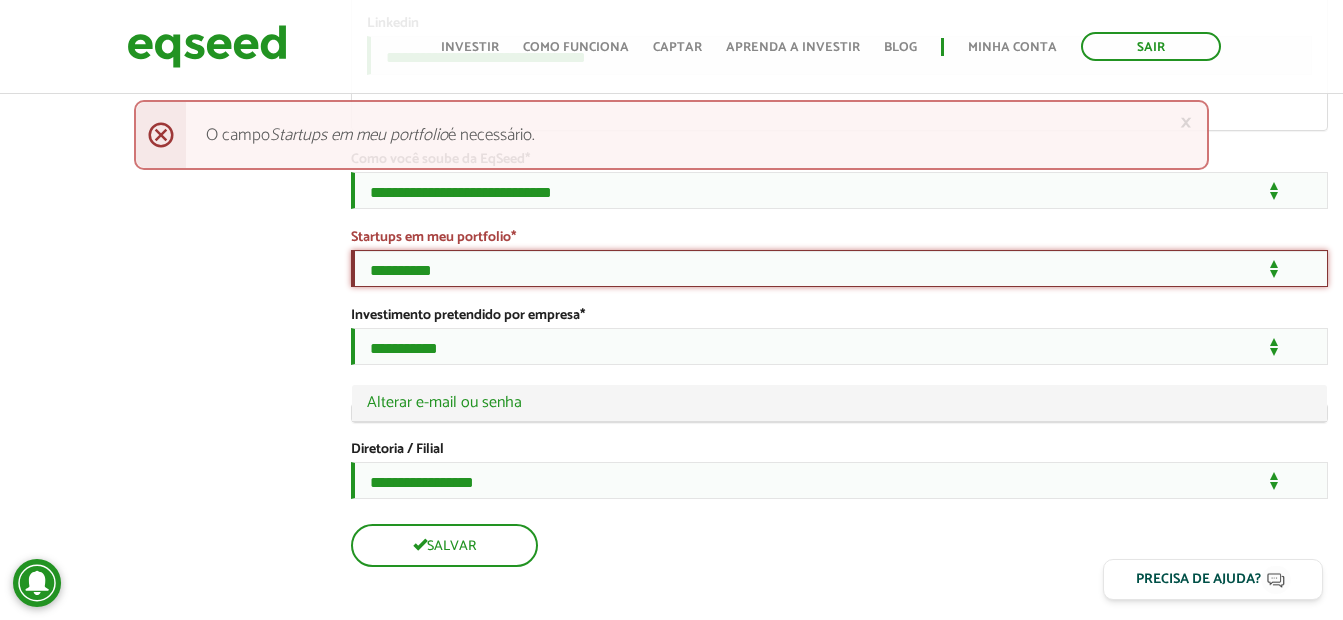 click on "**********" at bounding box center (839, 268) 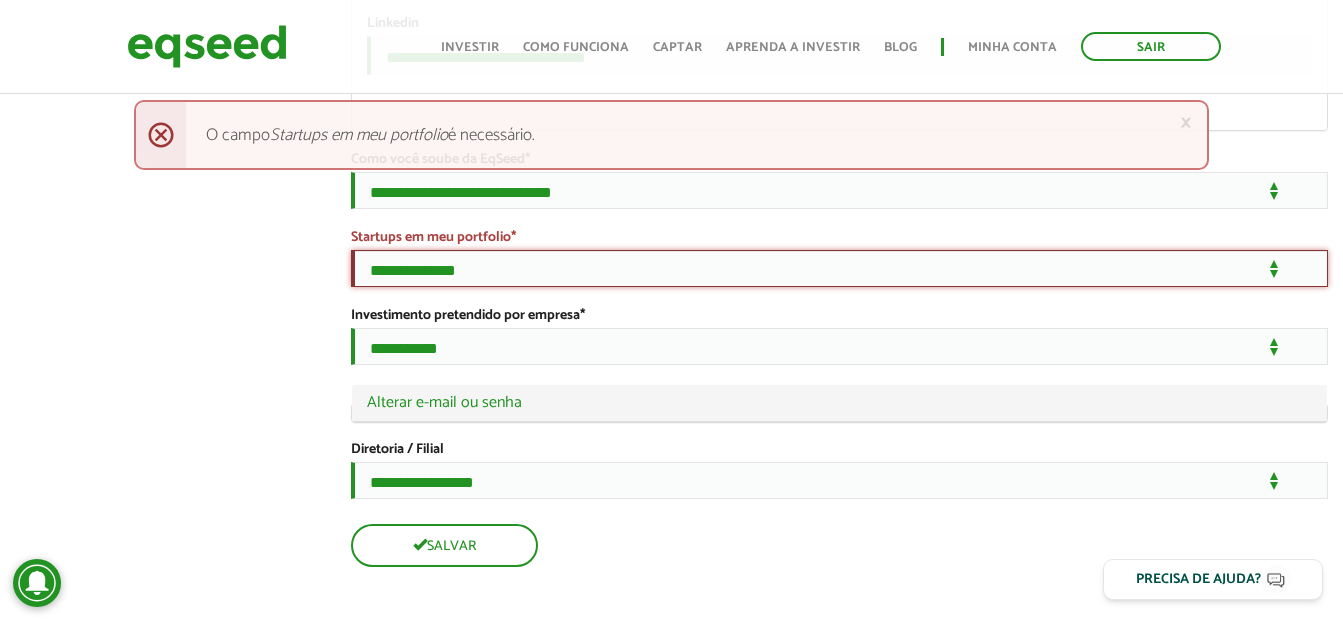 click on "**********" at bounding box center (839, 268) 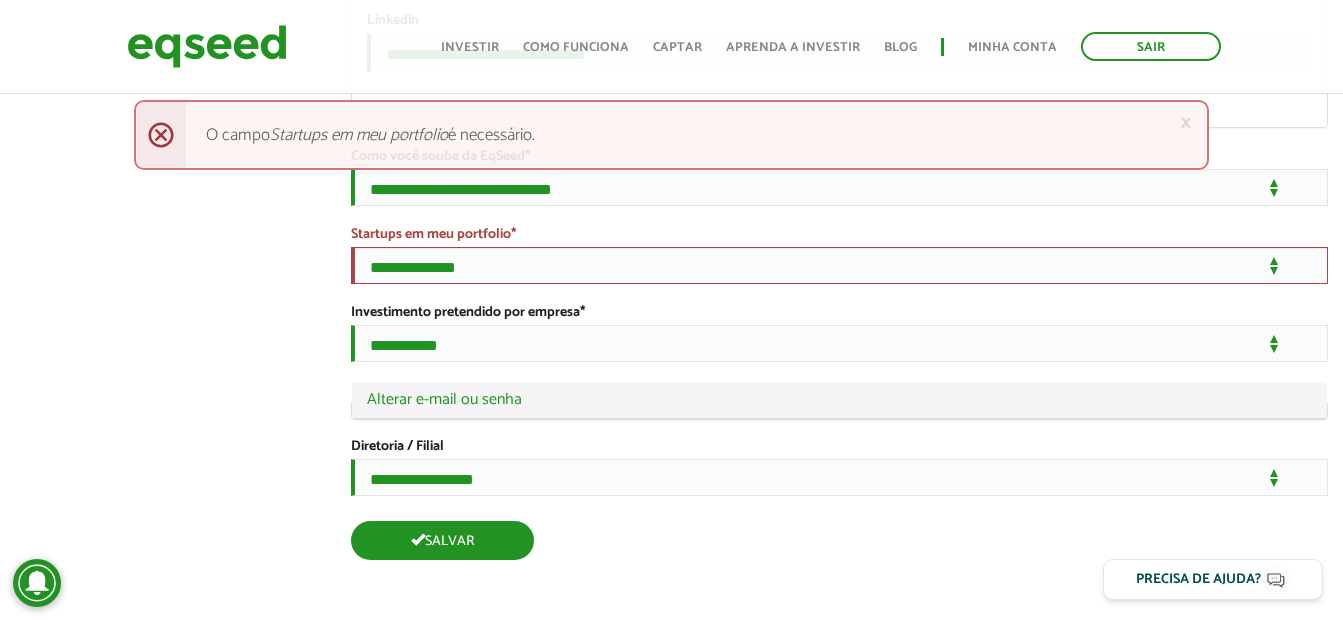 scroll, scrollTop: 3692, scrollLeft: 0, axis: vertical 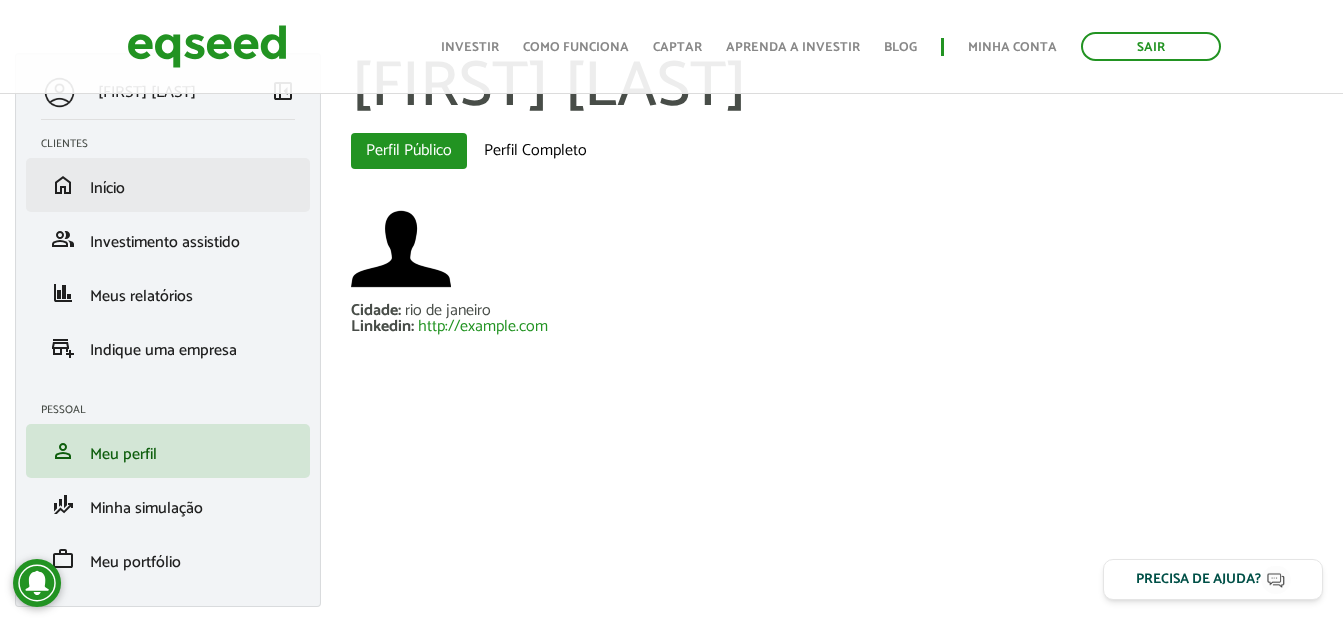 click on "home Início" at bounding box center [168, 185] 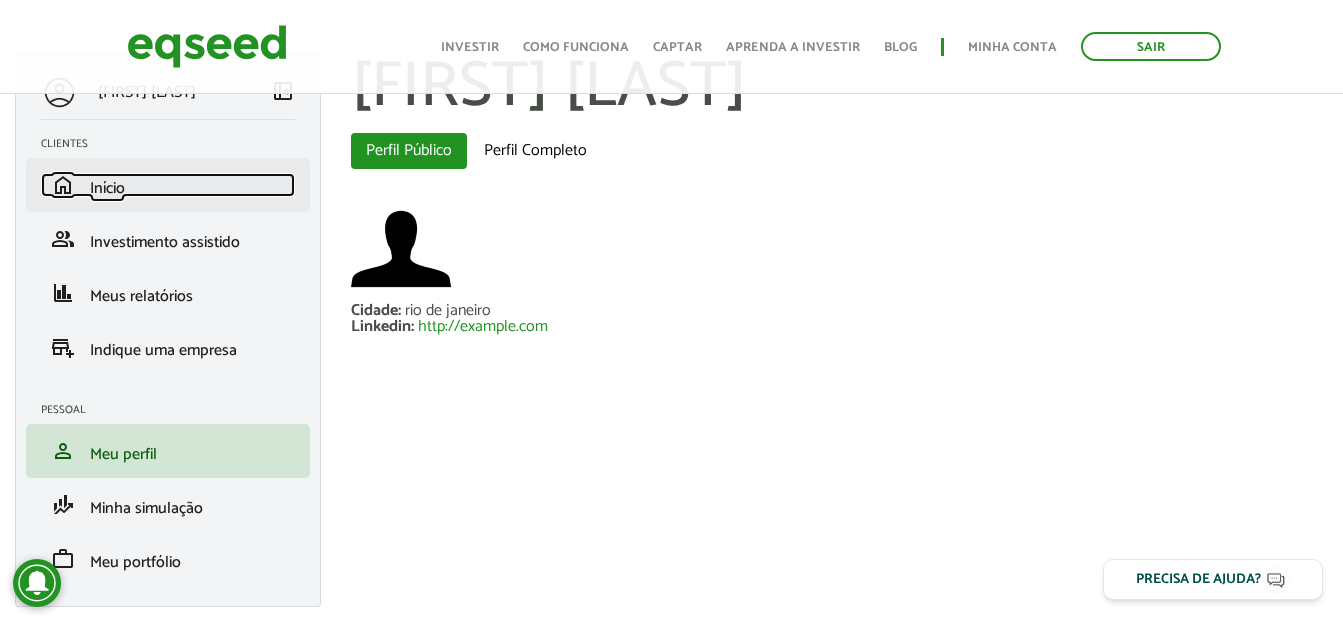 click on "Início" at bounding box center (107, 188) 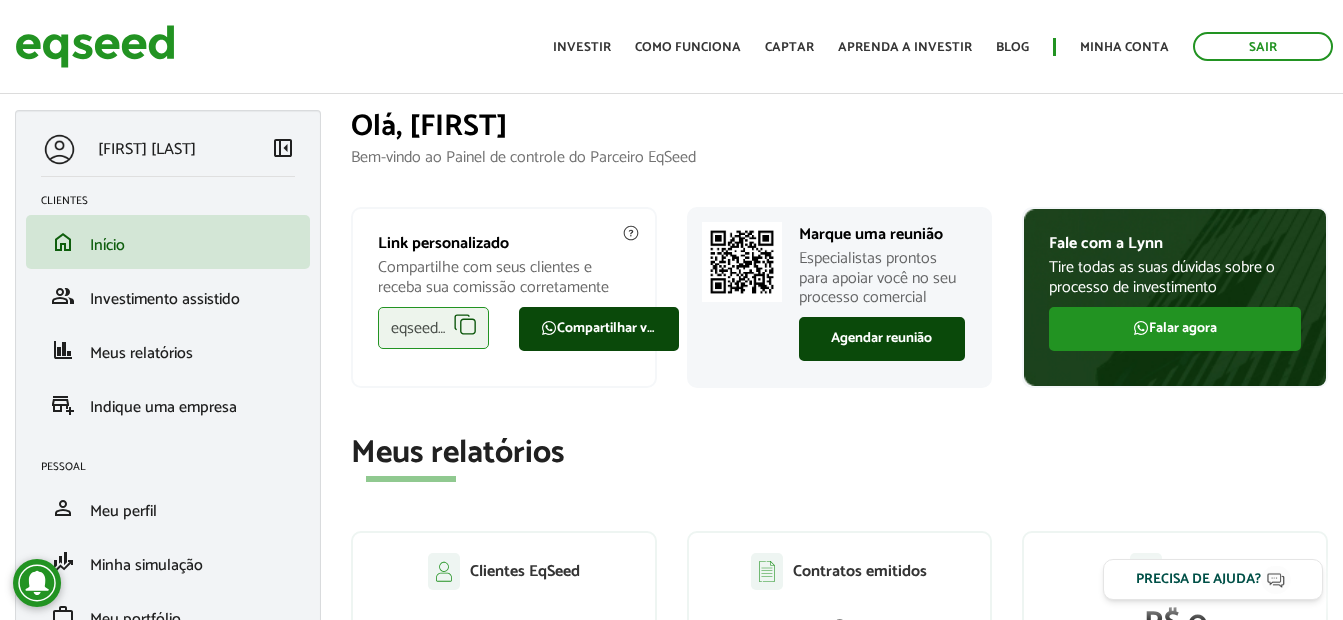 scroll, scrollTop: 0, scrollLeft: 0, axis: both 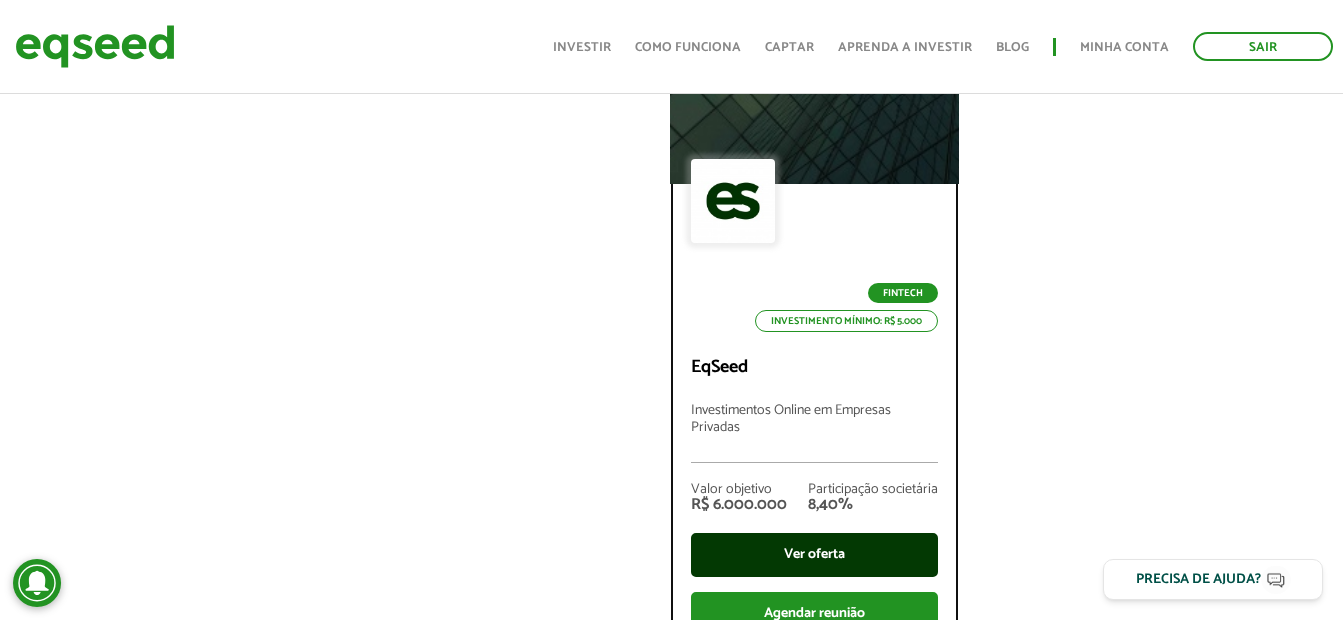 click on "Ver oferta" at bounding box center (814, 555) 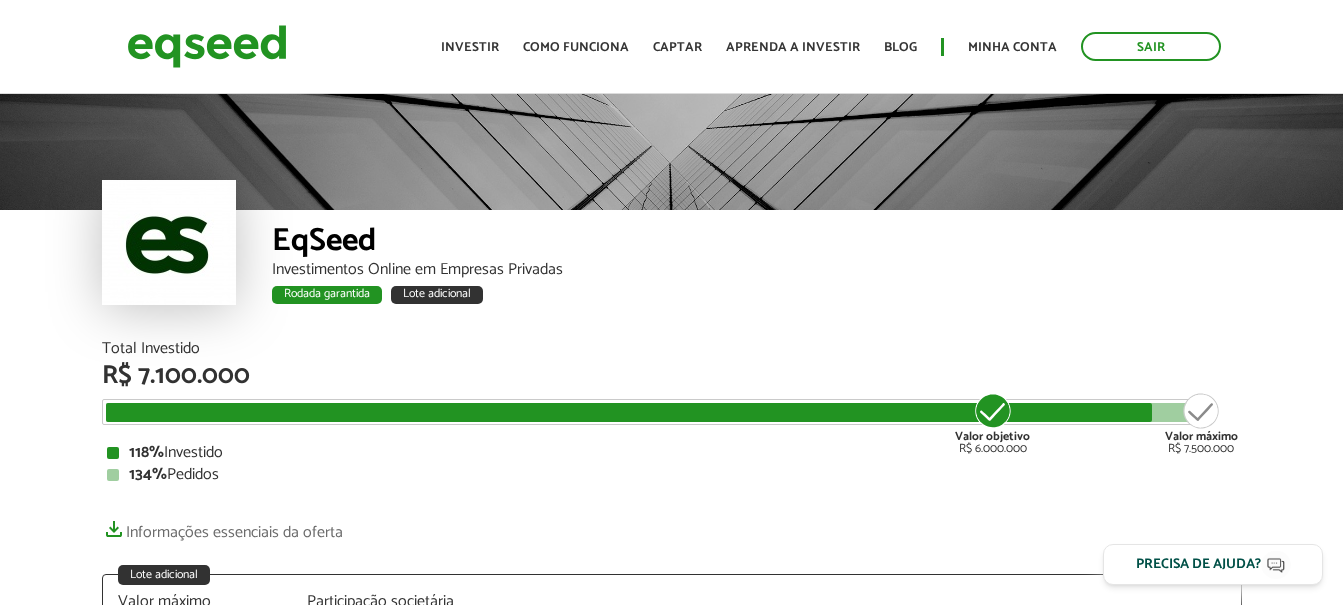 scroll, scrollTop: 0, scrollLeft: 0, axis: both 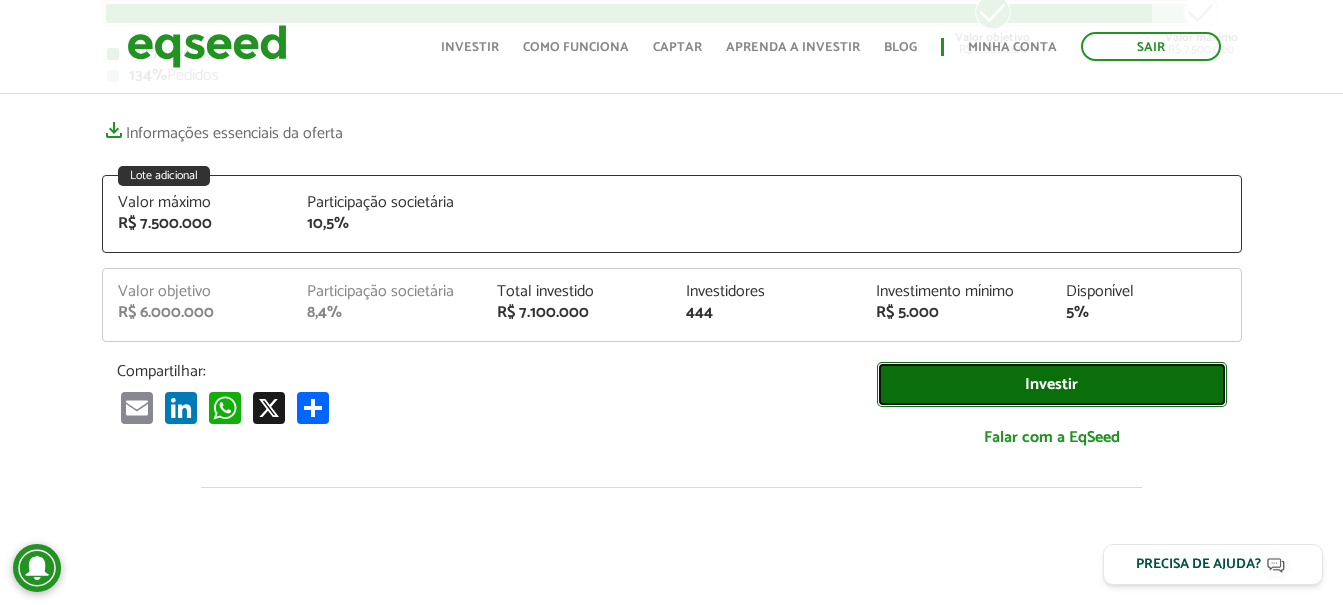 click on "Investir" at bounding box center [1052, 384] 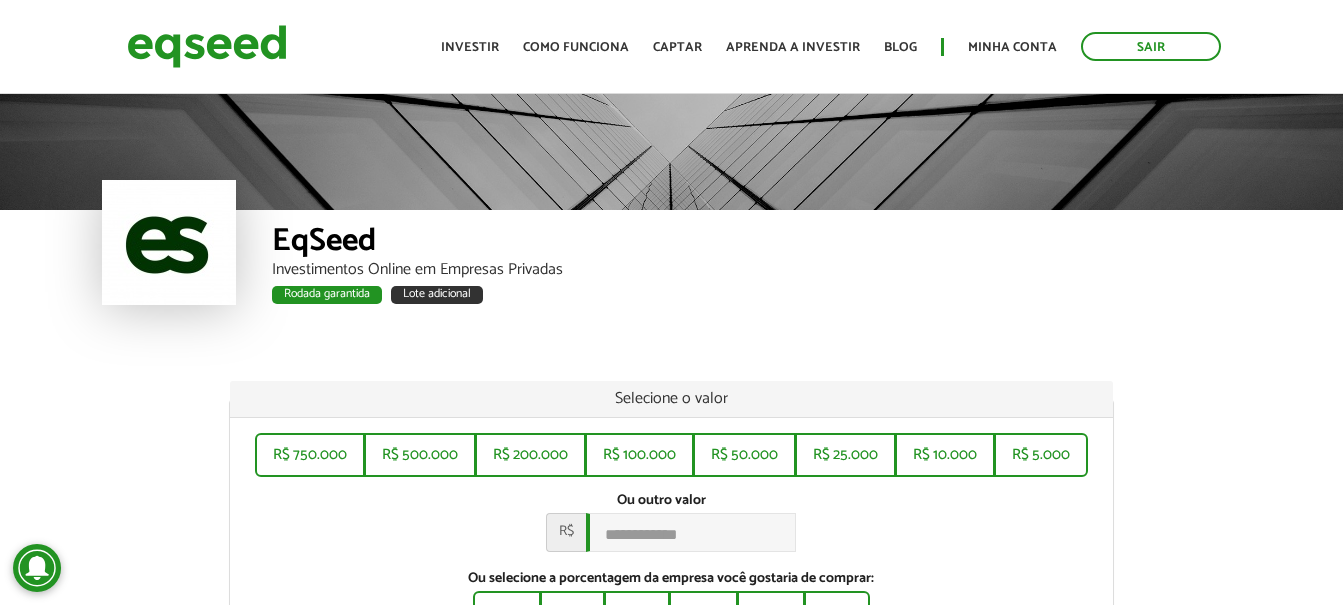 scroll, scrollTop: 0, scrollLeft: 0, axis: both 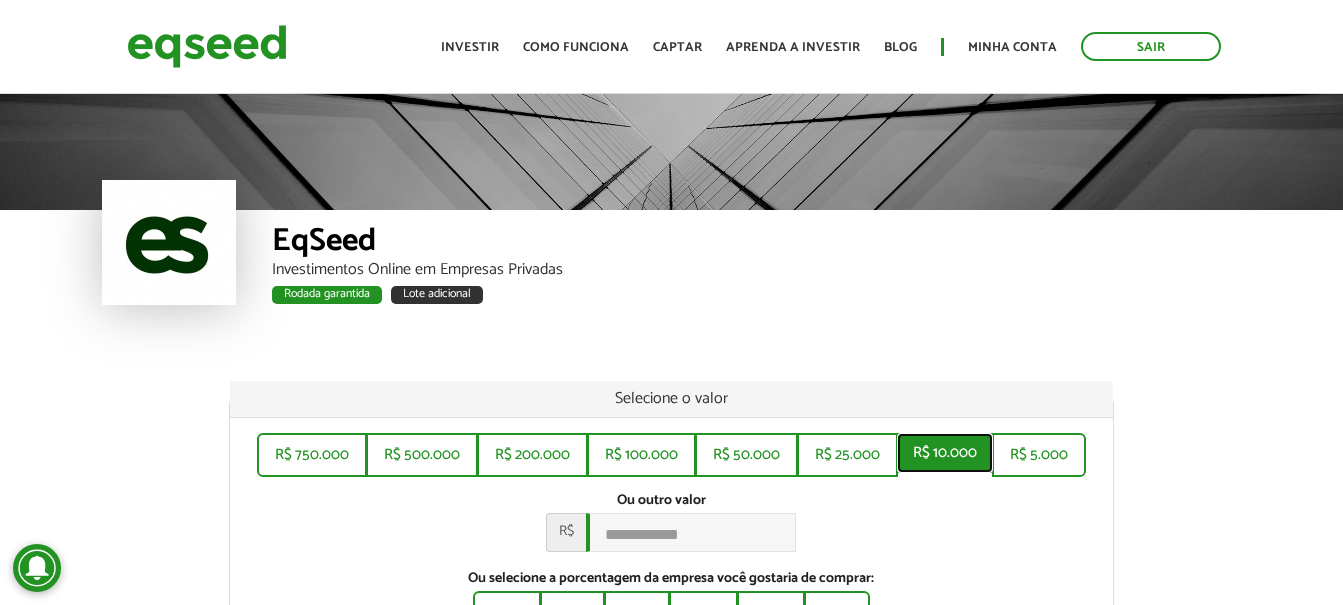 click on "R$ 10.000" at bounding box center (945, 453) 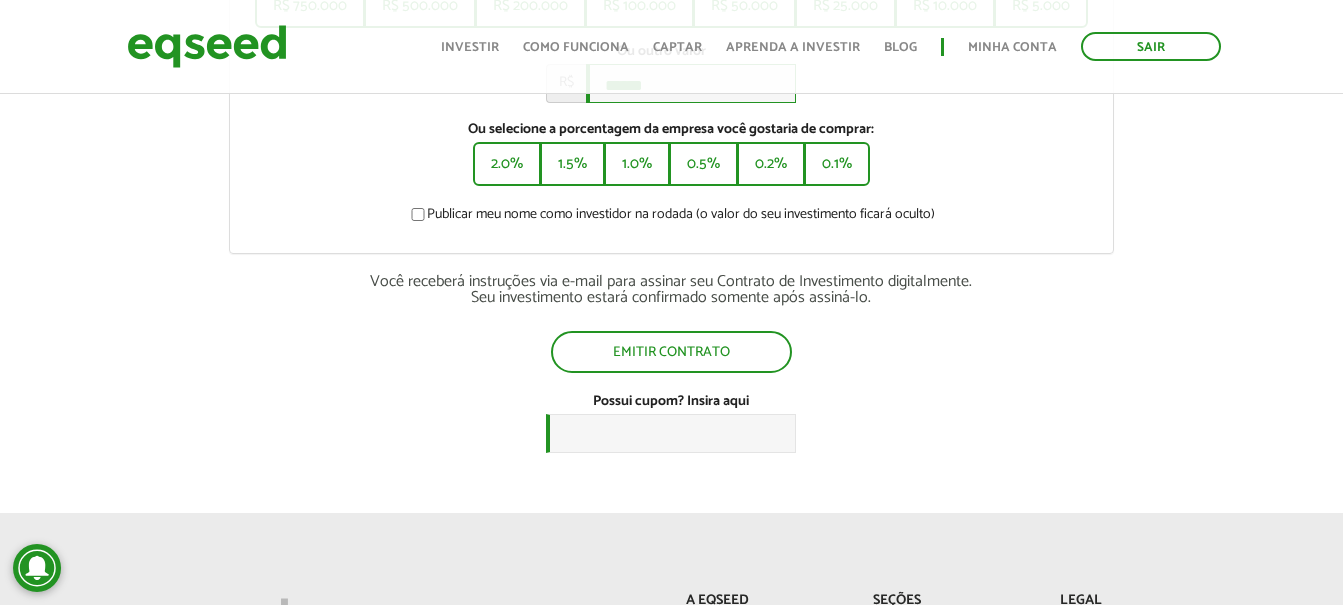scroll, scrollTop: 455, scrollLeft: 0, axis: vertical 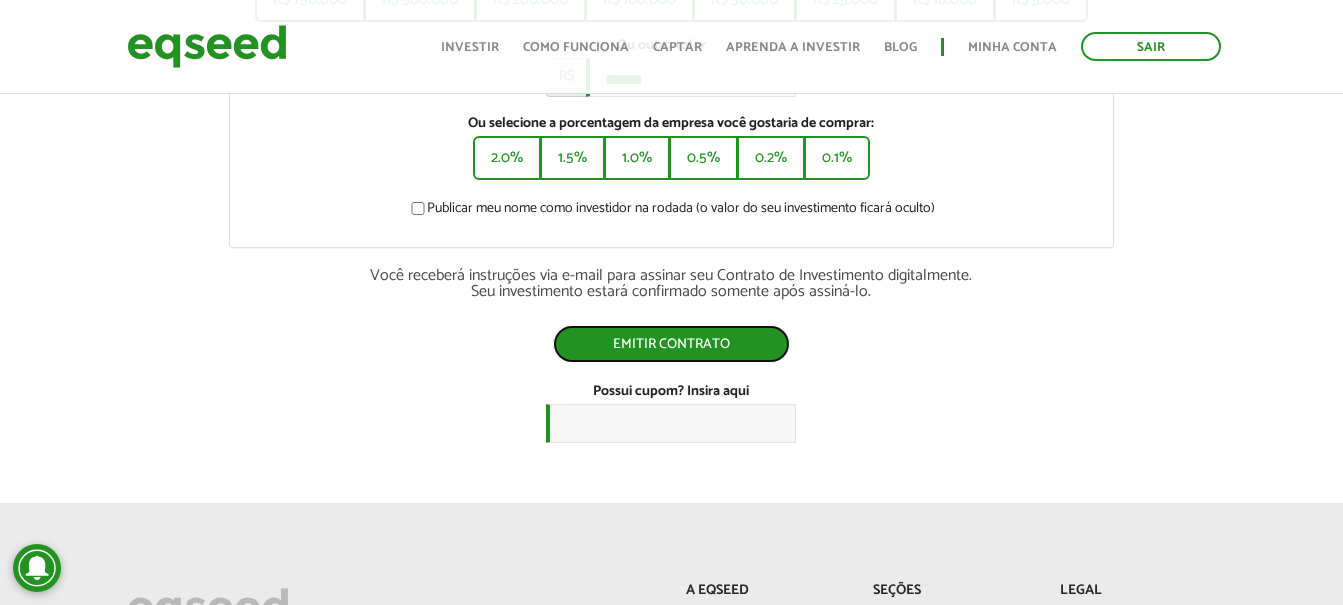 click on "Emitir contrato" at bounding box center (671, 344) 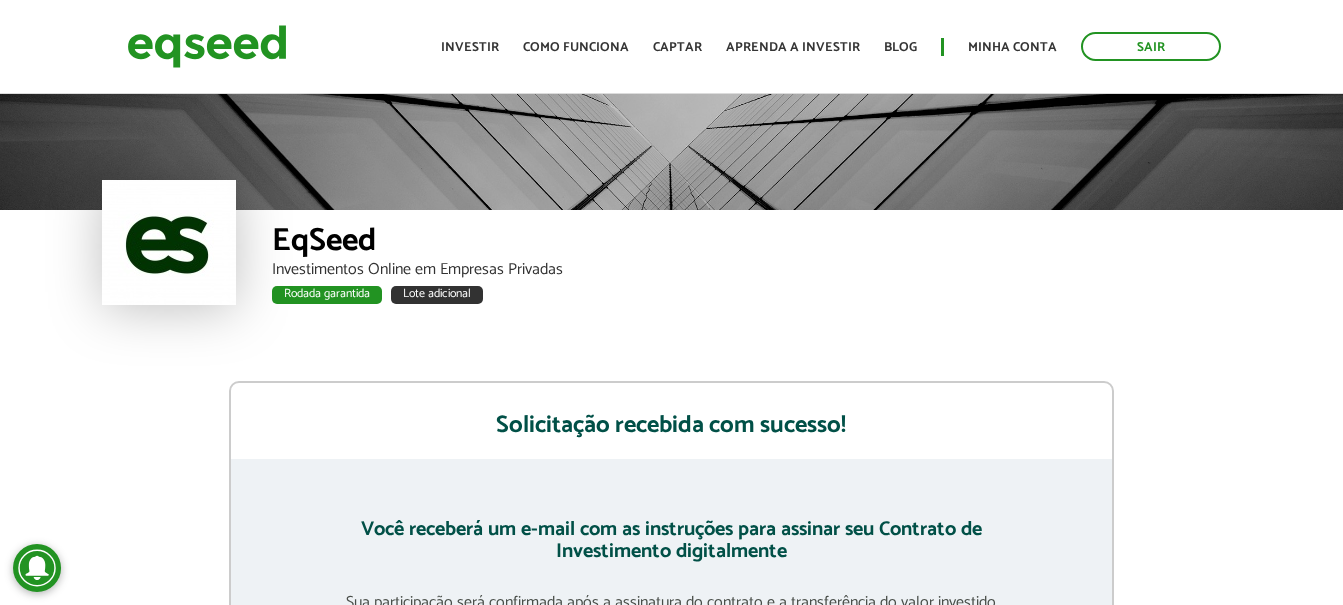 scroll, scrollTop: 0, scrollLeft: 0, axis: both 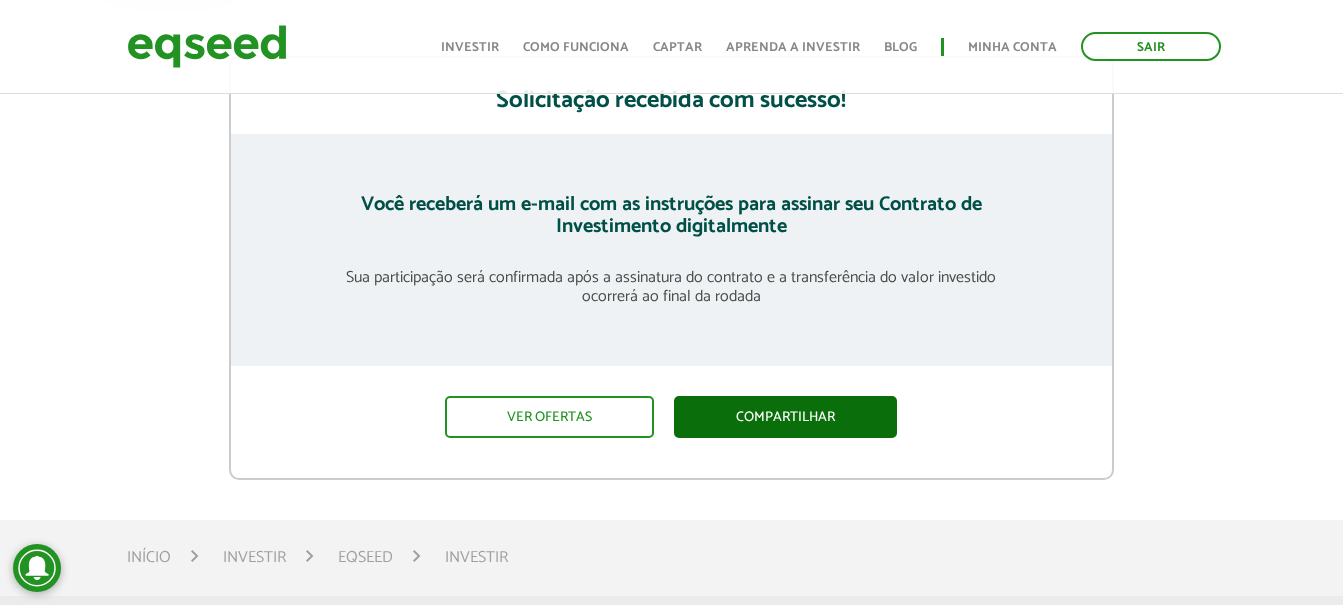 click on "Compartilhar" at bounding box center [785, 417] 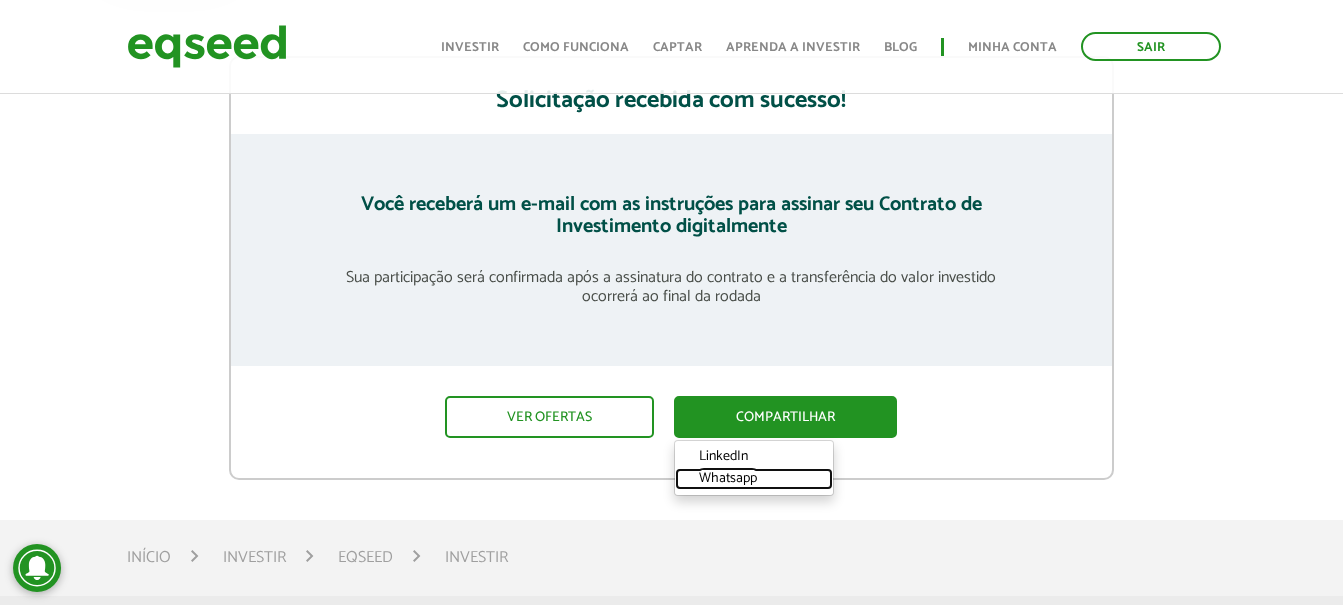 click on "Whatsapp" at bounding box center [754, 479] 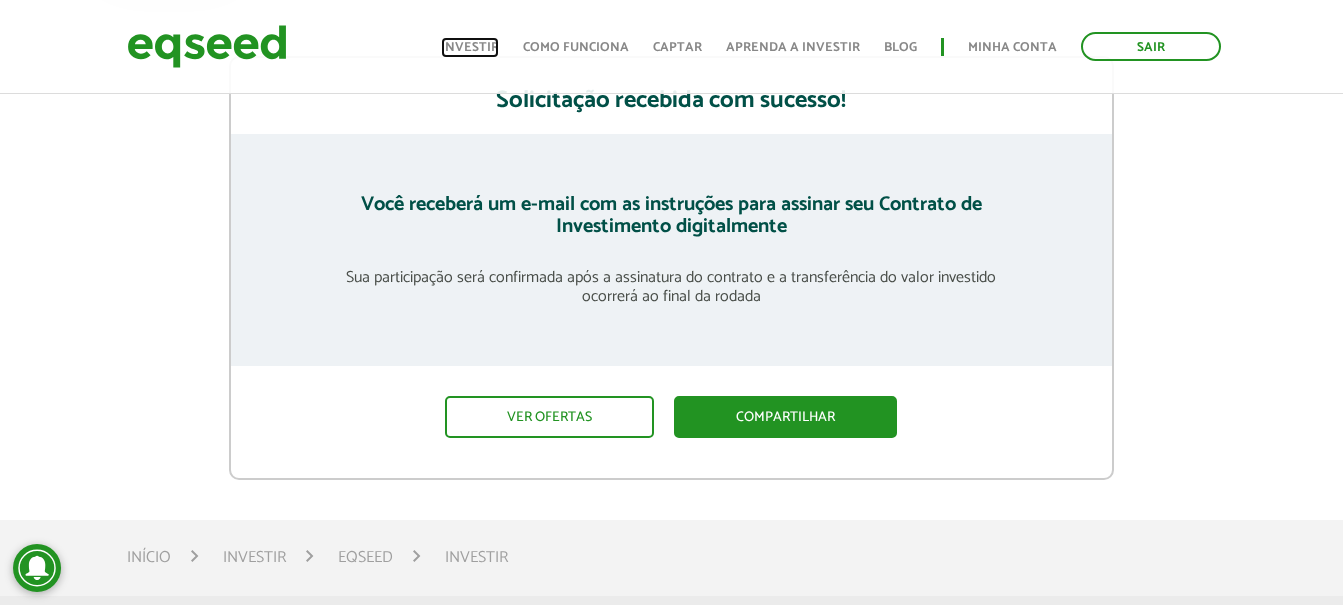 click on "Investir" at bounding box center (470, 47) 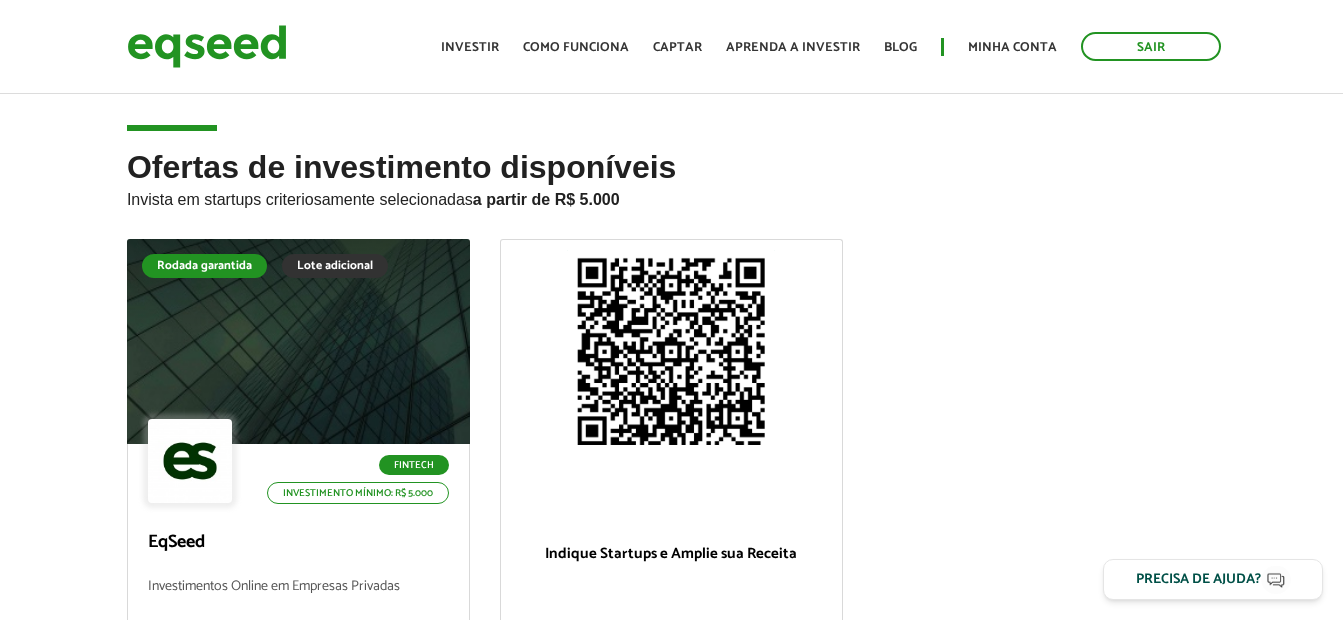 scroll, scrollTop: 0, scrollLeft: 0, axis: both 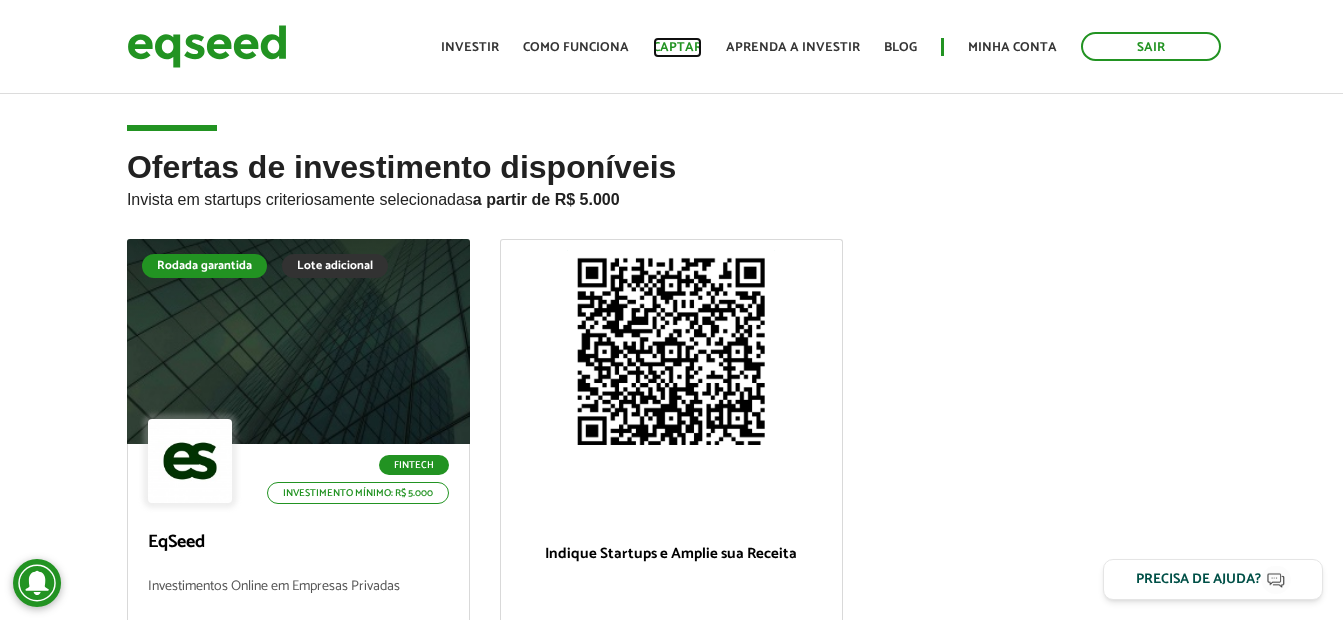 click on "Captar" at bounding box center (677, 47) 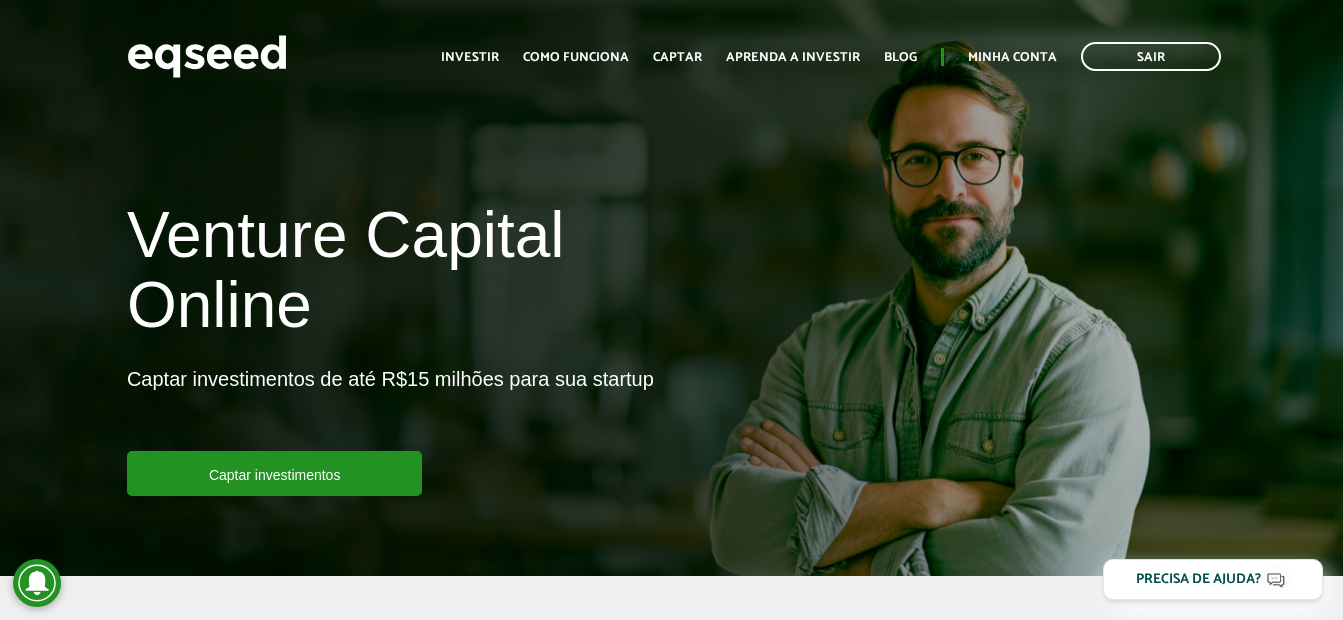 scroll, scrollTop: 0, scrollLeft: 0, axis: both 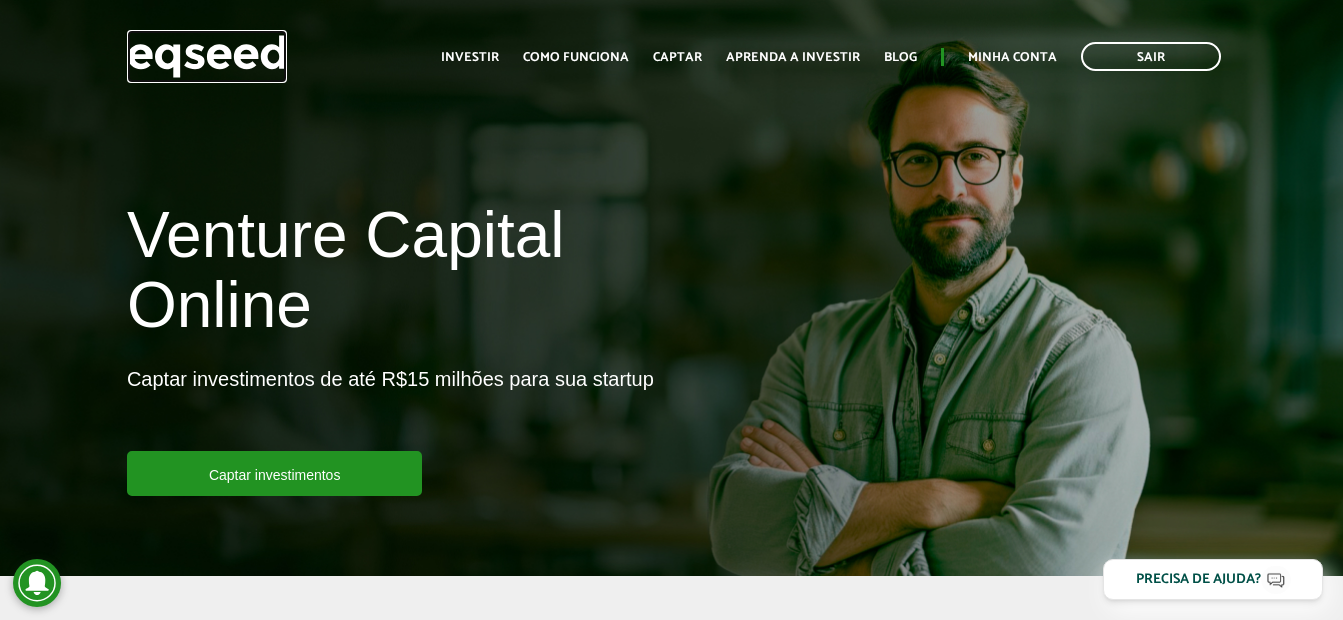 click at bounding box center [207, 56] 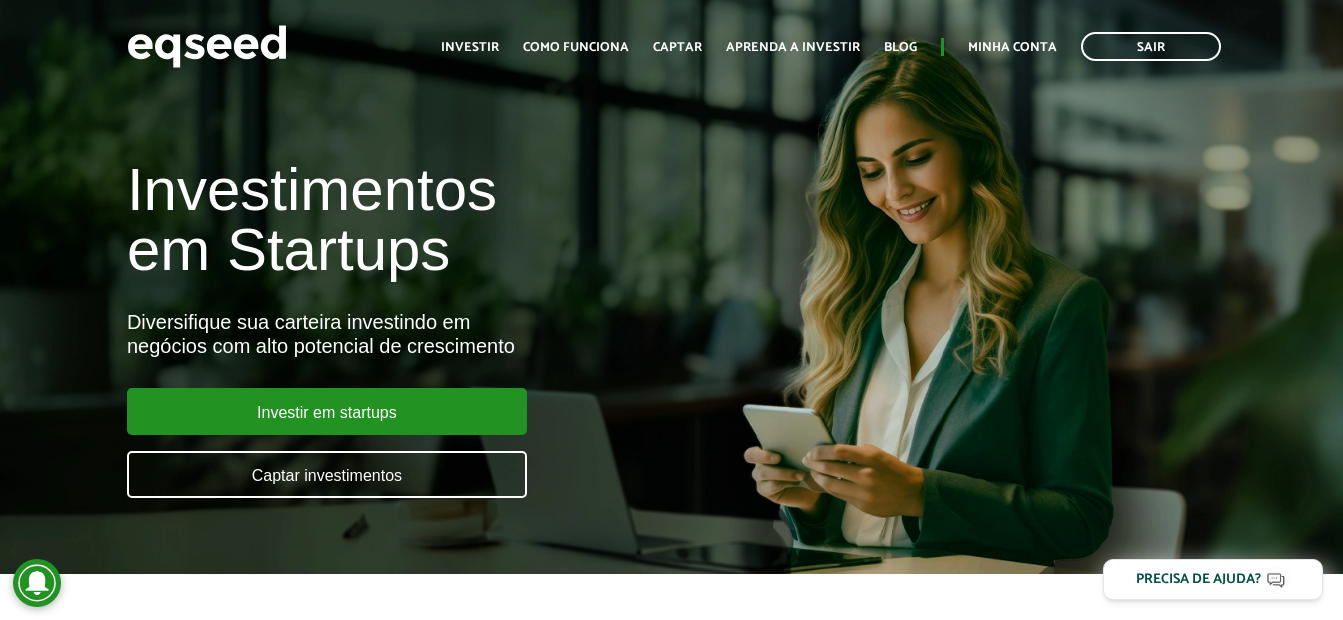 scroll, scrollTop: 0, scrollLeft: 0, axis: both 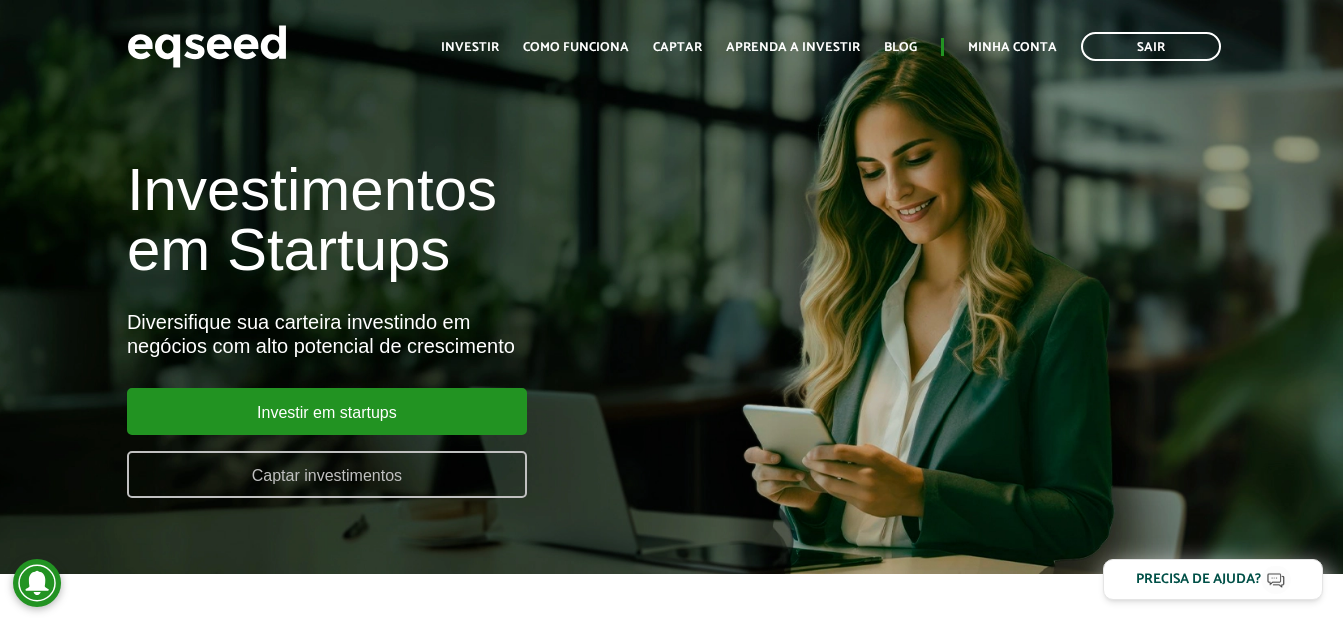 click on "Captar investimentos" at bounding box center (327, 474) 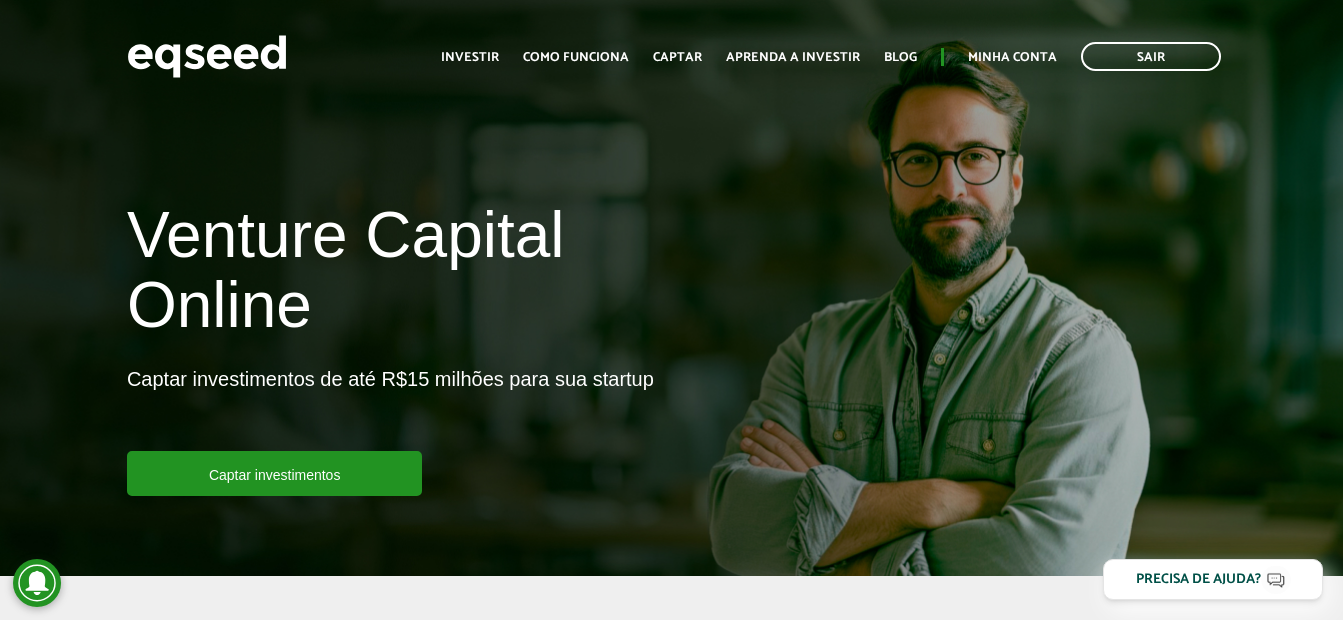 scroll, scrollTop: 0, scrollLeft: 0, axis: both 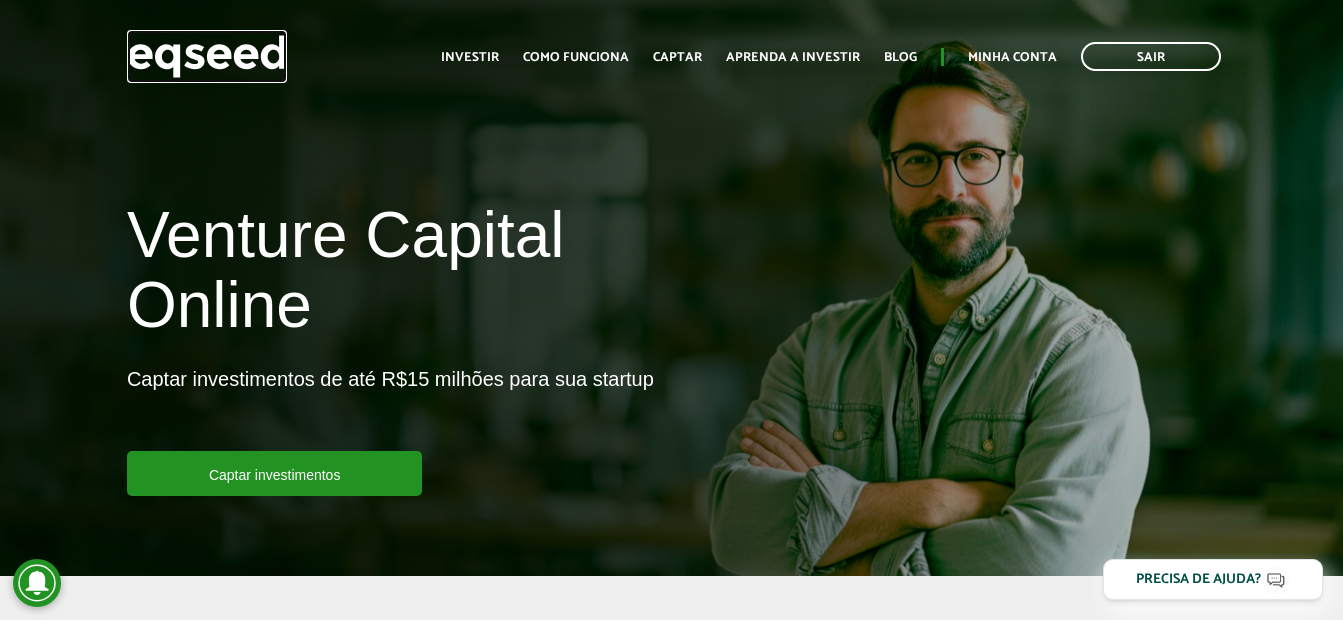 click at bounding box center [207, 56] 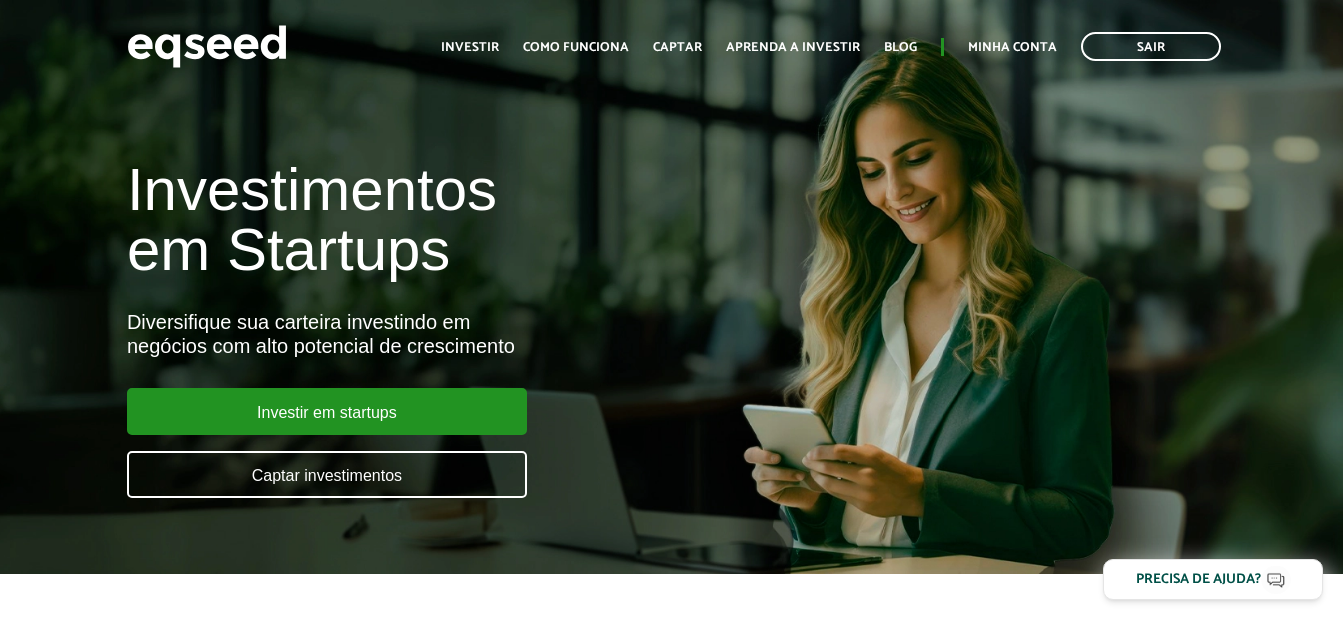 scroll, scrollTop: 0, scrollLeft: 0, axis: both 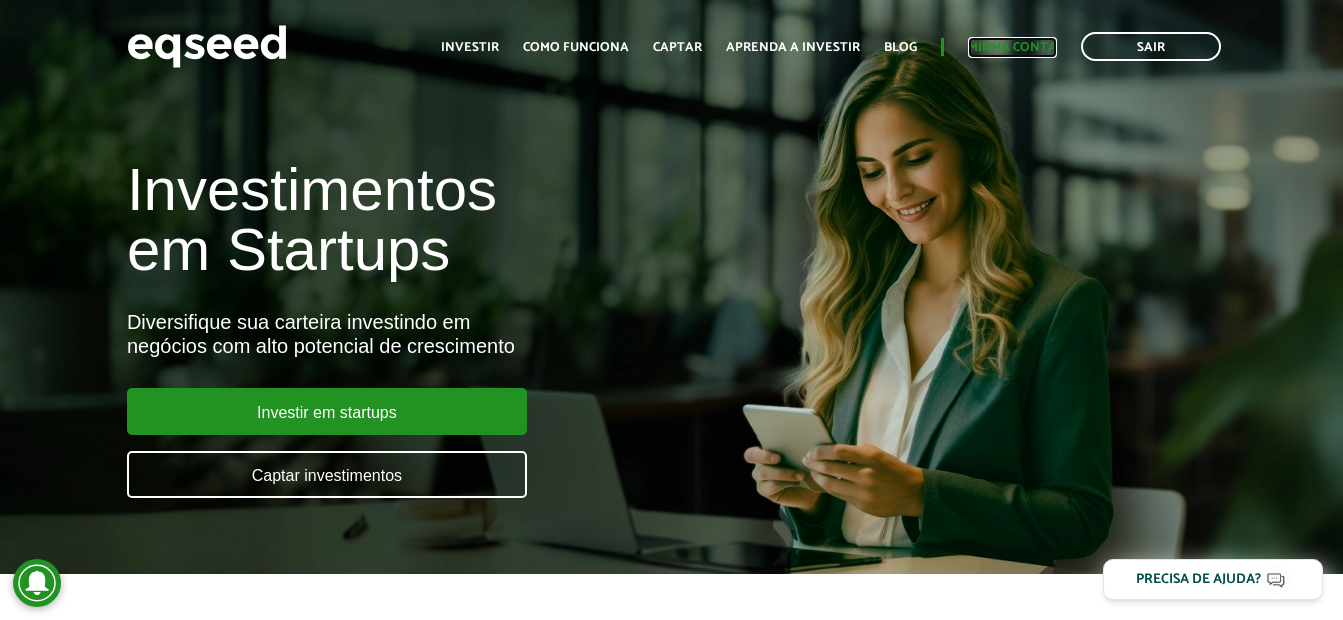click on "Minha conta" at bounding box center (1012, 47) 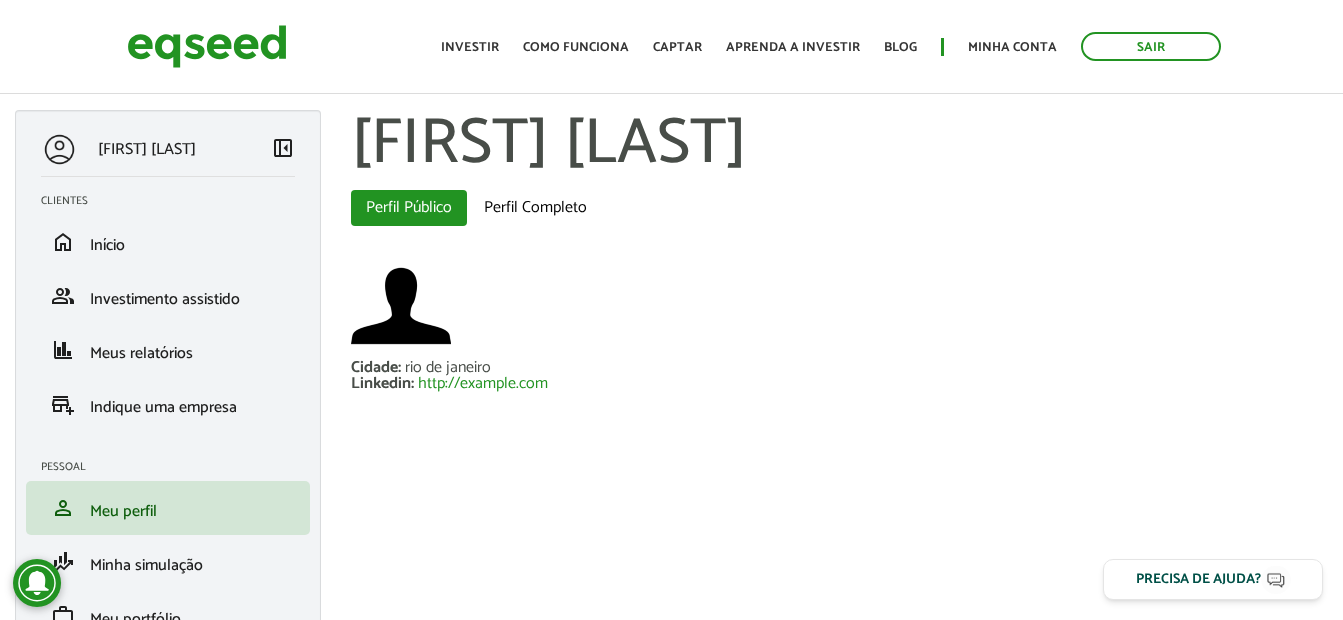 scroll, scrollTop: 0, scrollLeft: 0, axis: both 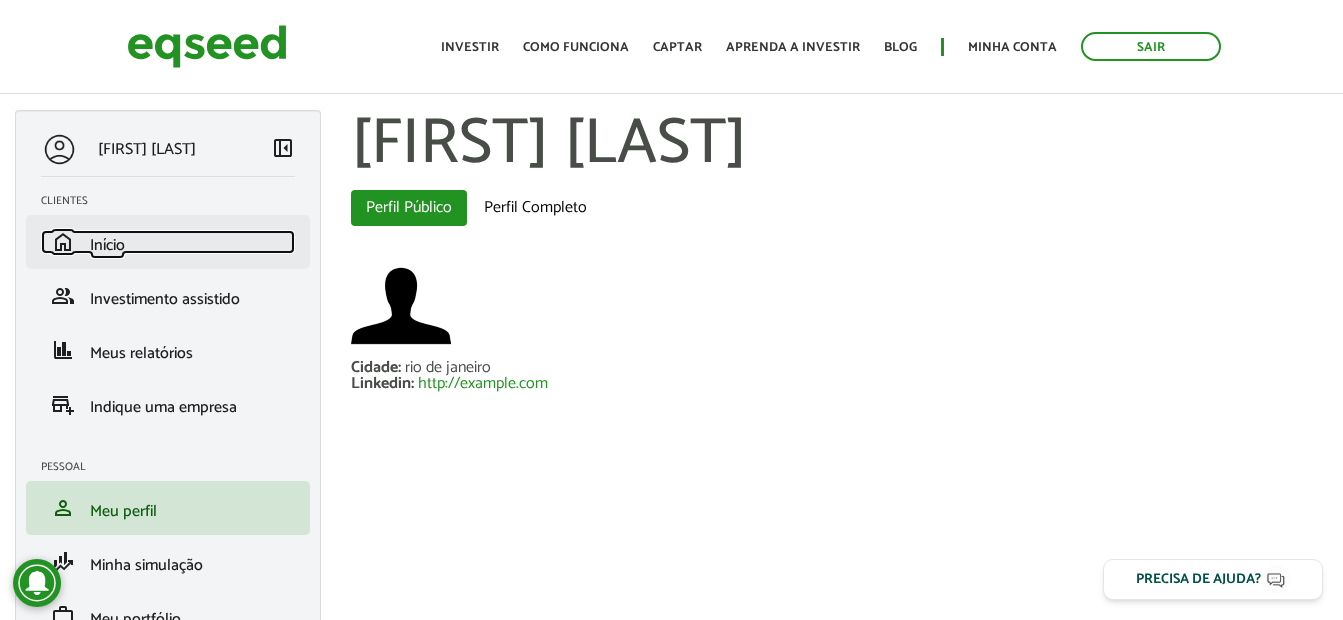 click on "Início" at bounding box center (107, 245) 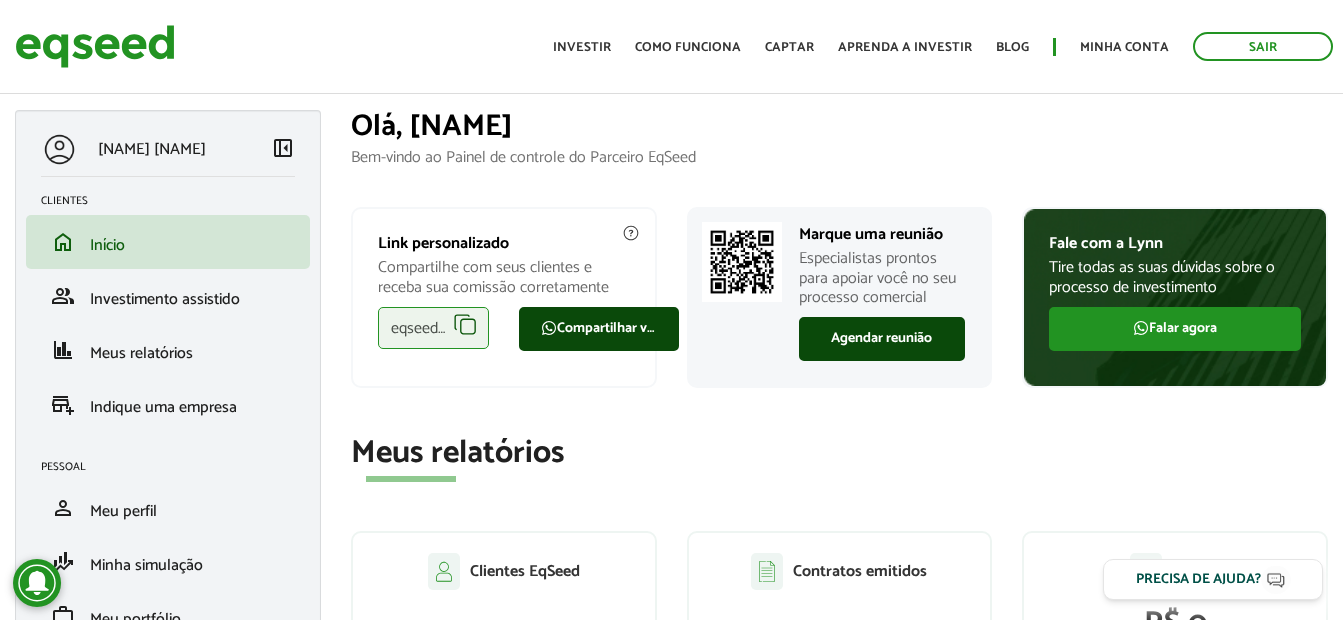 scroll, scrollTop: 0, scrollLeft: 0, axis: both 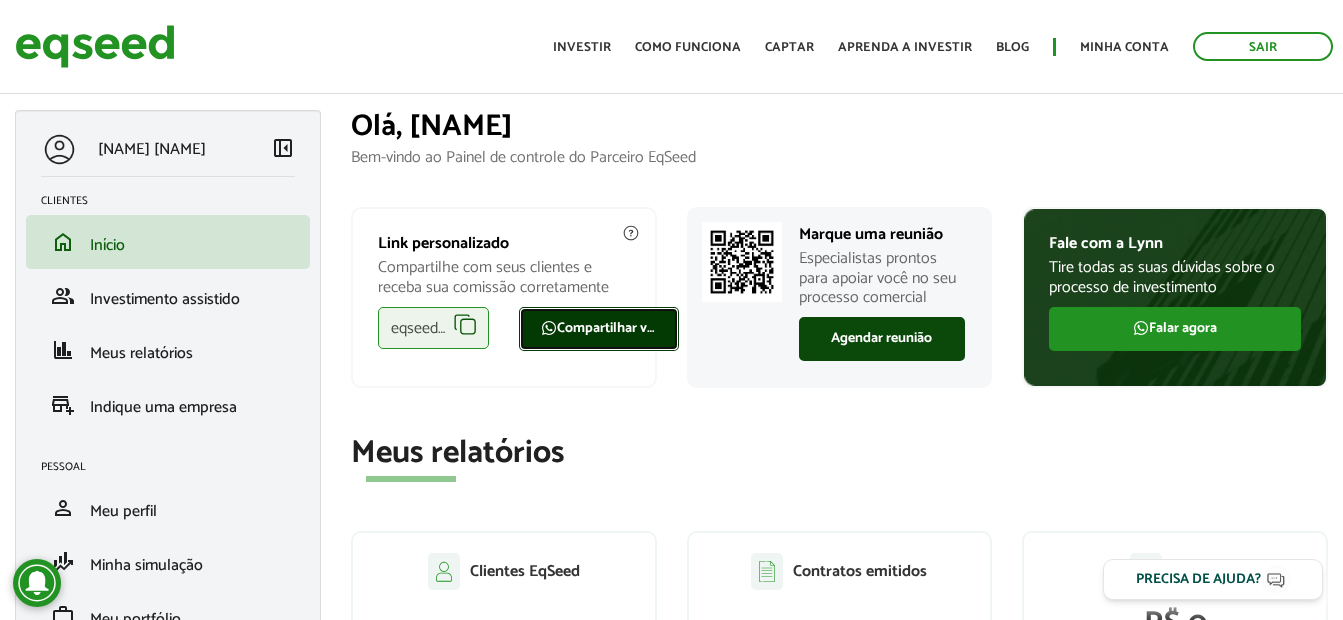 click on "Compartilhar via WhatsApp" at bounding box center [599, 329] 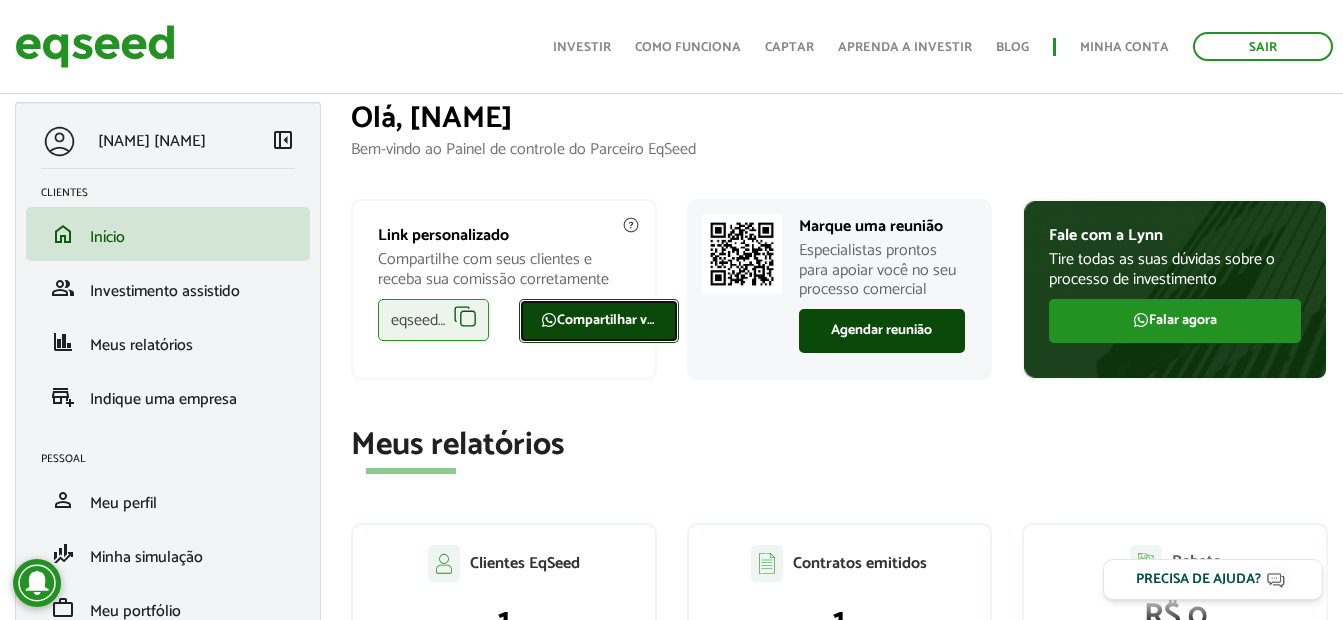 scroll, scrollTop: 0, scrollLeft: 0, axis: both 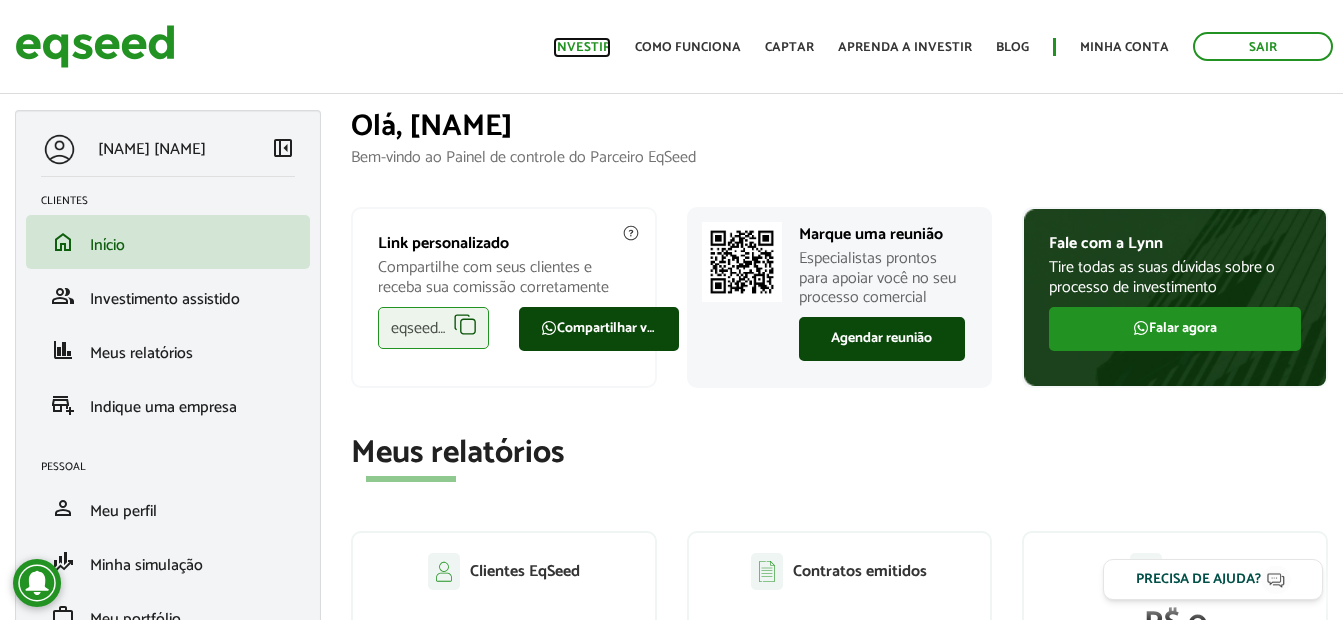 click on "Investir" at bounding box center (582, 47) 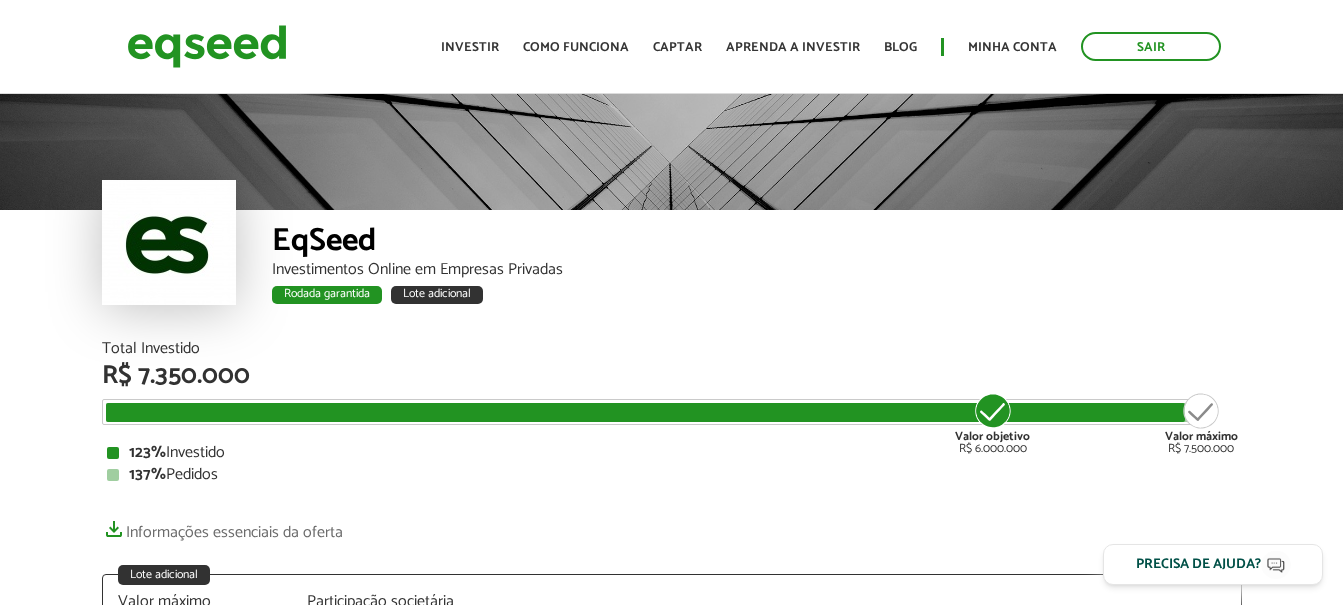 scroll, scrollTop: 0, scrollLeft: 0, axis: both 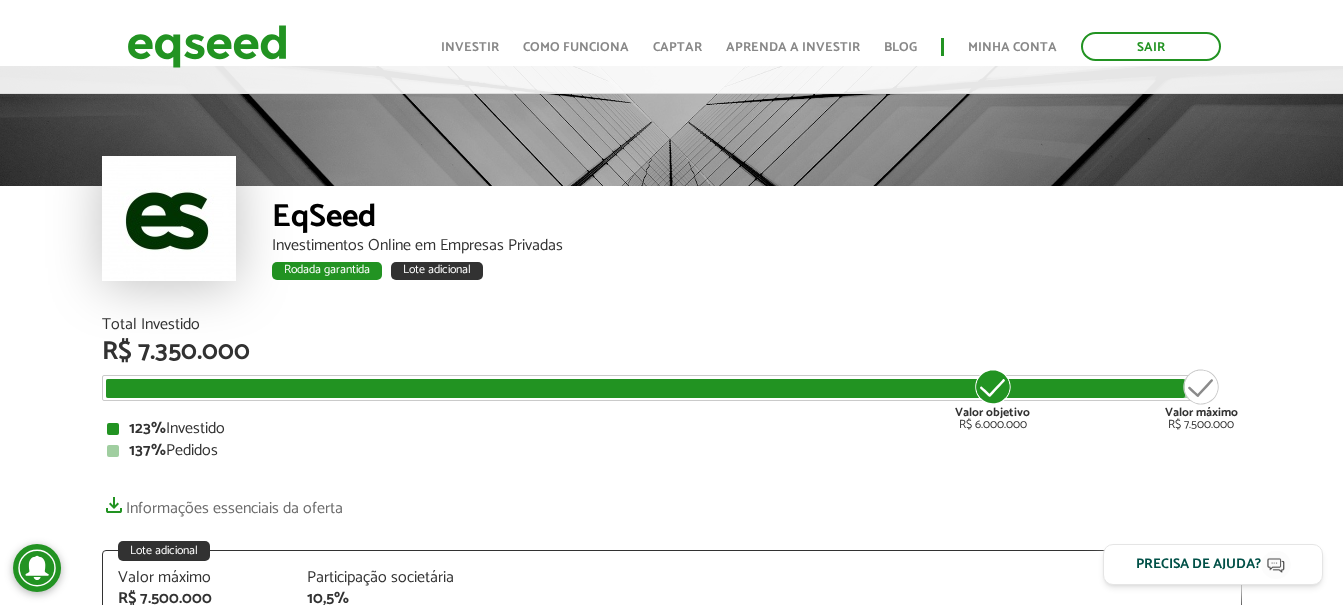 click on "EqSeed" at bounding box center (757, 219) 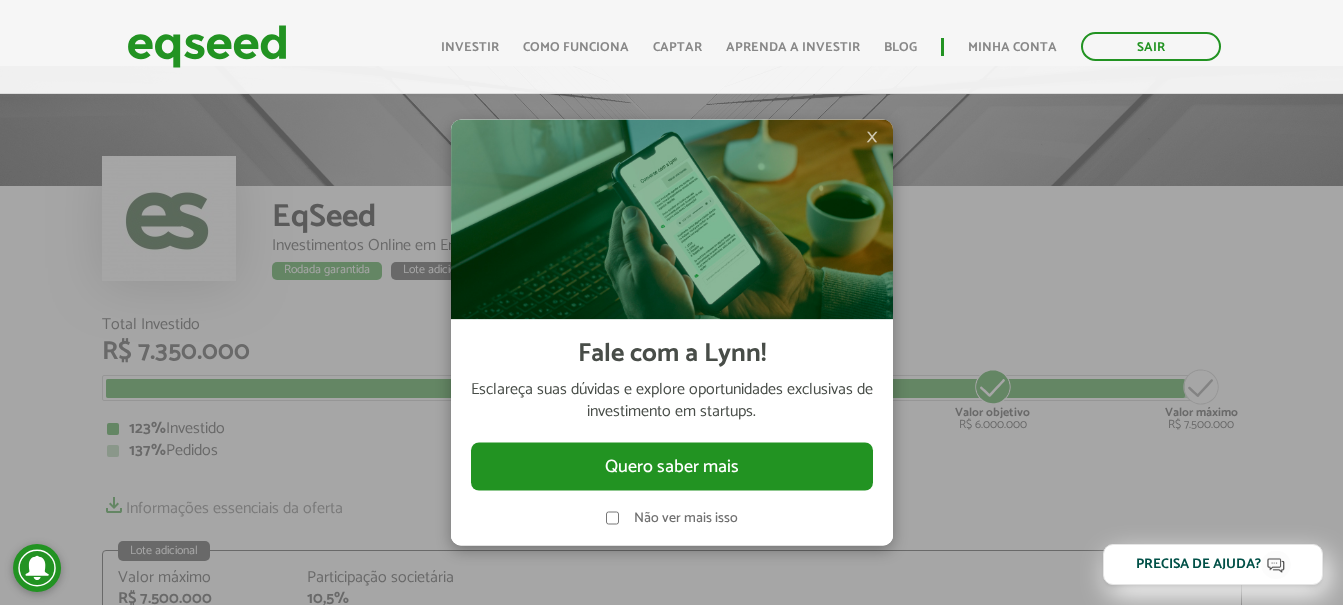 click on "Não ver mais isso" at bounding box center (686, 518) 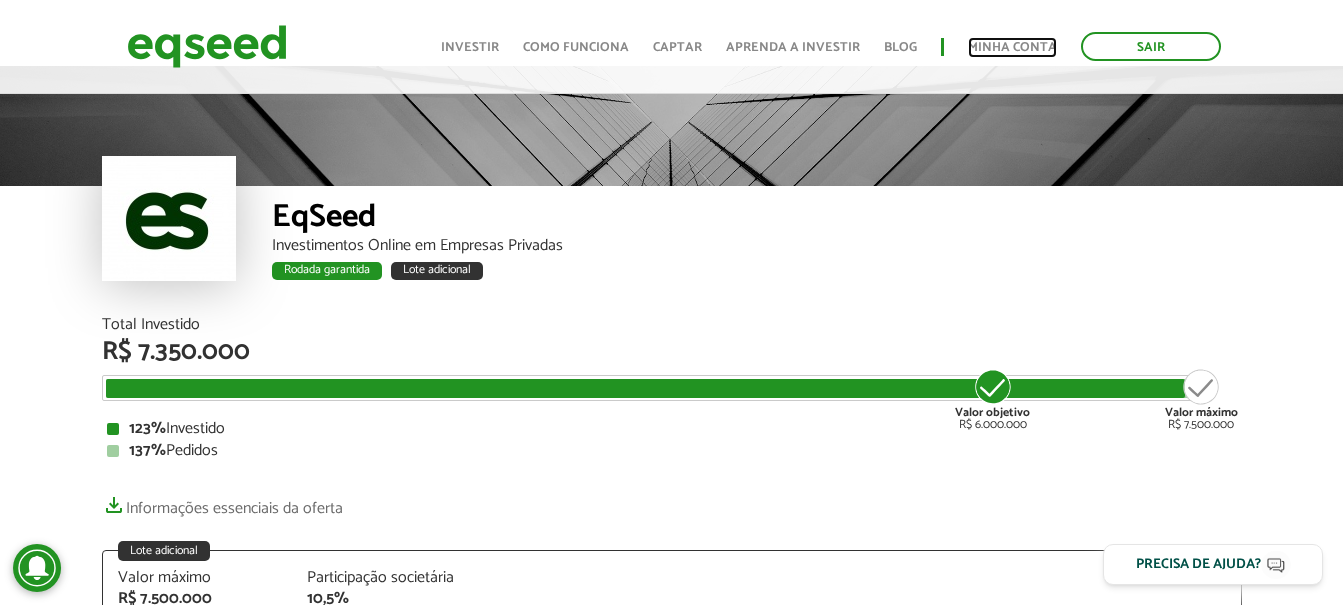 click on "Minha conta" at bounding box center [1012, 47] 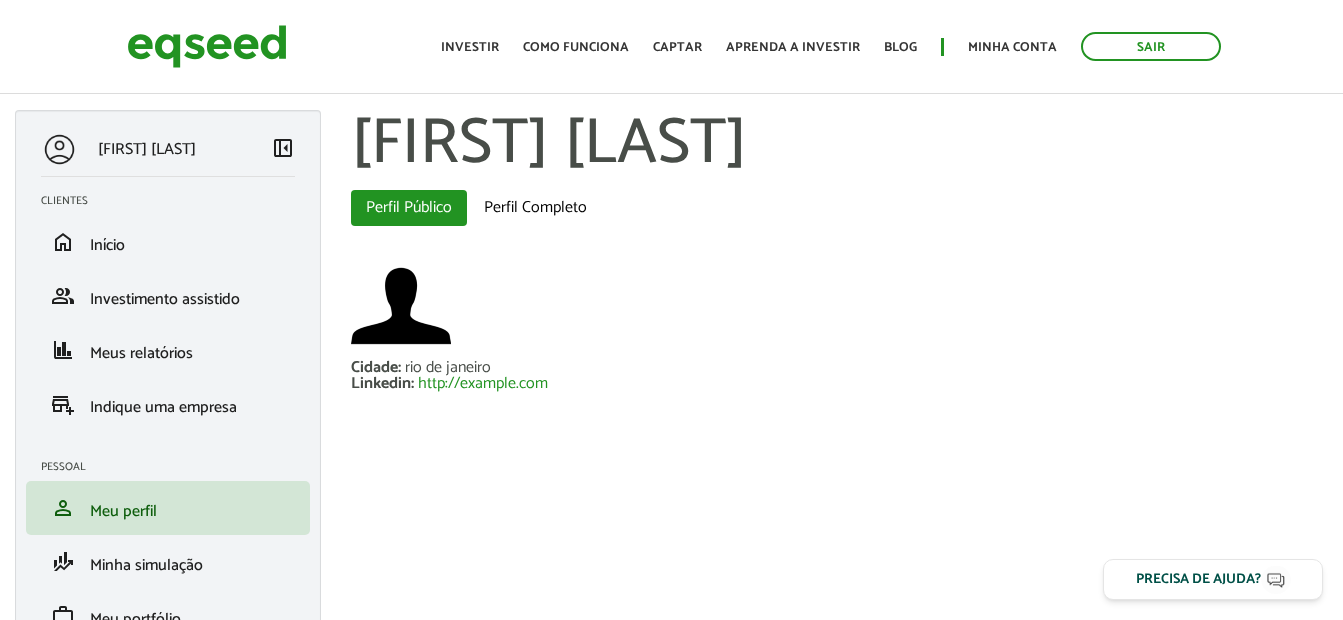 scroll, scrollTop: 0, scrollLeft: 0, axis: both 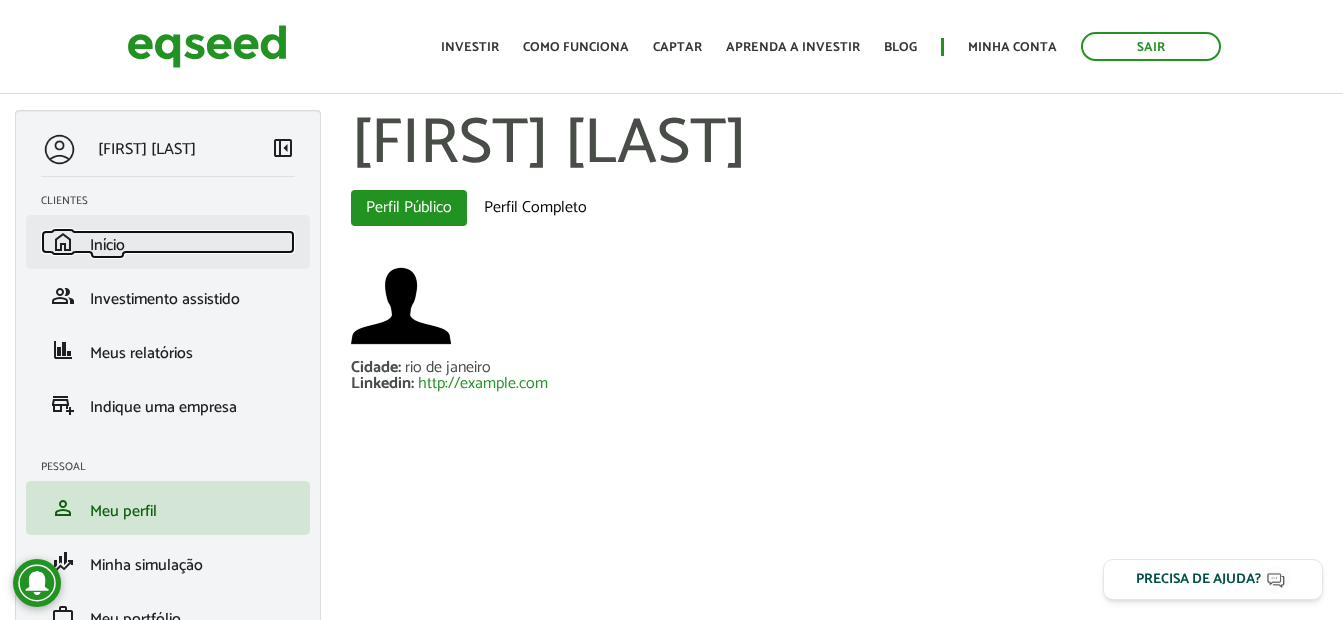 click on "Início" at bounding box center (107, 245) 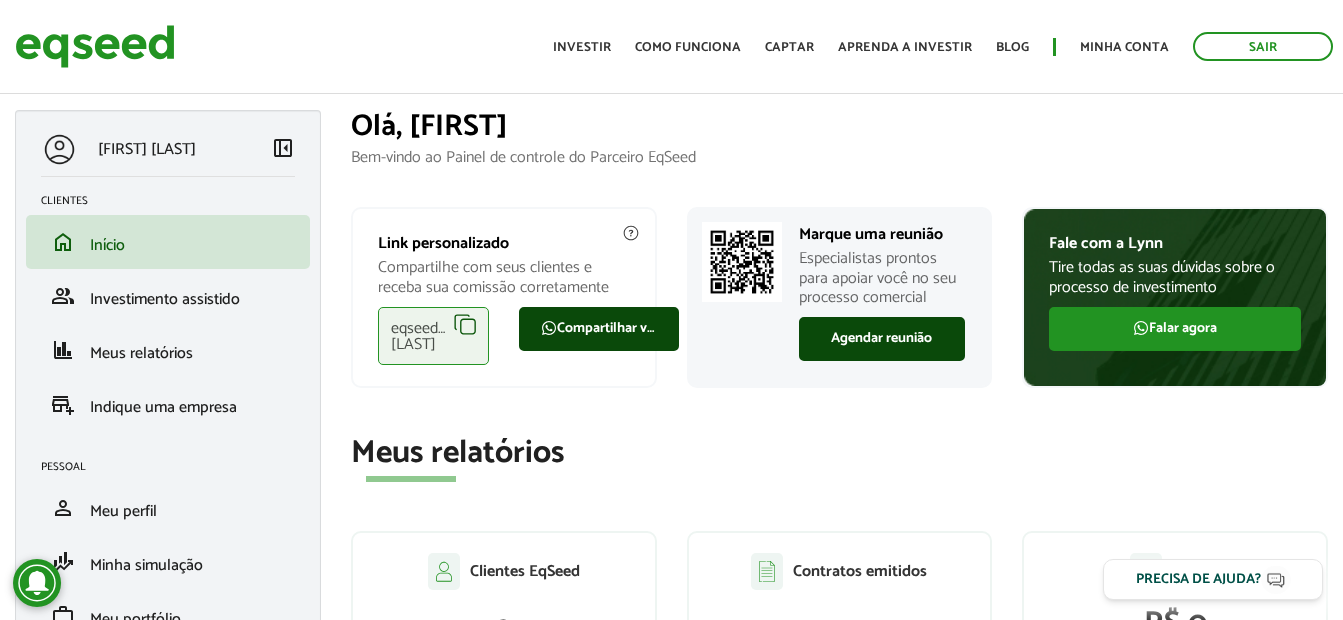 scroll, scrollTop: 0, scrollLeft: 0, axis: both 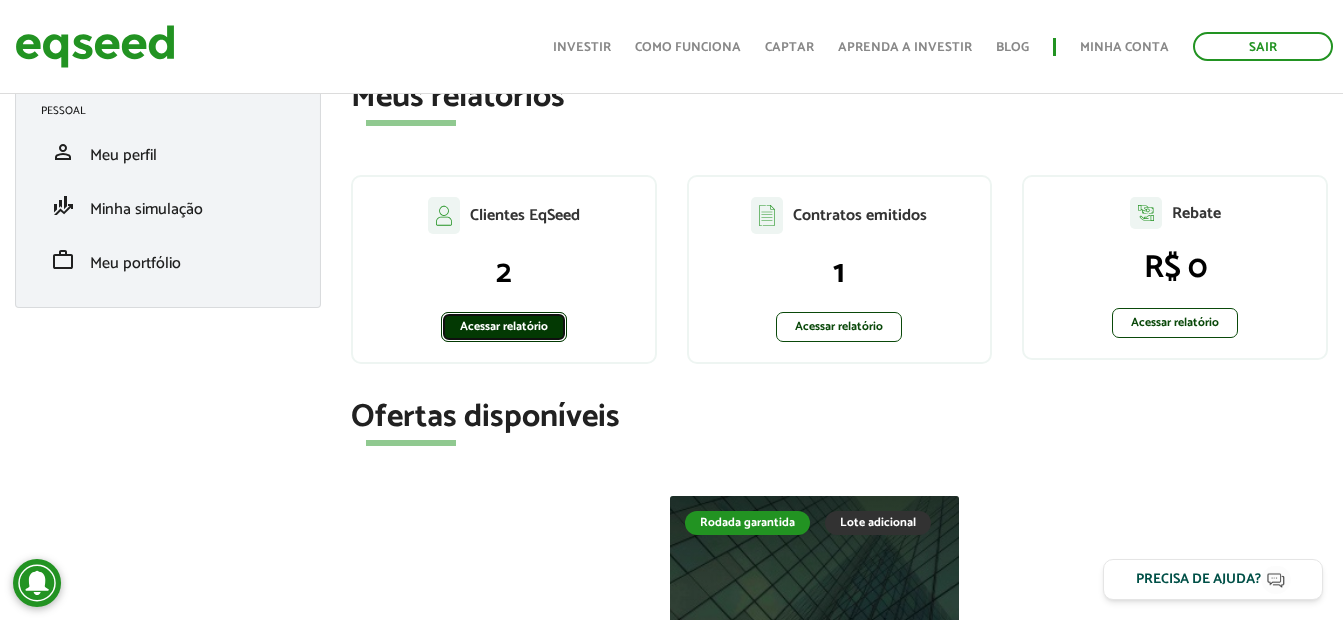 click on "Acessar relatório" at bounding box center [504, 327] 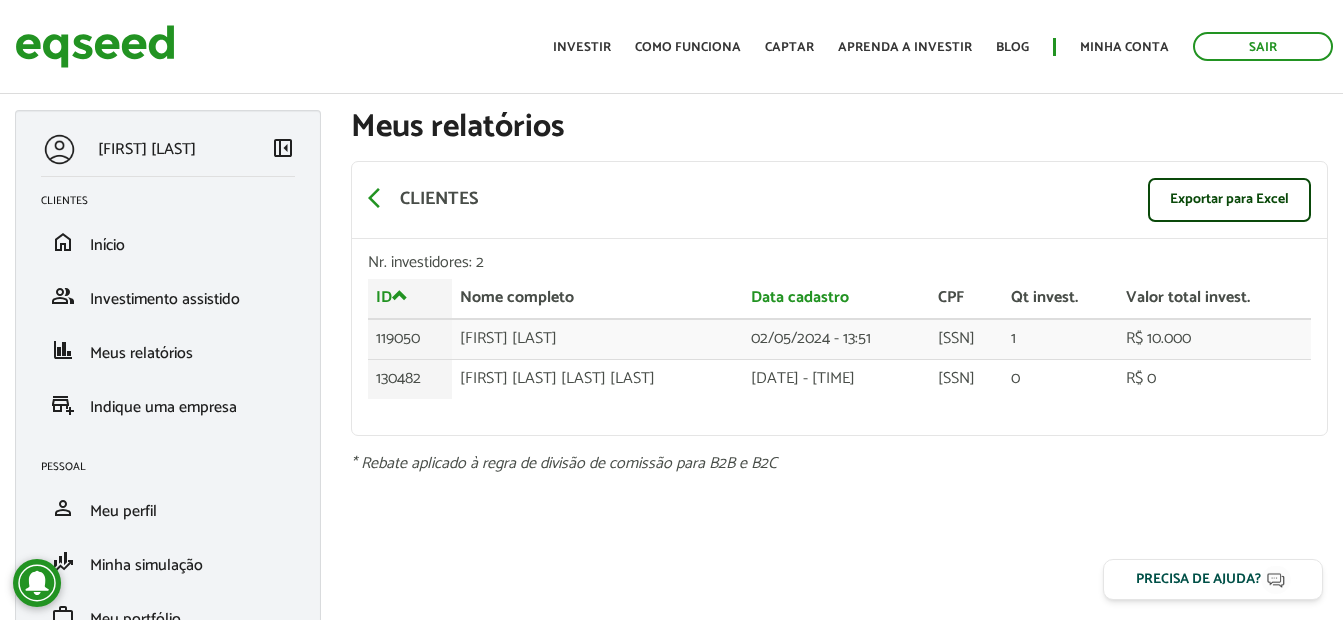 scroll, scrollTop: 0, scrollLeft: 0, axis: both 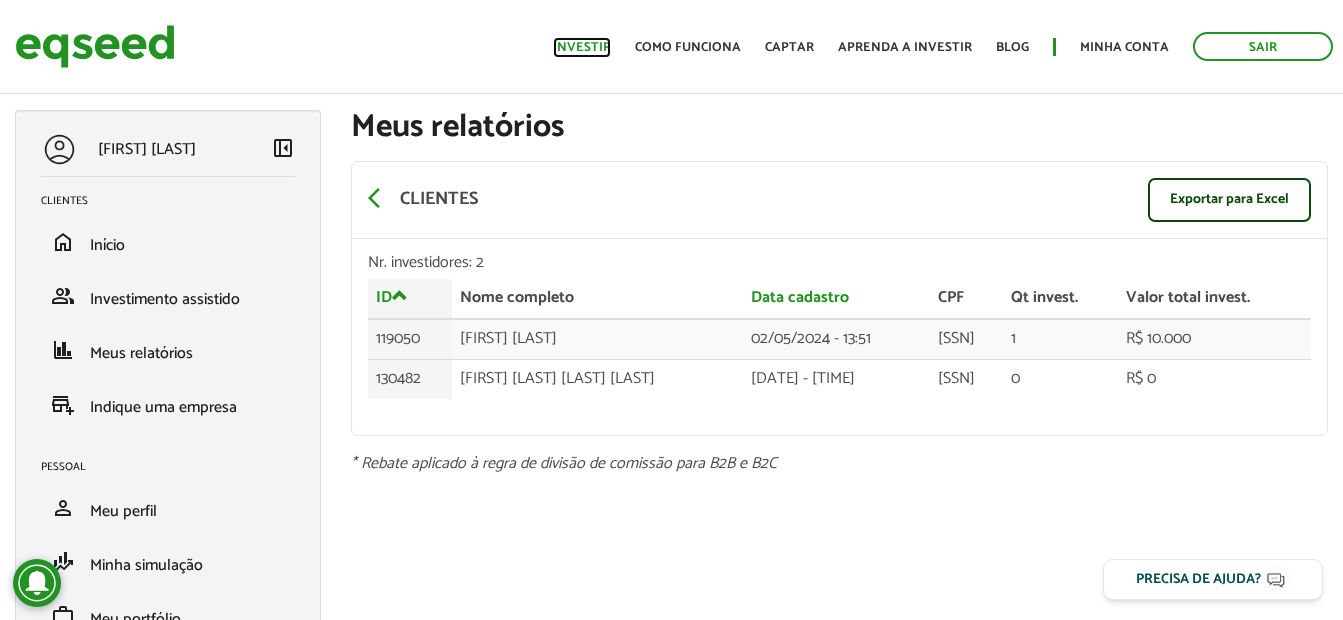 click on "Investir" at bounding box center (582, 47) 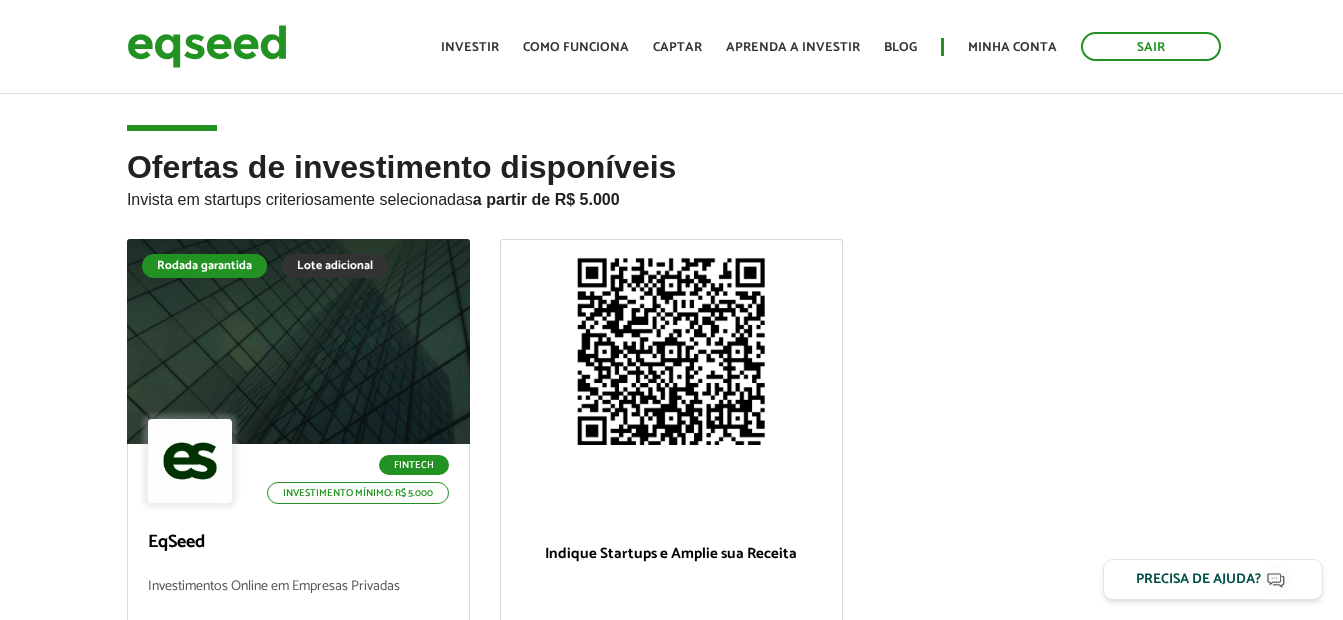 scroll, scrollTop: 0, scrollLeft: 0, axis: both 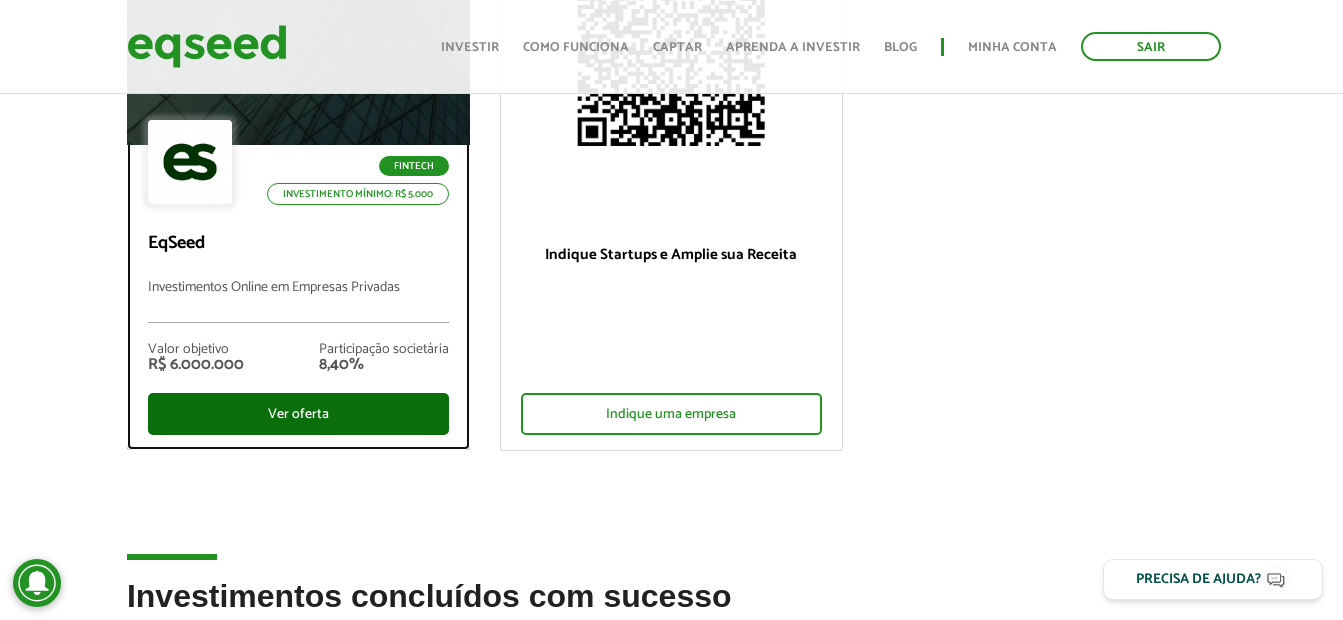 click on "Ver oferta" at bounding box center [298, 414] 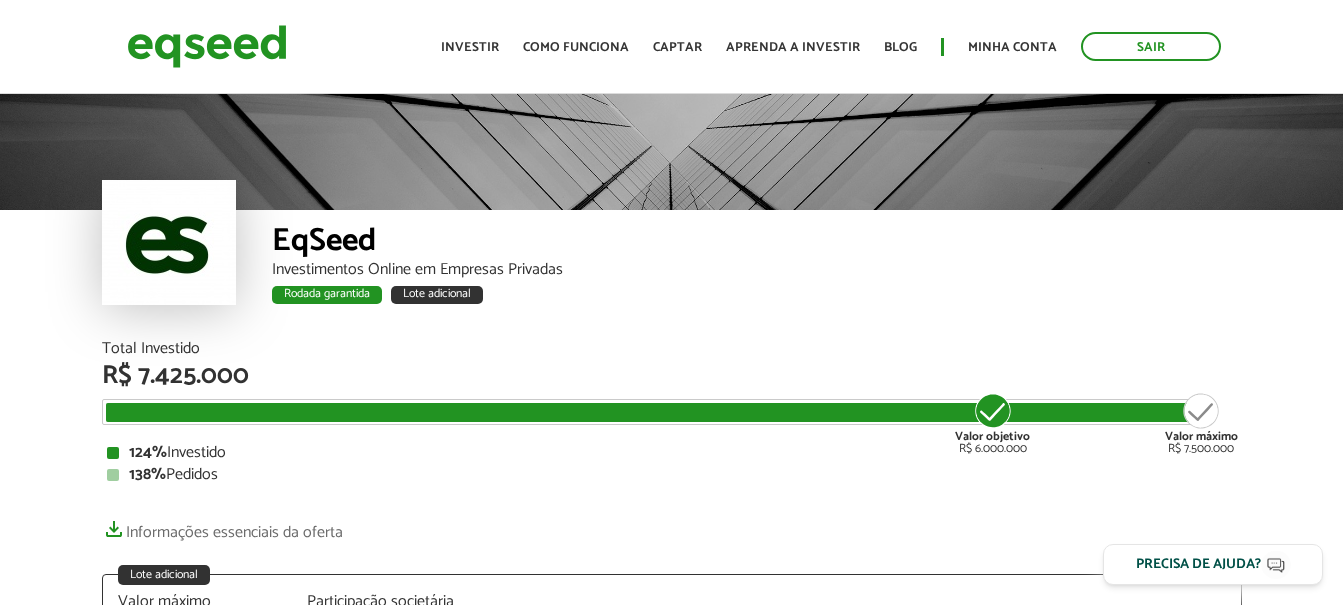 scroll, scrollTop: 0, scrollLeft: 0, axis: both 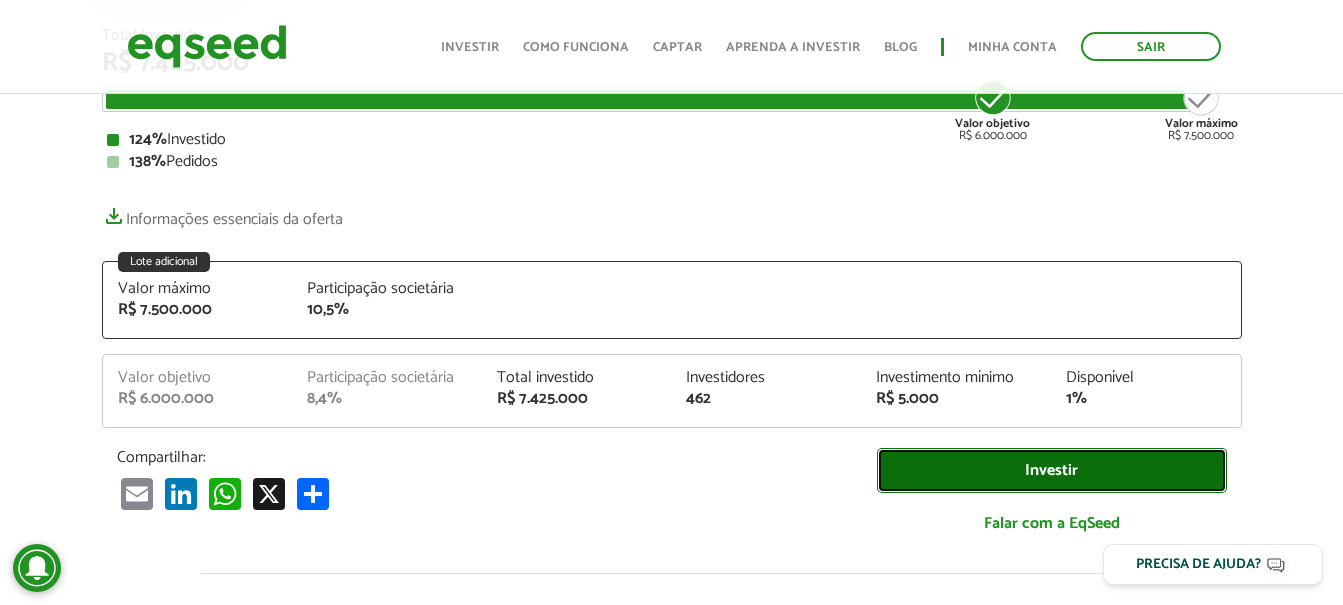 click on "Investir" at bounding box center [1052, 470] 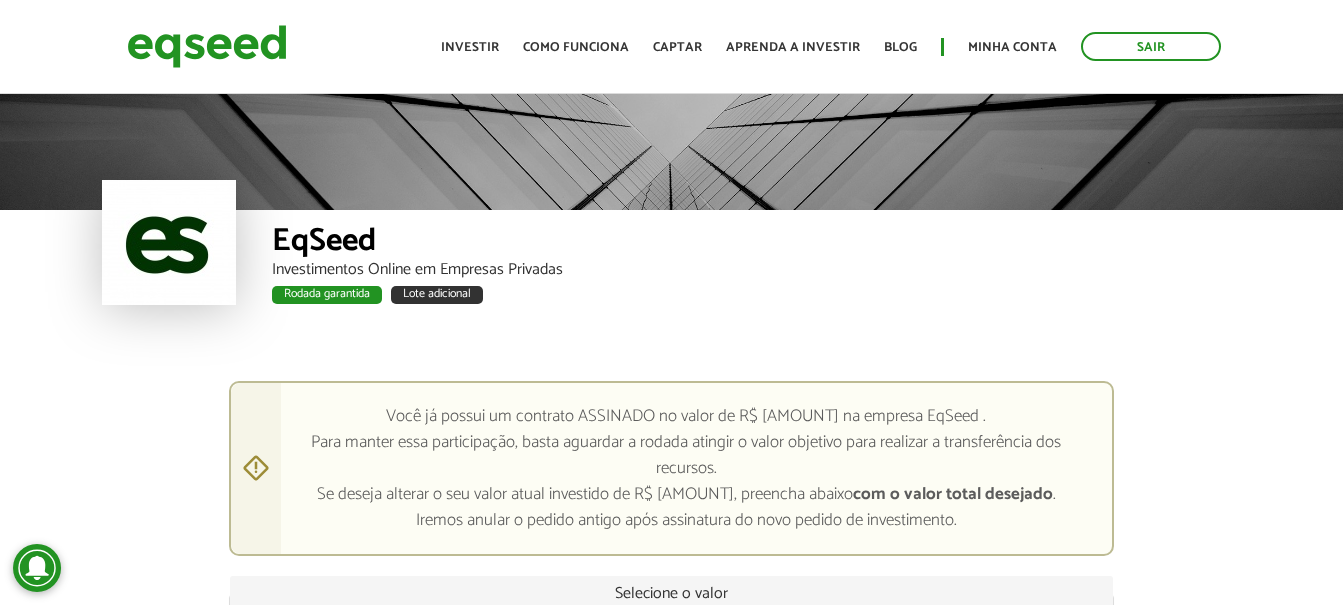 scroll, scrollTop: 0, scrollLeft: 0, axis: both 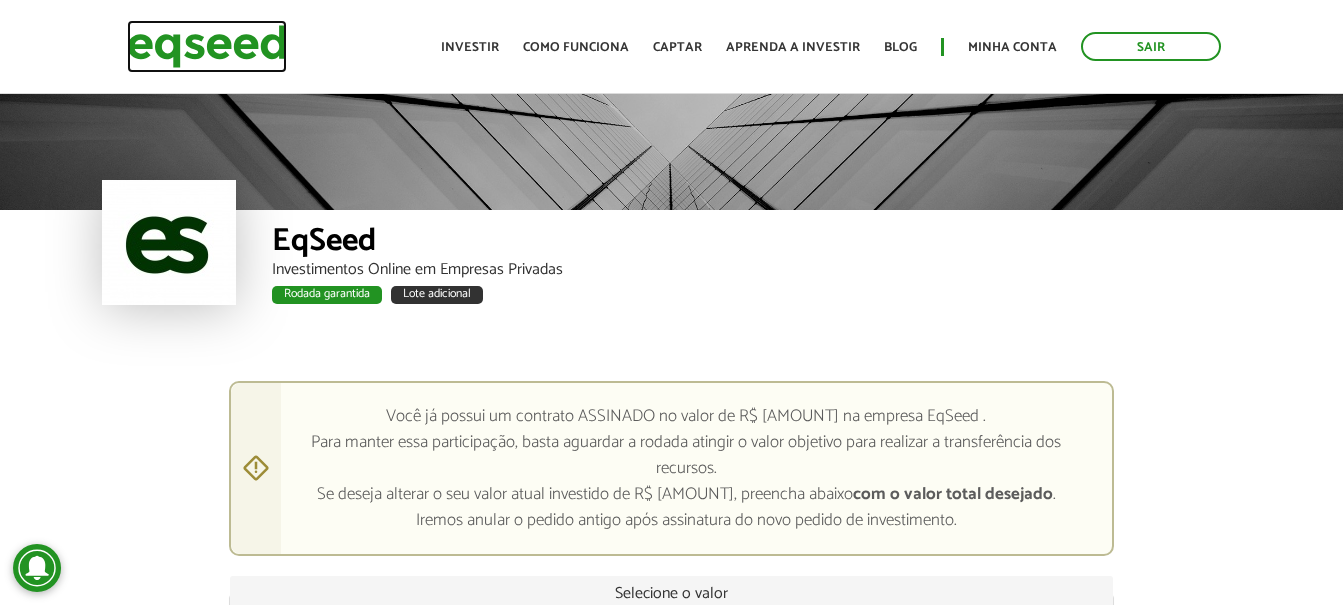 click at bounding box center (207, 46) 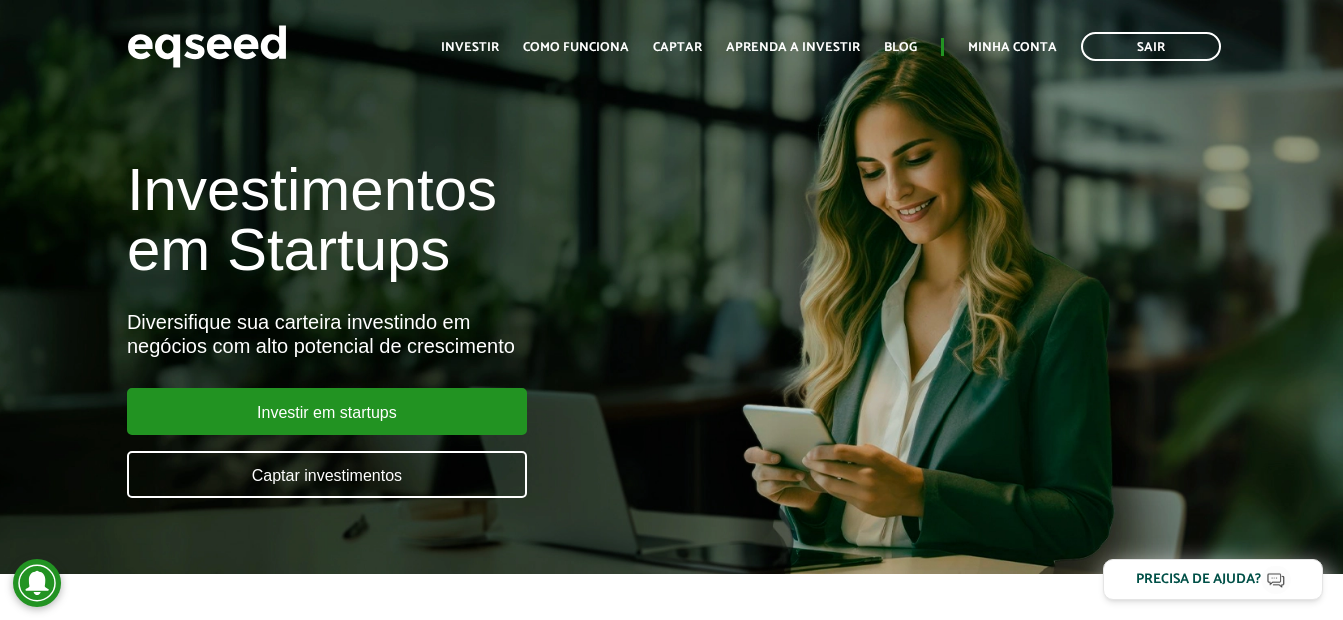 scroll, scrollTop: 0, scrollLeft: 0, axis: both 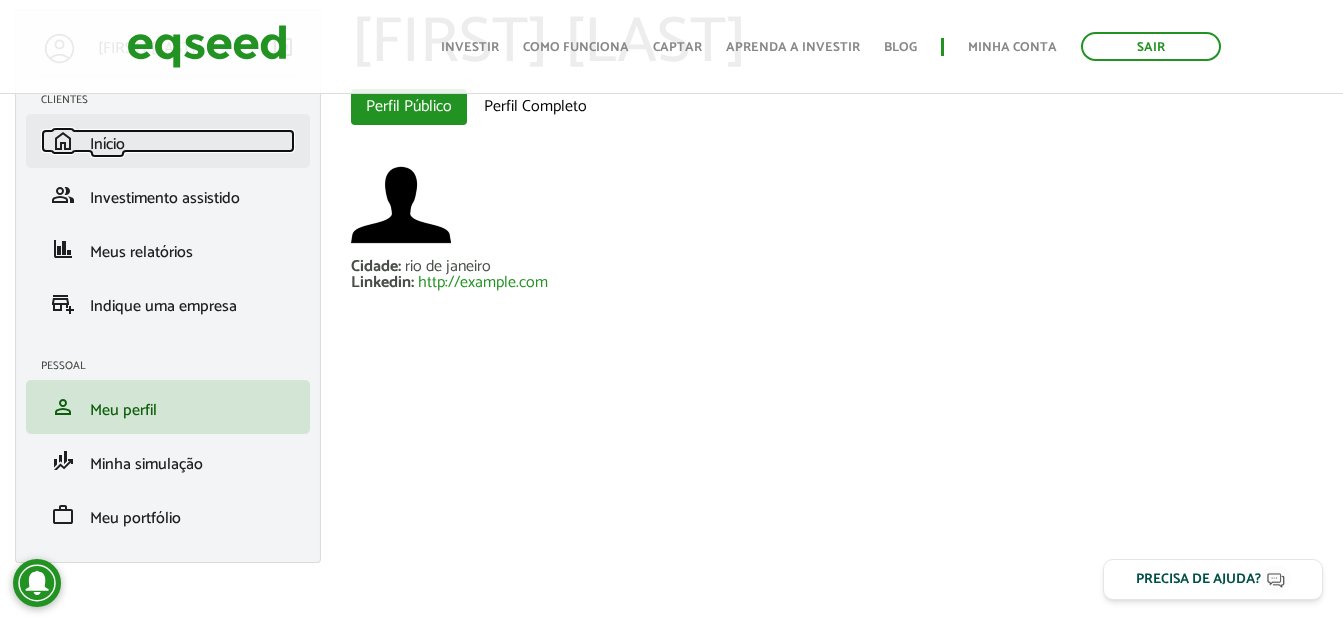 click on "Início" at bounding box center (107, 144) 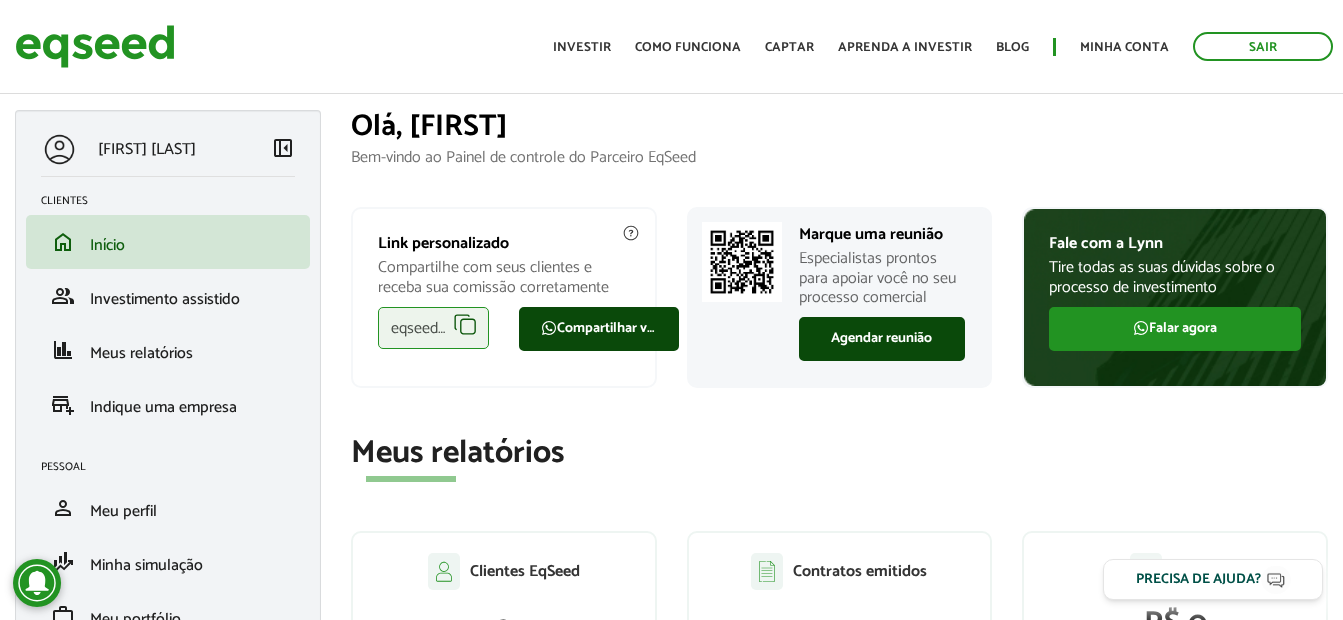 scroll, scrollTop: 0, scrollLeft: 0, axis: both 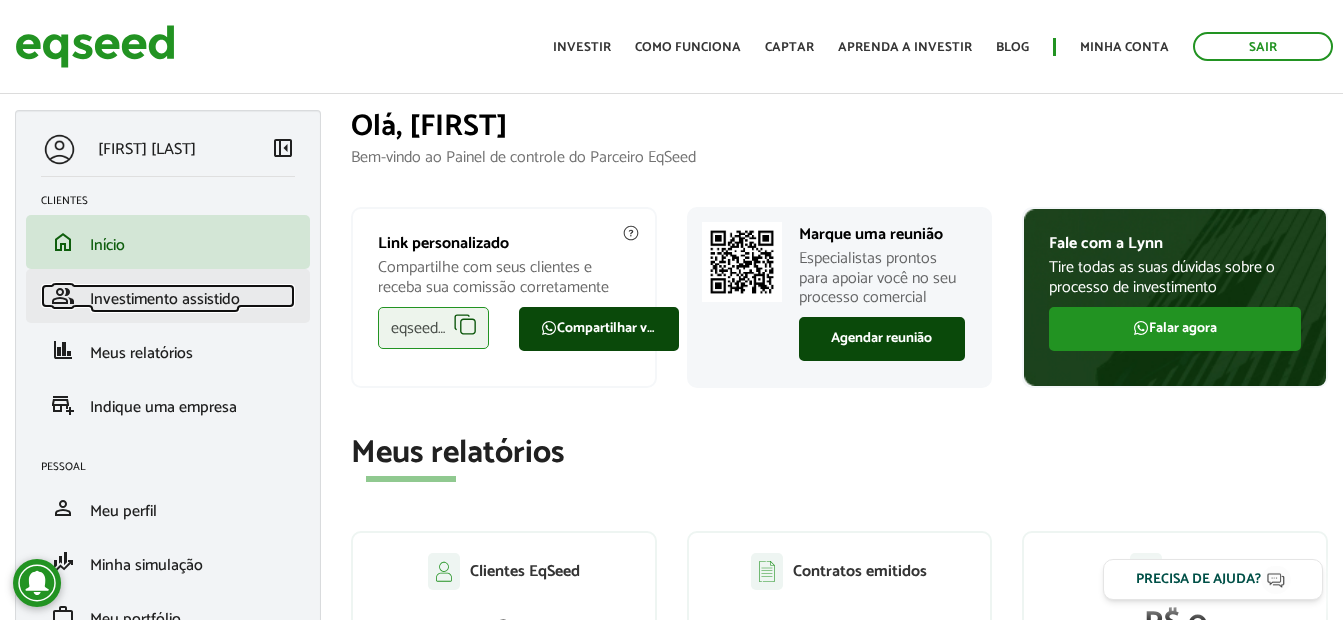 click on "Investimento assistido" at bounding box center [165, 299] 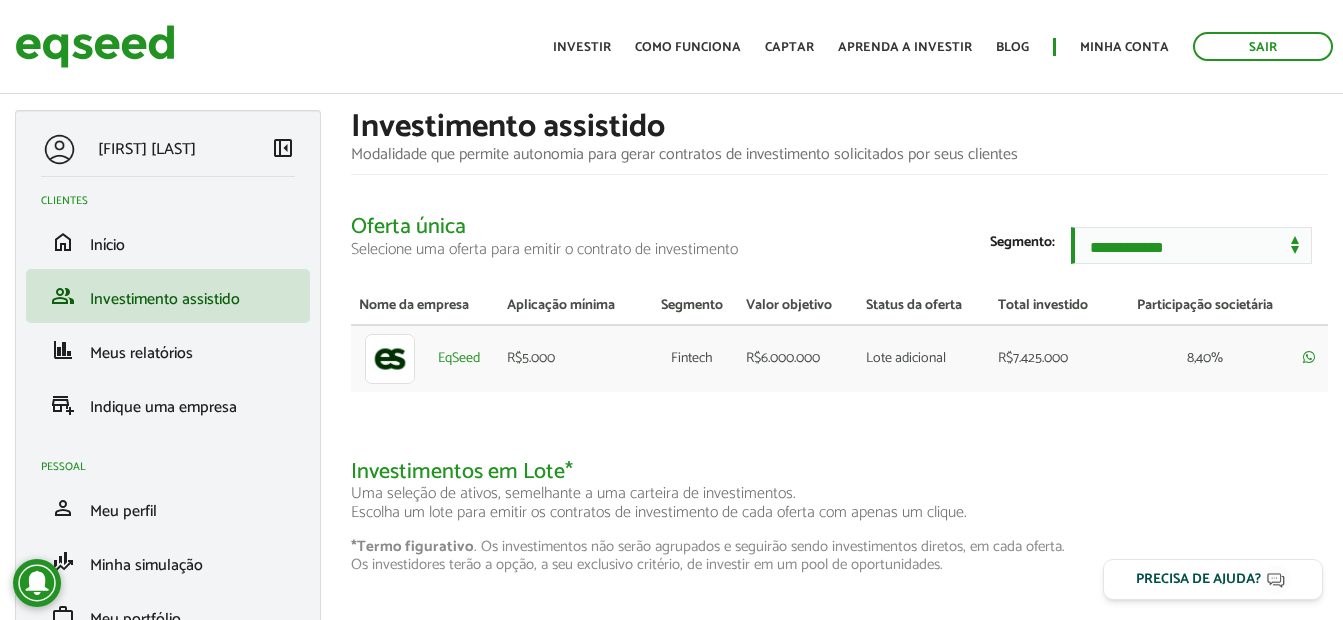 scroll, scrollTop: 0, scrollLeft: 0, axis: both 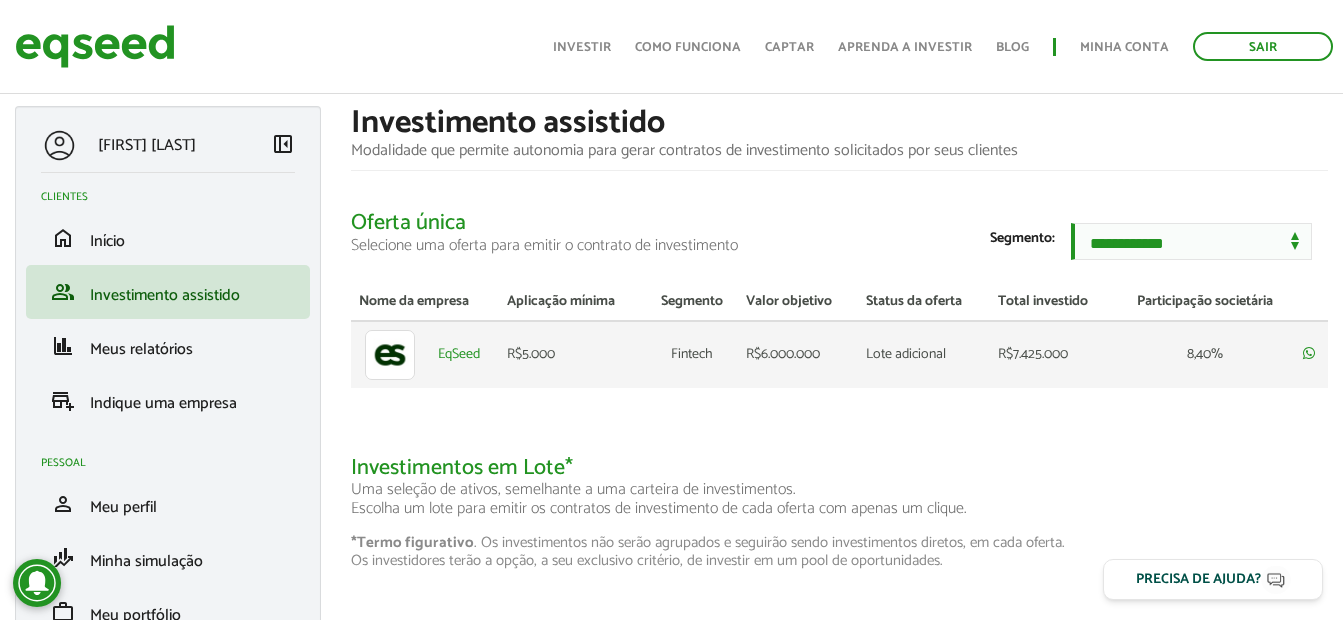 click on "R$7.425.000" at bounding box center (1052, 354) 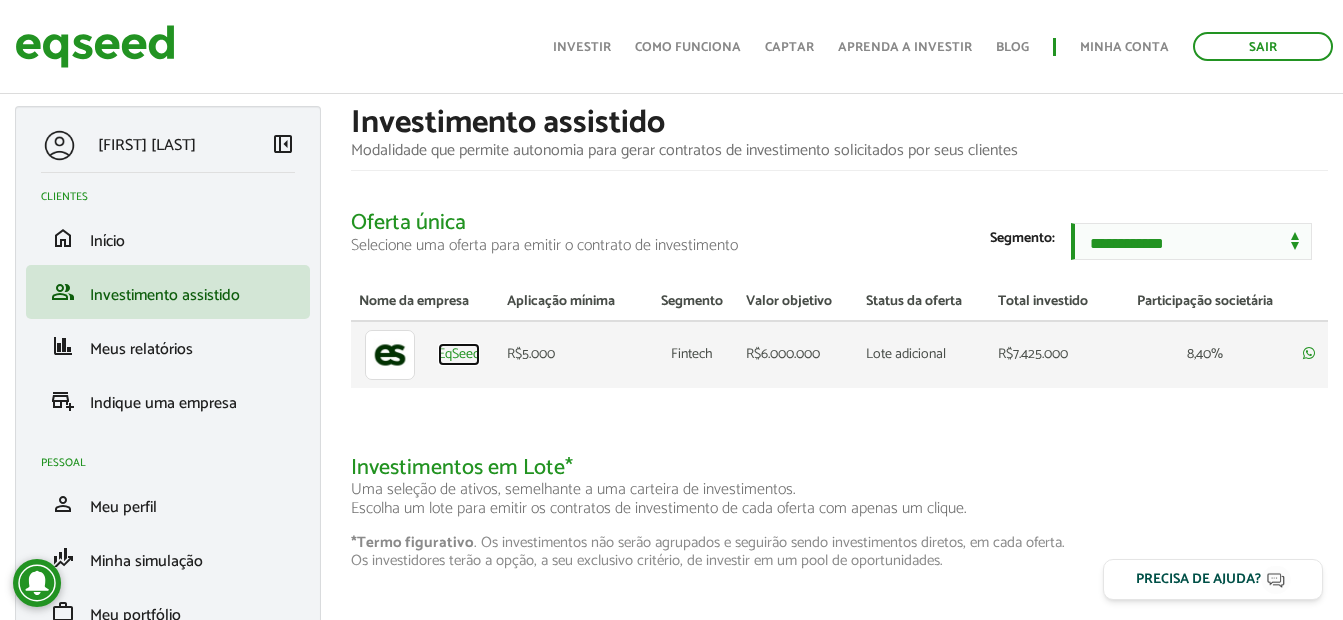 click on "EqSeed" at bounding box center [459, 355] 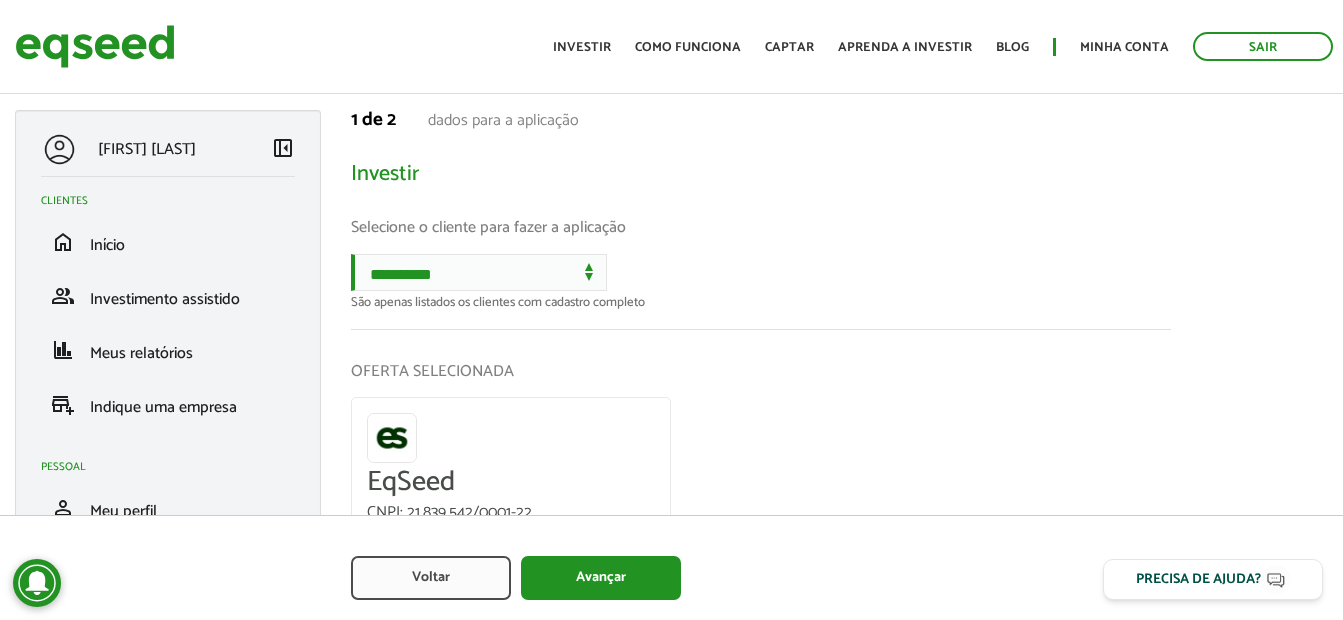 scroll, scrollTop: 0, scrollLeft: 0, axis: both 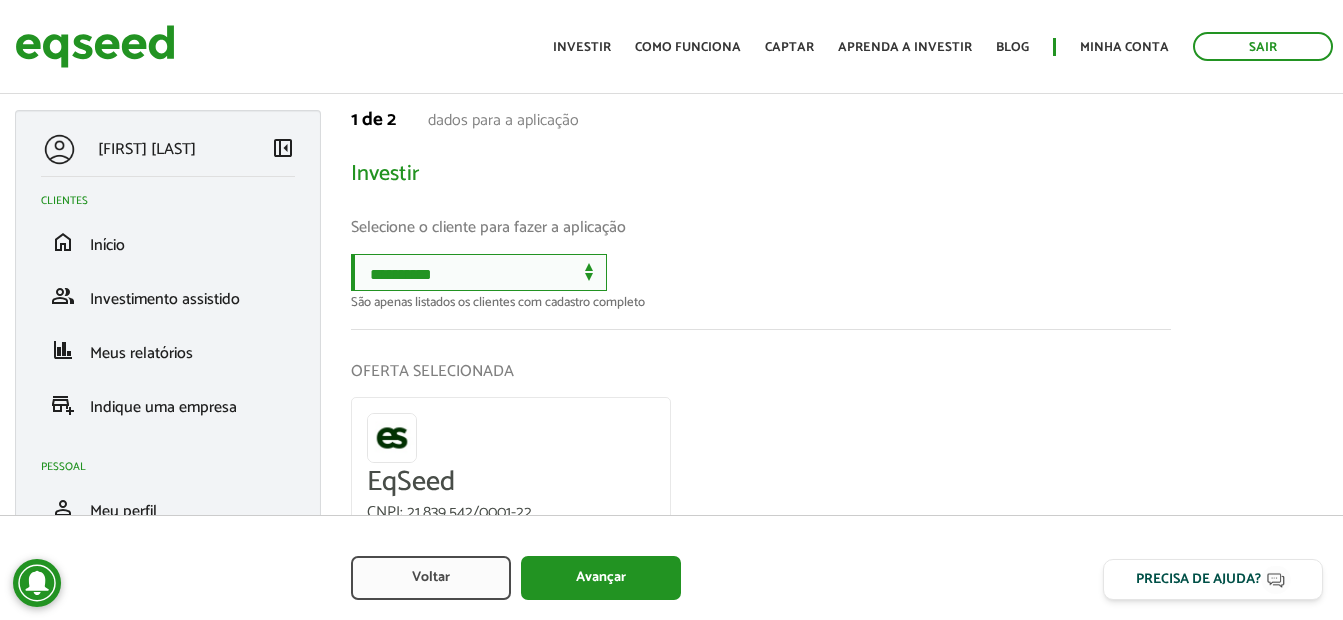 click on "**********" at bounding box center (479, 272) 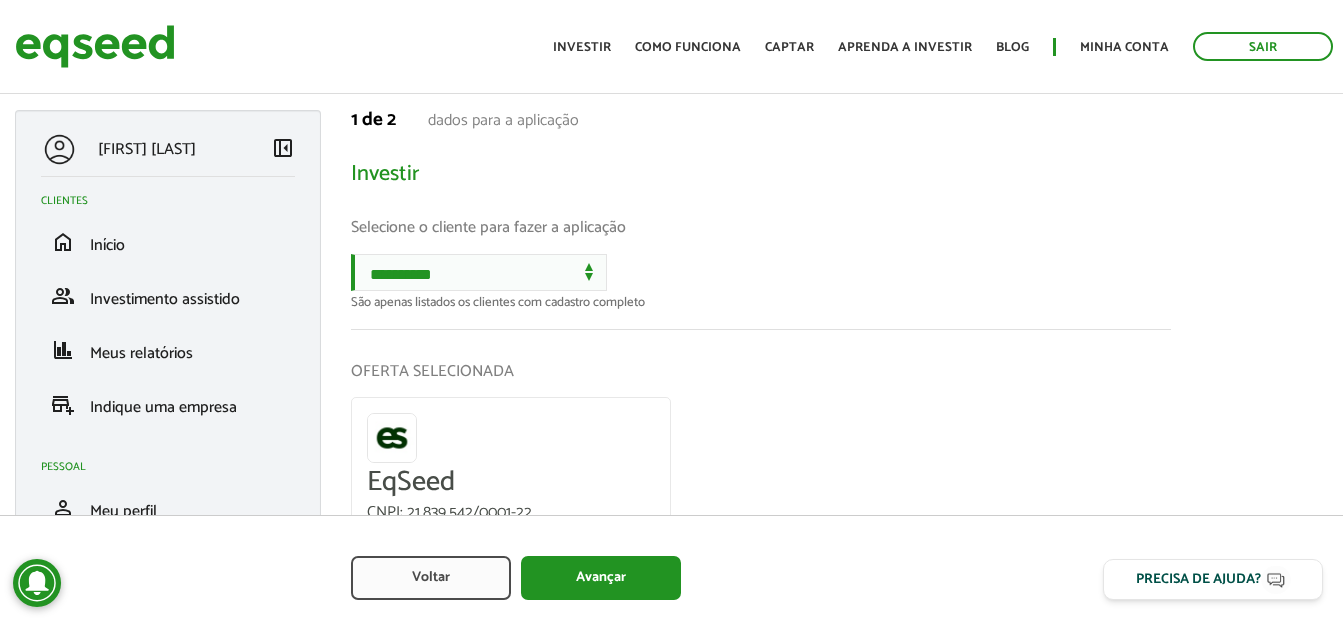 click on "**********" at bounding box center [761, 281] 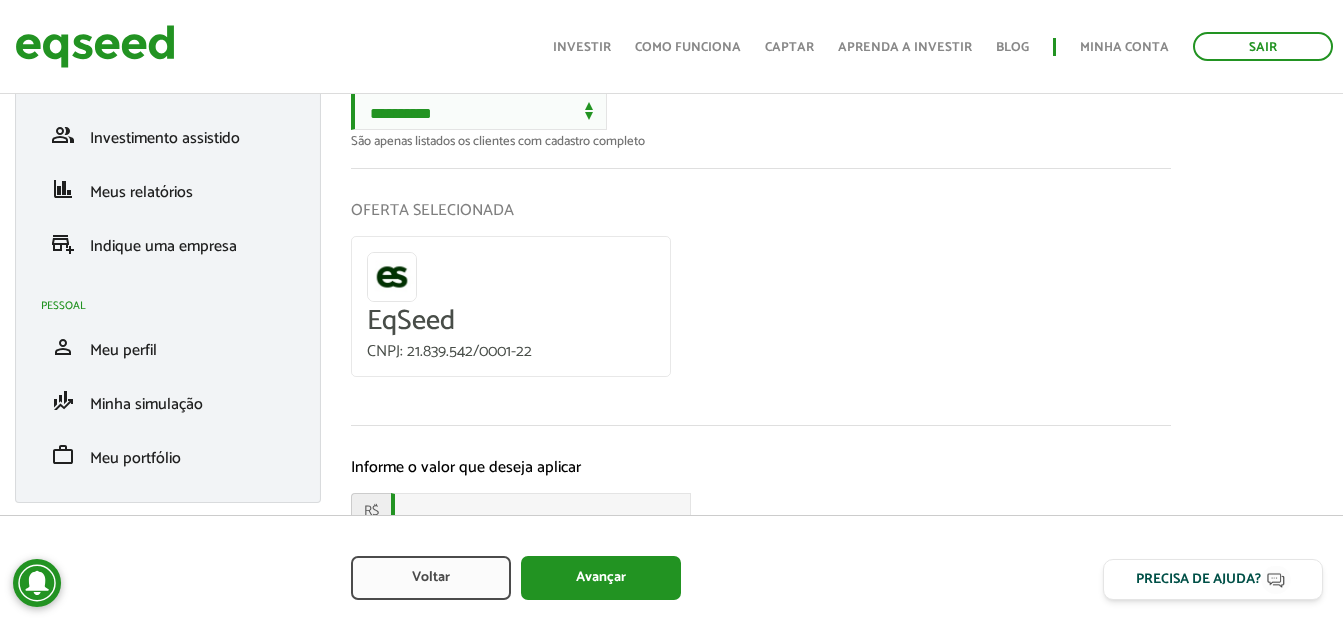 scroll, scrollTop: 263, scrollLeft: 0, axis: vertical 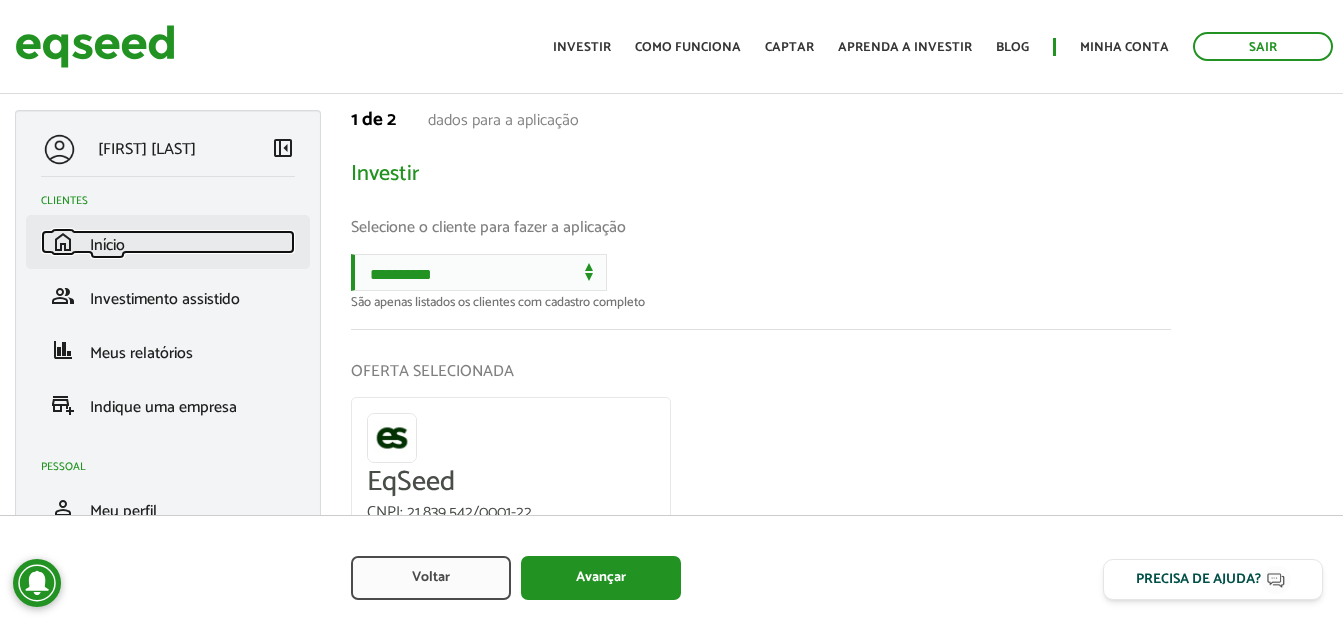 click on "Início" at bounding box center (107, 245) 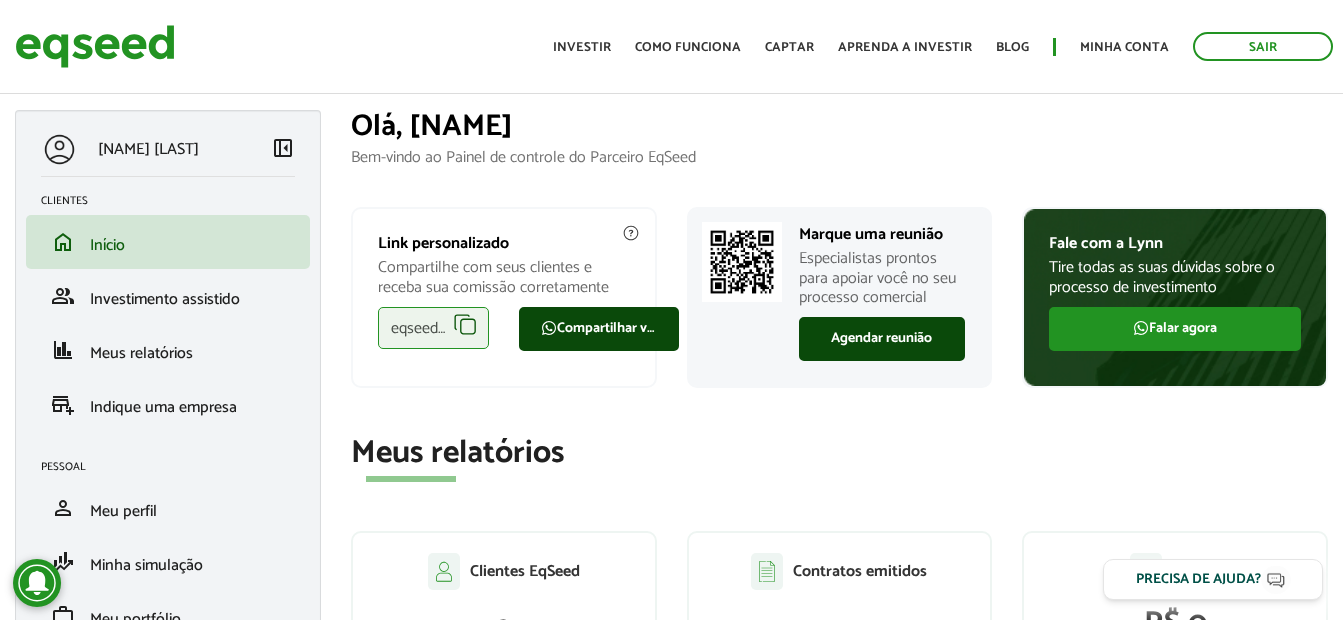 scroll, scrollTop: 0, scrollLeft: 0, axis: both 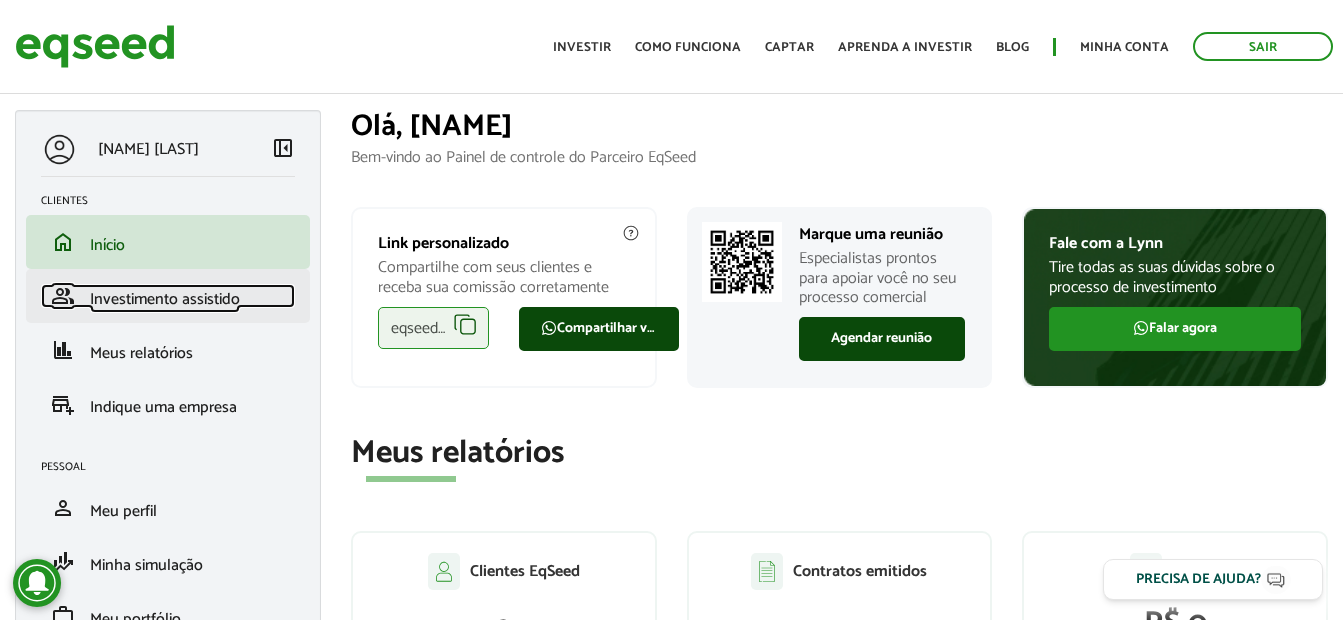 click on "Investimento assistido" at bounding box center [165, 299] 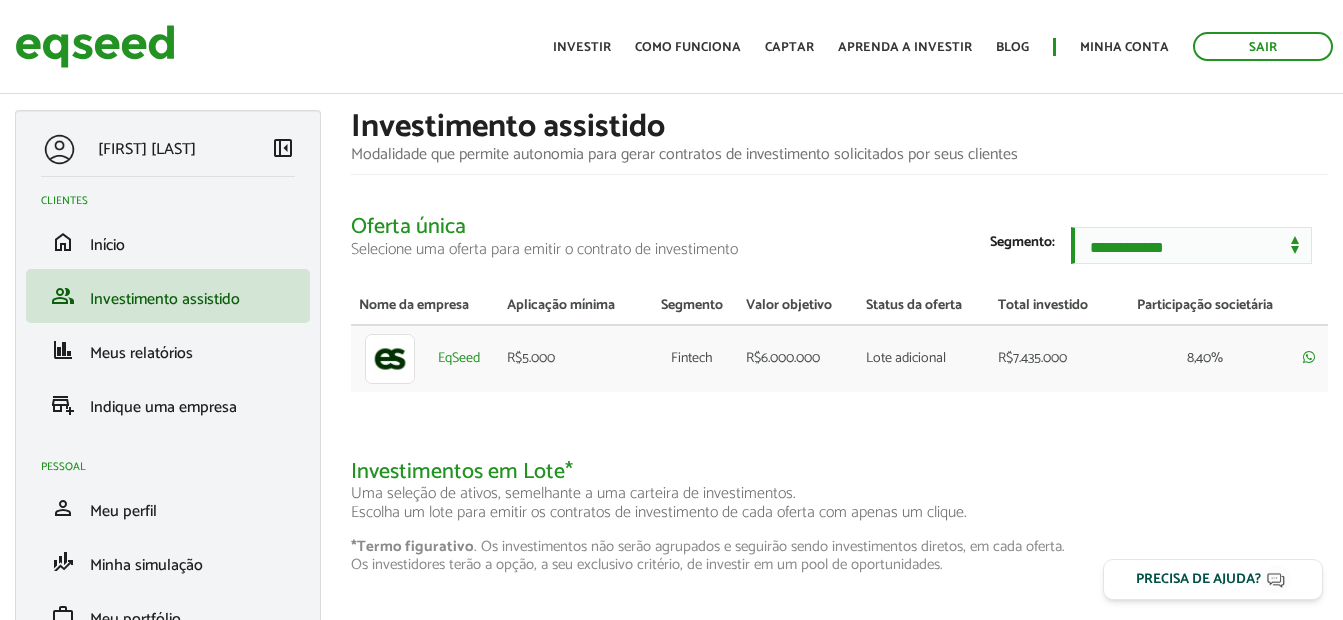 scroll, scrollTop: 0, scrollLeft: 0, axis: both 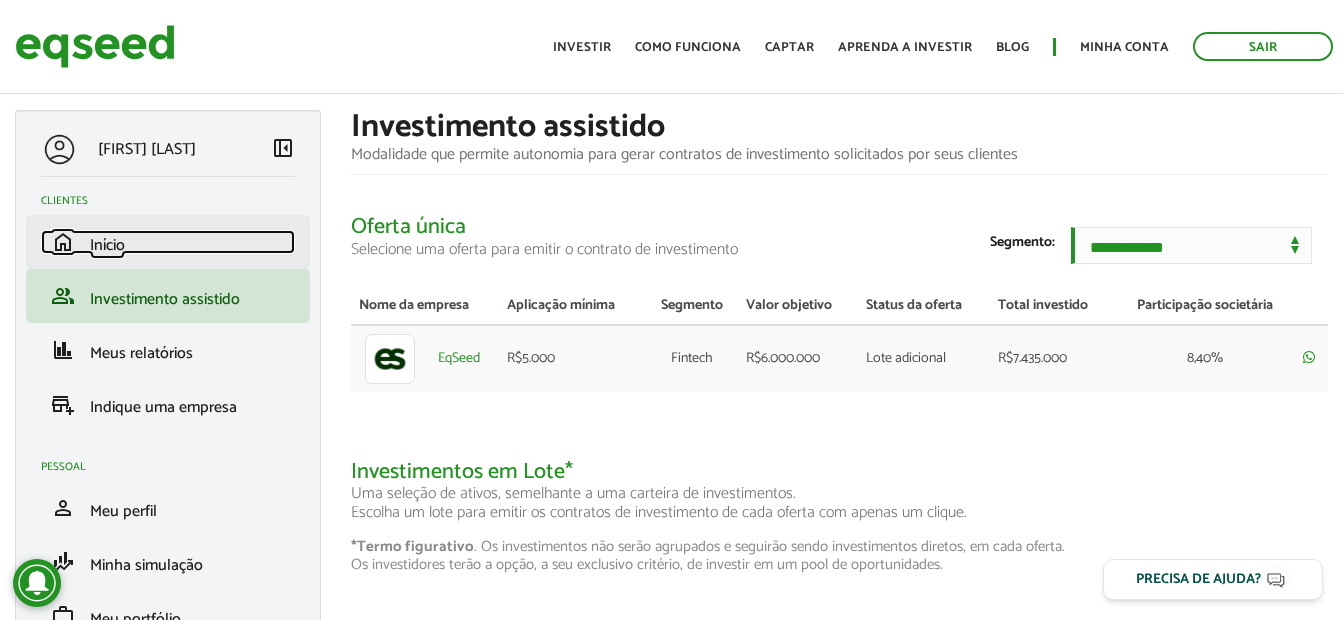 click on "home" at bounding box center [63, 242] 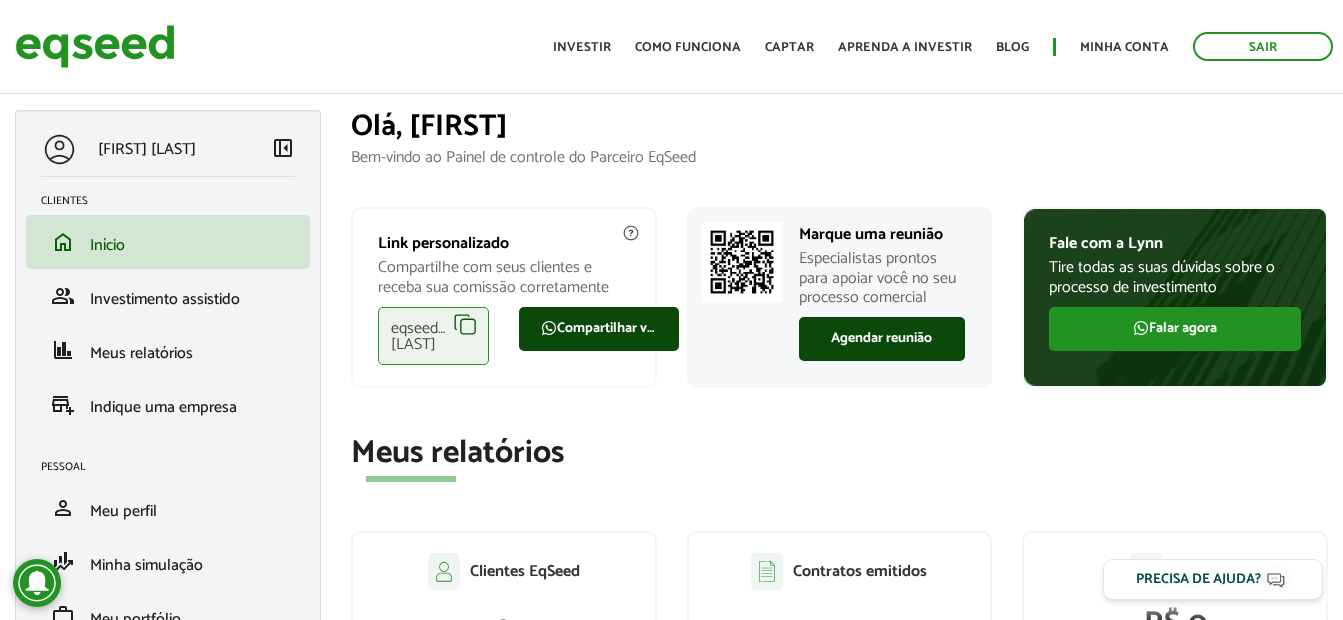 scroll, scrollTop: 0, scrollLeft: 0, axis: both 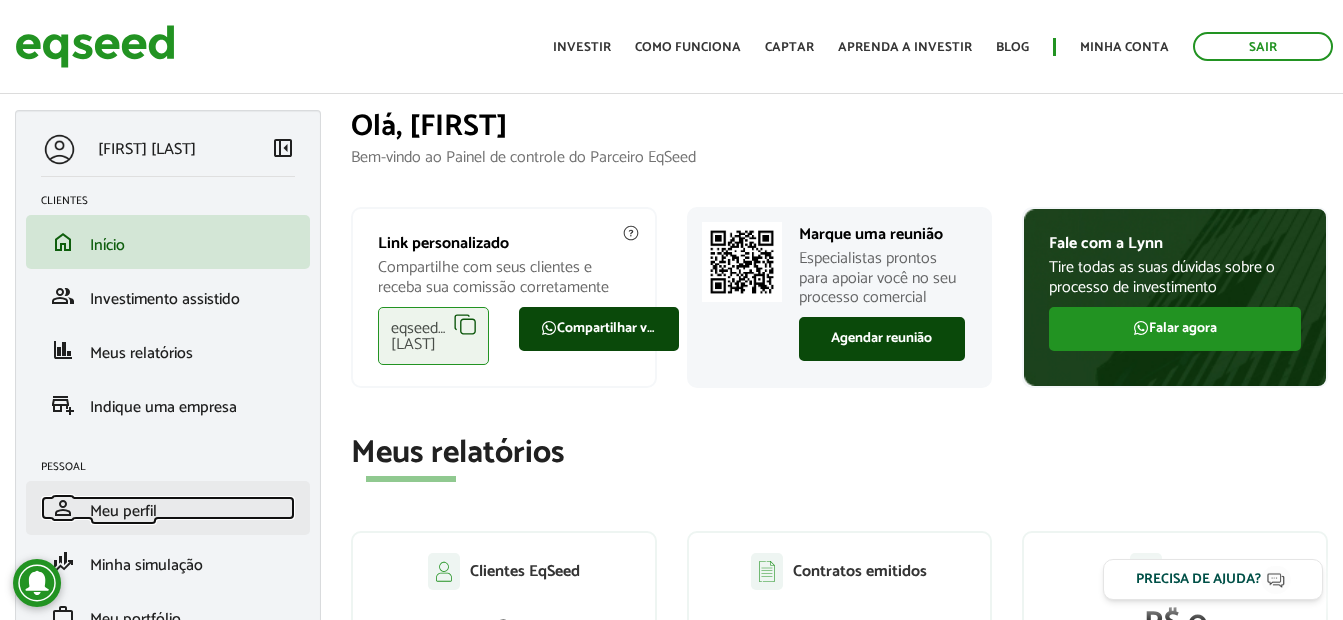 click on "Meu perfil" at bounding box center [123, 511] 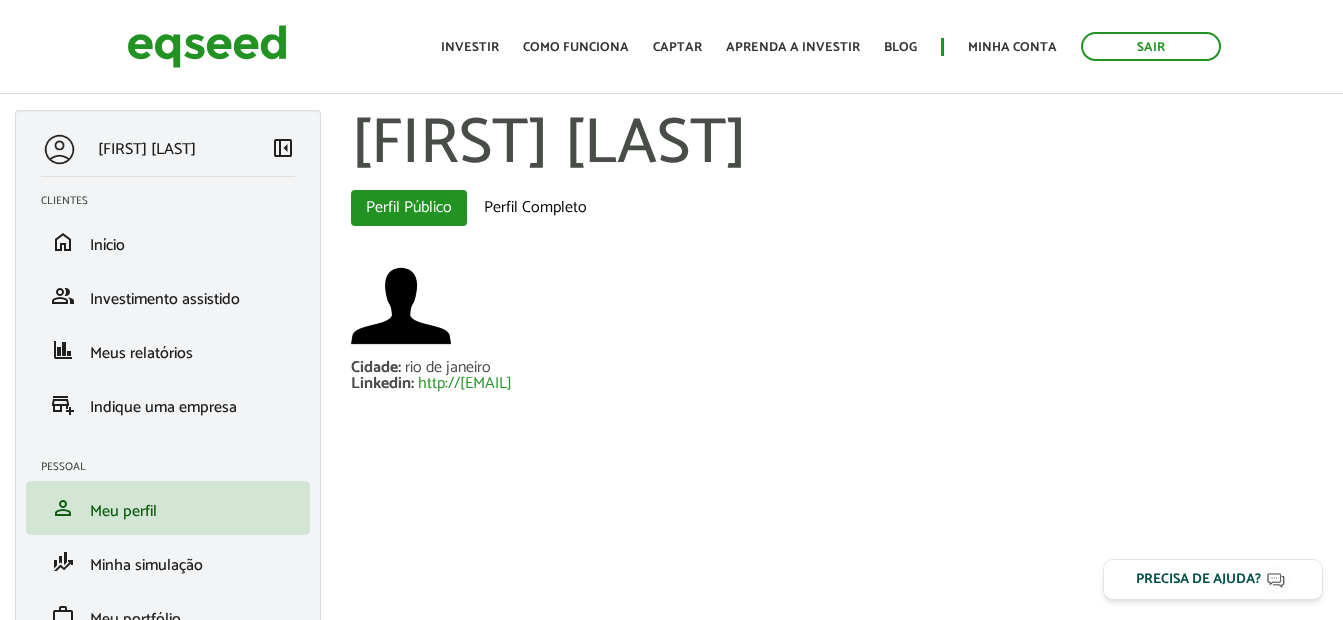 scroll, scrollTop: 0, scrollLeft: 0, axis: both 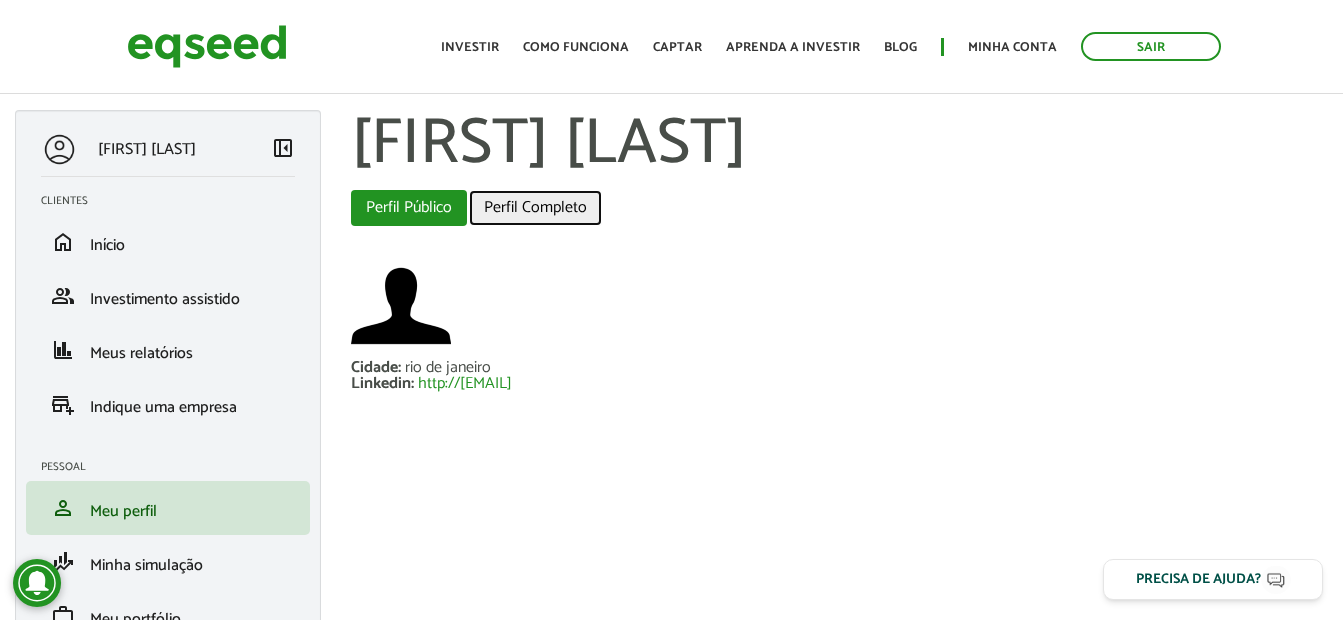 click on "Perfil Completo" at bounding box center (535, 208) 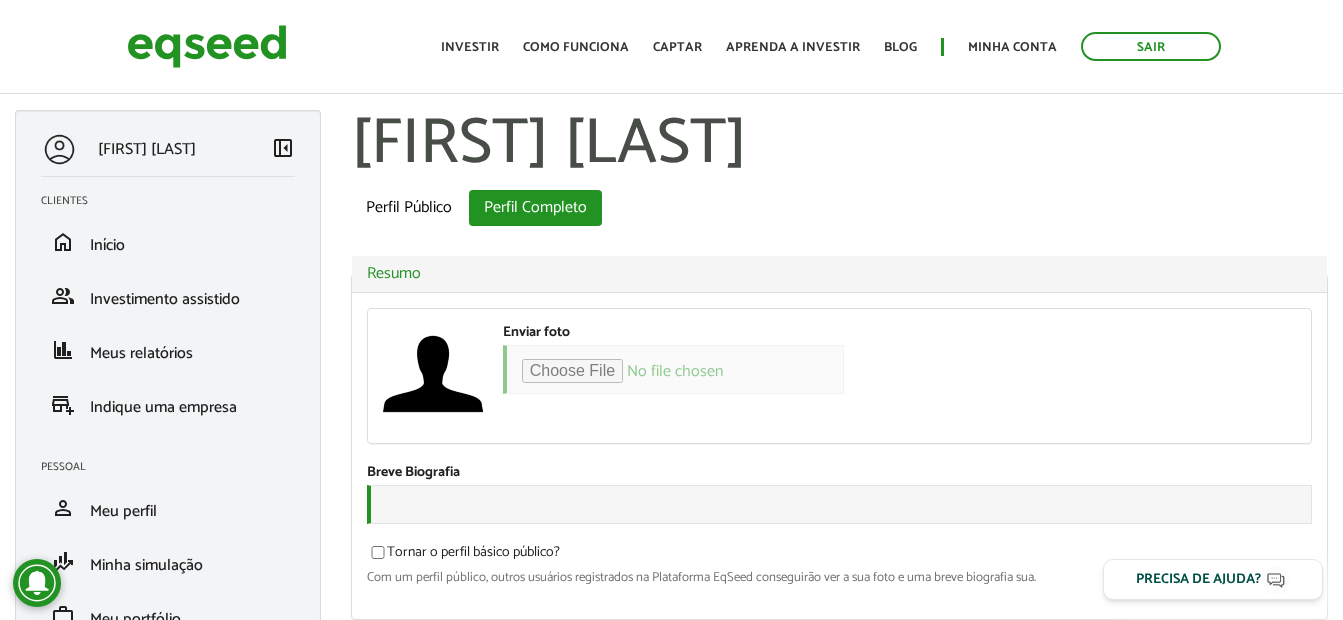 scroll, scrollTop: 0, scrollLeft: 0, axis: both 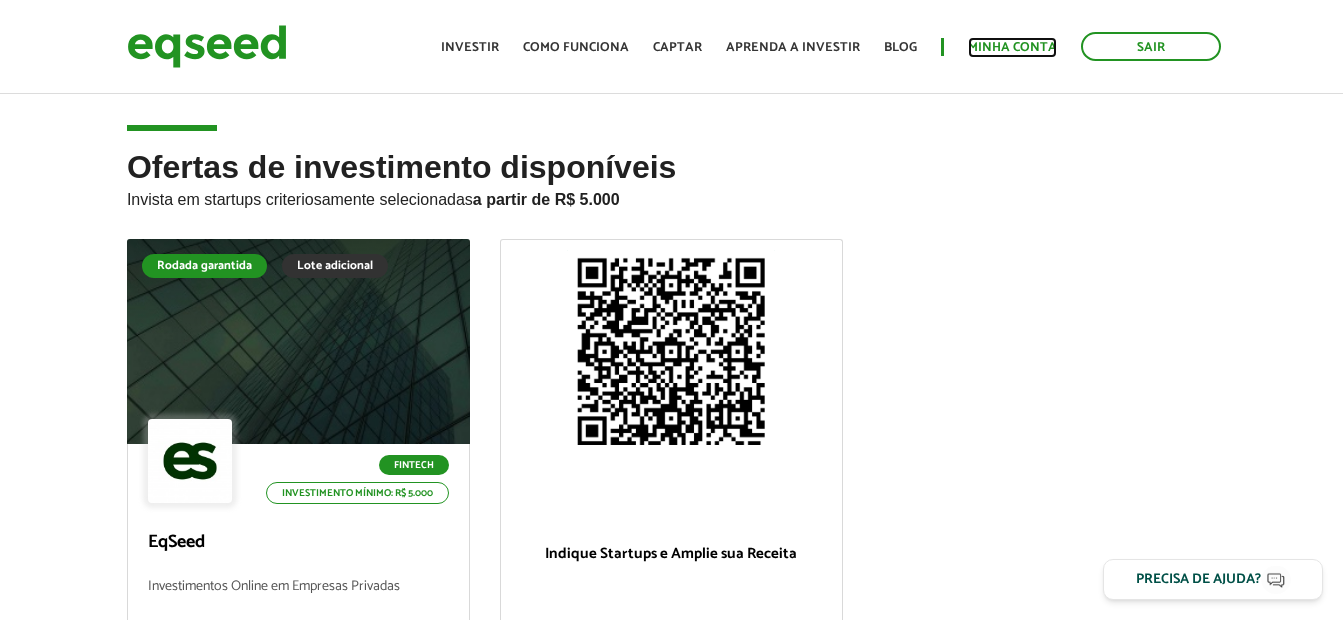 click on "Minha conta" at bounding box center (1012, 47) 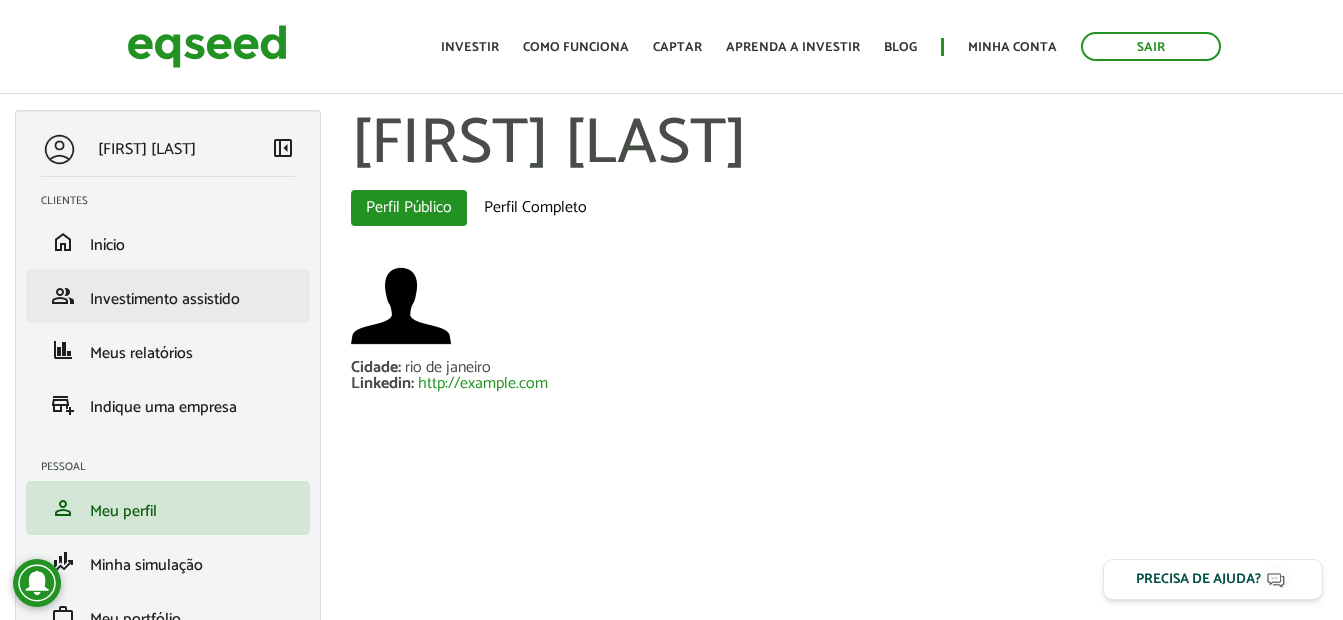 scroll, scrollTop: 0, scrollLeft: 0, axis: both 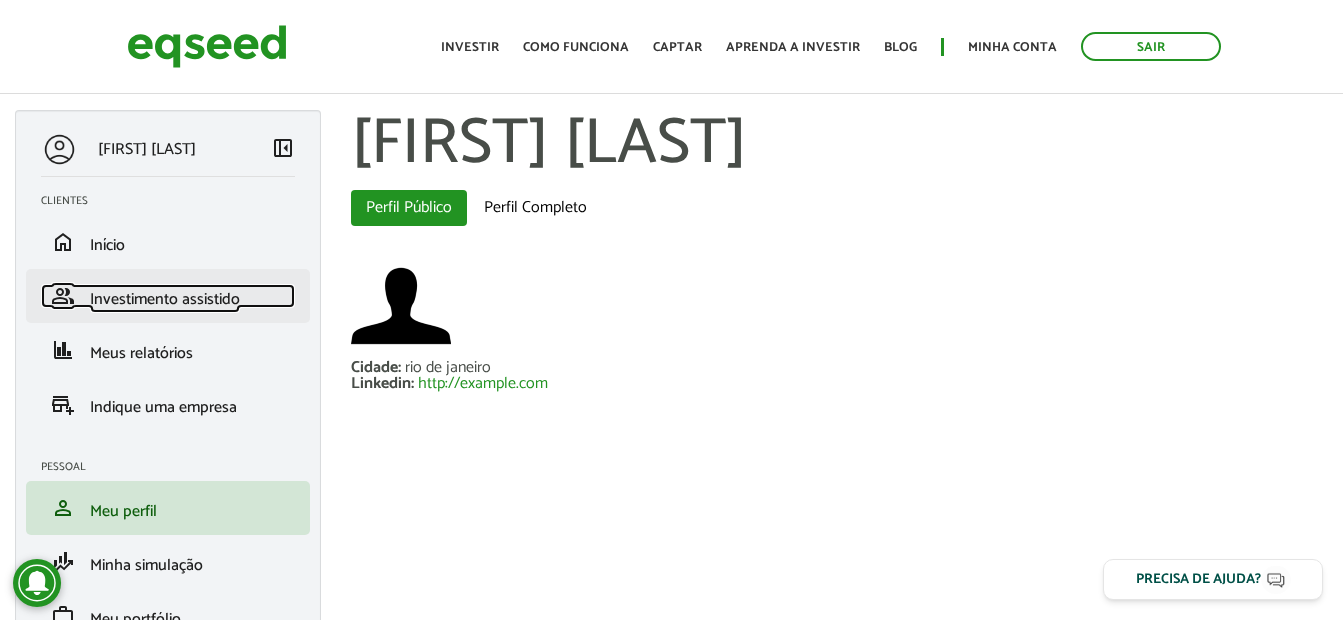 click on "Investimento assistido" at bounding box center [165, 299] 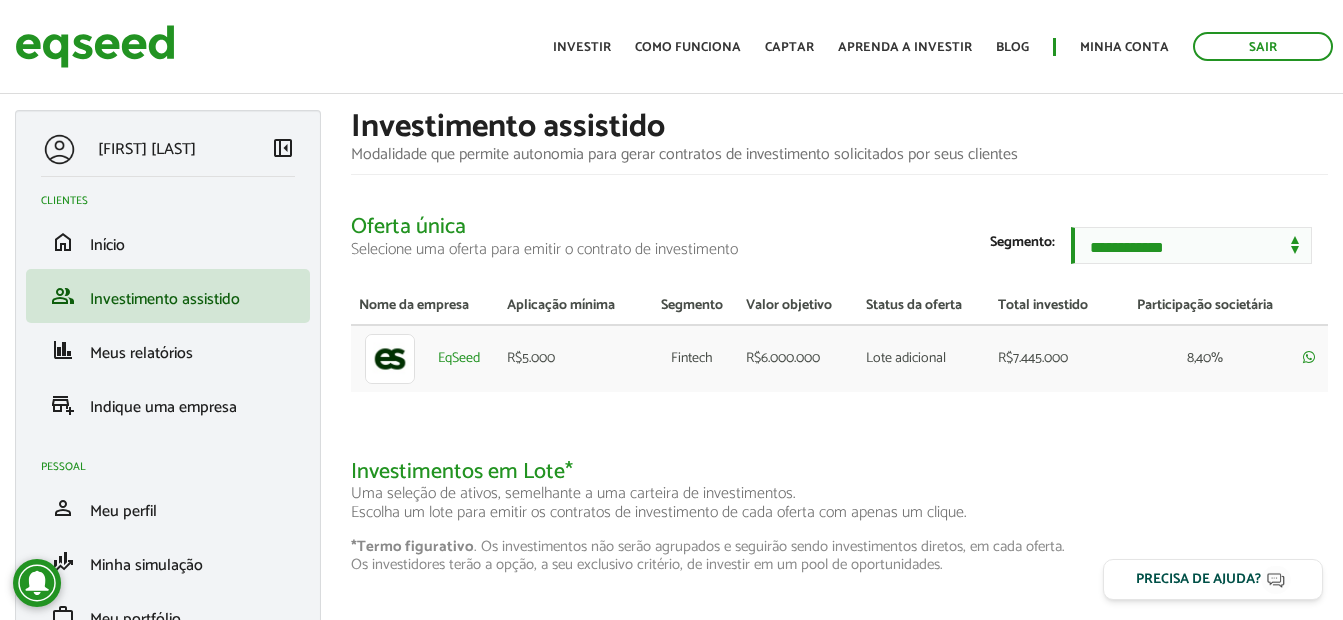 scroll, scrollTop: 0, scrollLeft: 0, axis: both 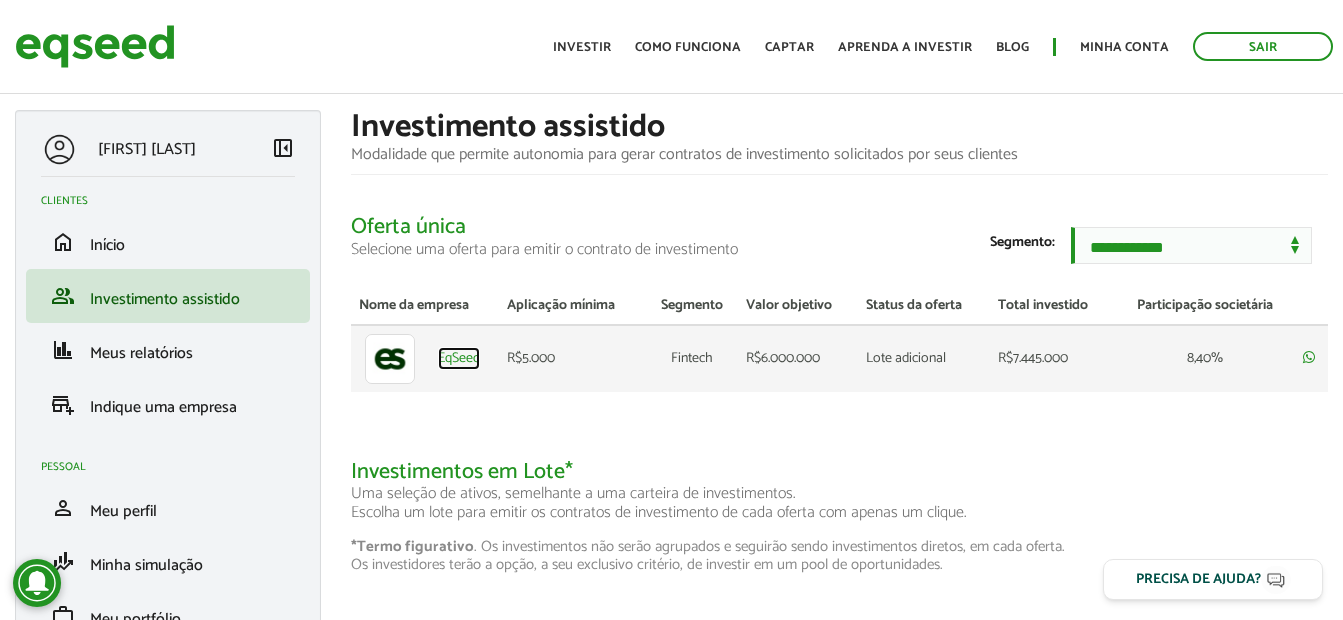 click on "EqSeed" at bounding box center [459, 359] 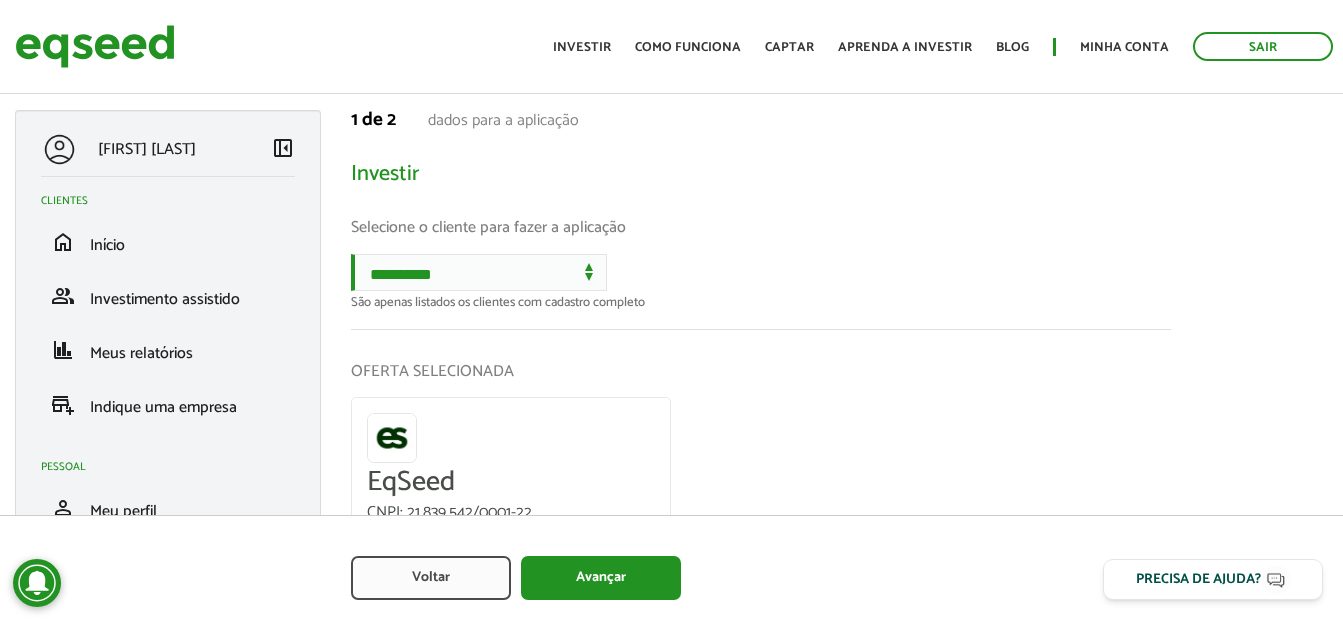 scroll, scrollTop: 0, scrollLeft: 0, axis: both 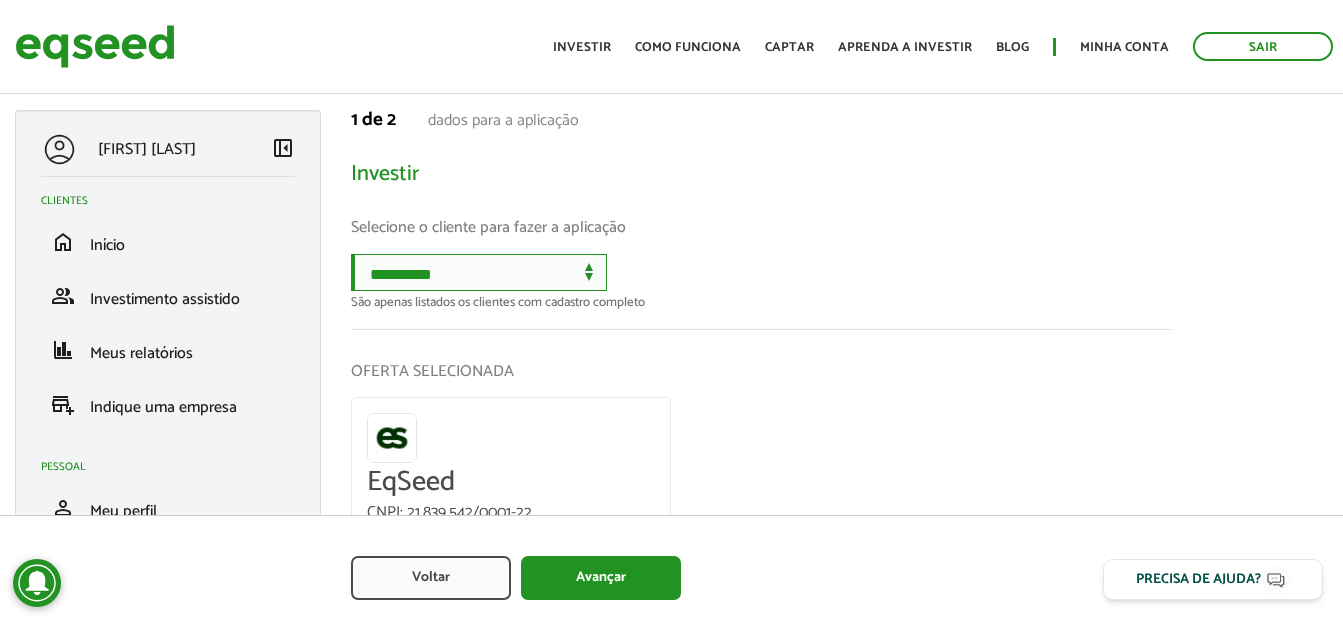 click on "**********" at bounding box center (479, 272) 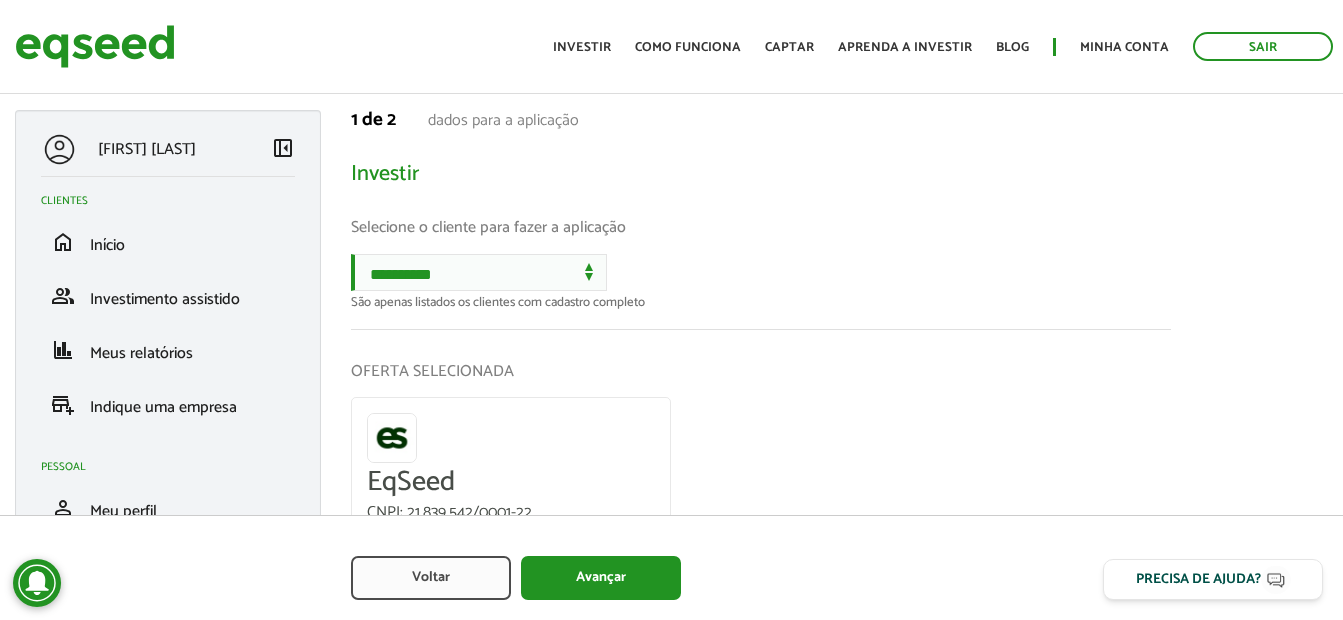 click on "Selecione o cliente para fazer a aplicação" at bounding box center (761, 227) 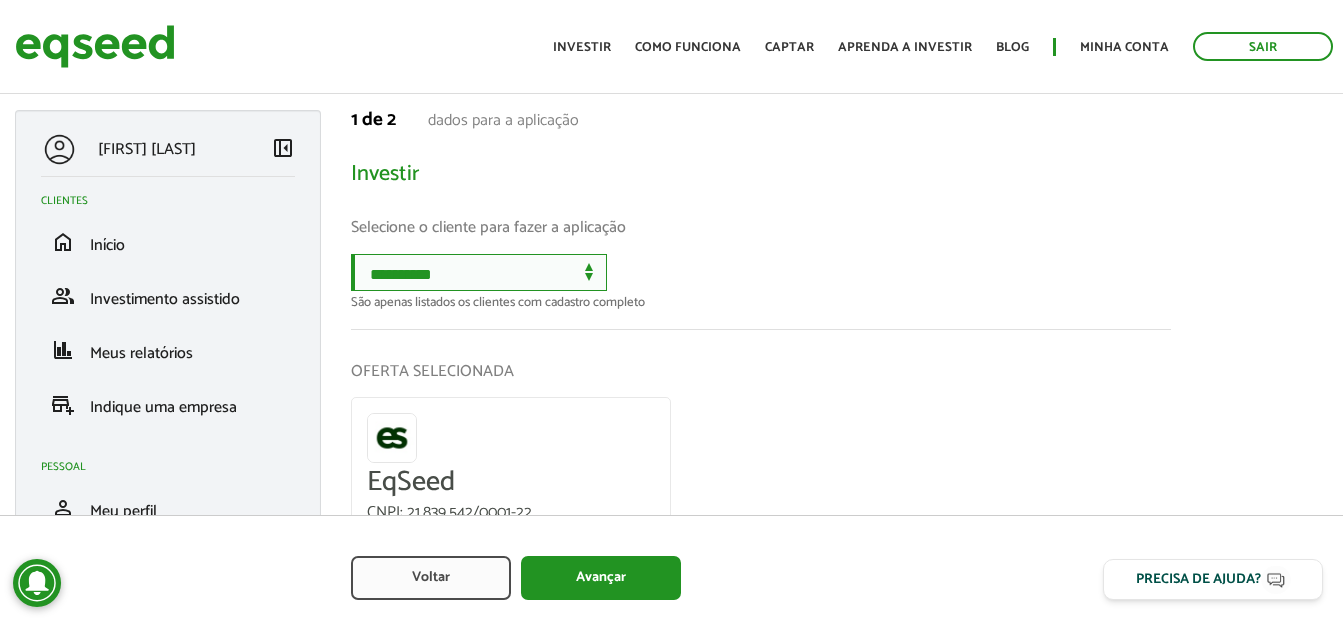 click on "**********" at bounding box center (479, 272) 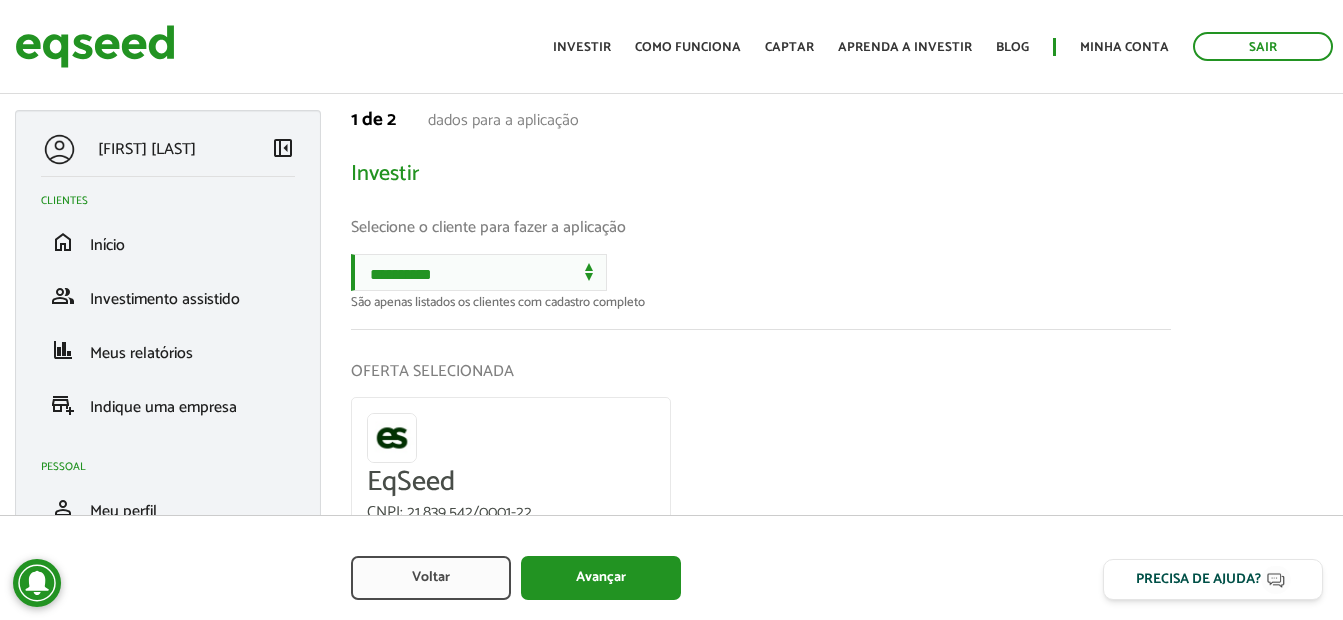 click on "OFERTA SELECIONADA" at bounding box center [761, 371] 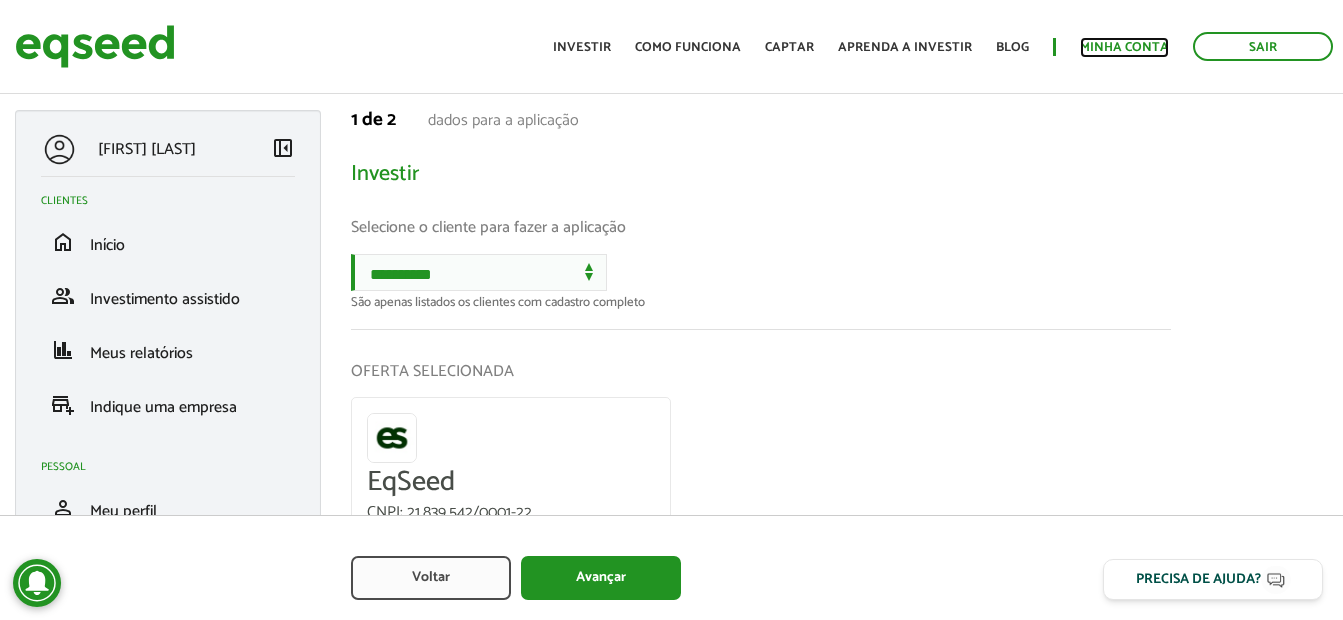 click on "Minha conta" at bounding box center (1124, 47) 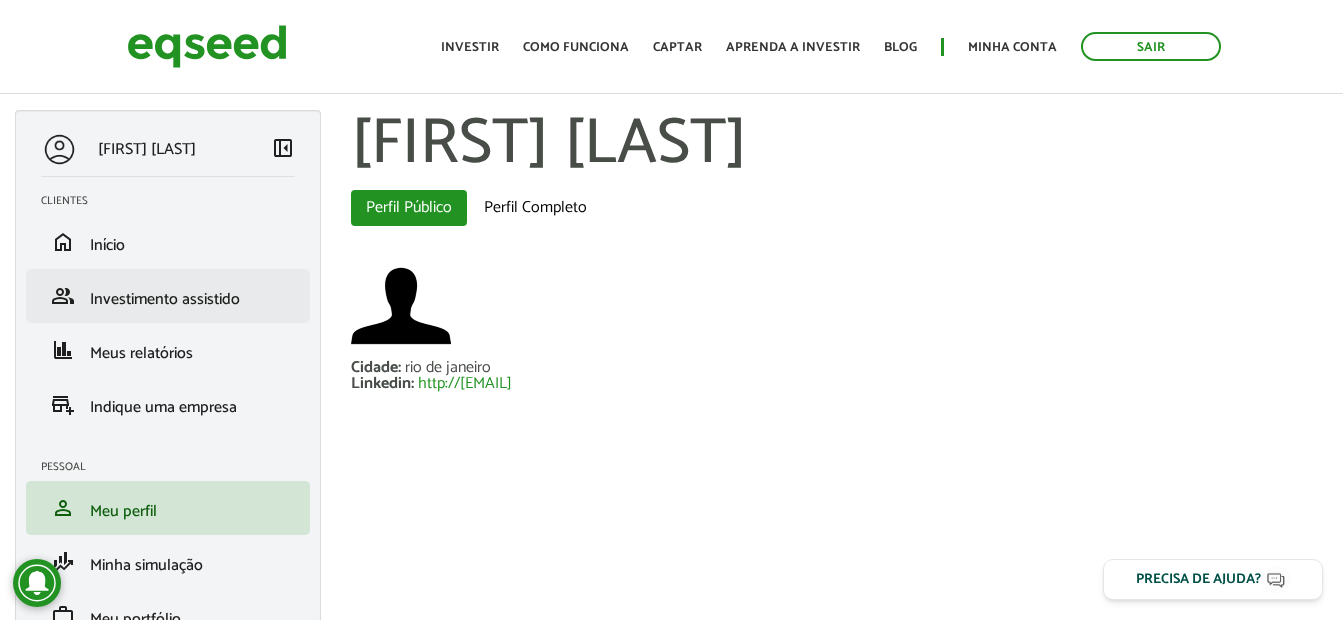 scroll, scrollTop: 0, scrollLeft: 0, axis: both 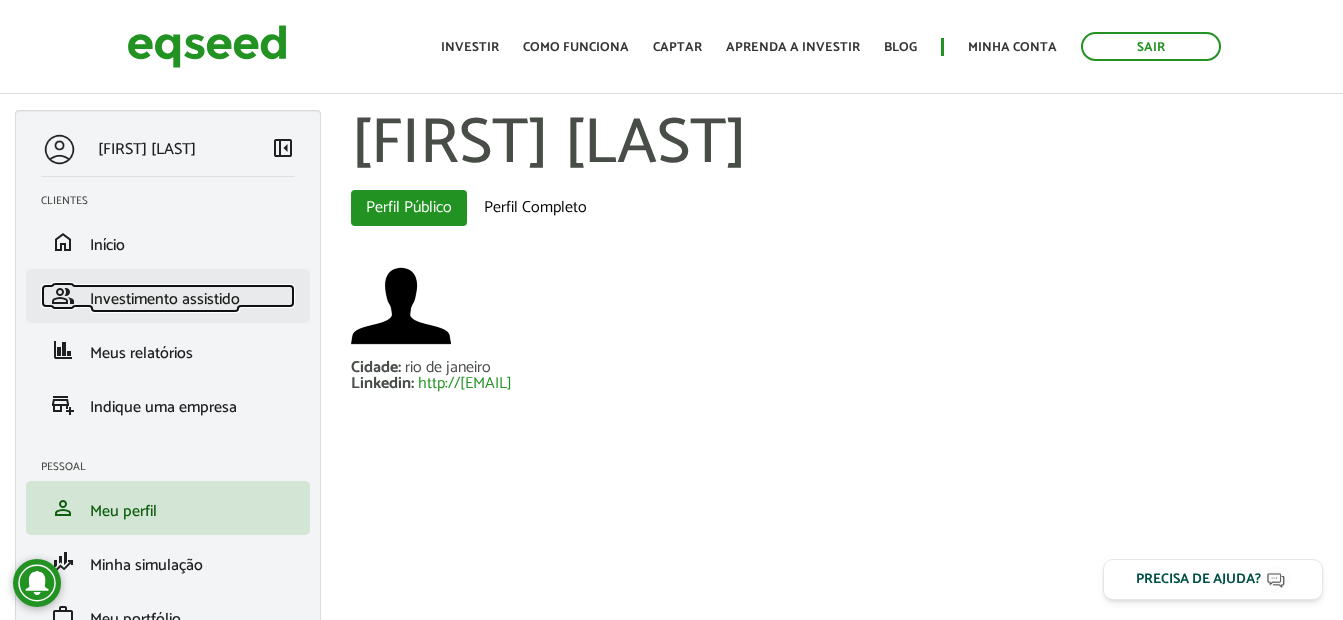 click on "Investimento assistido" at bounding box center (165, 299) 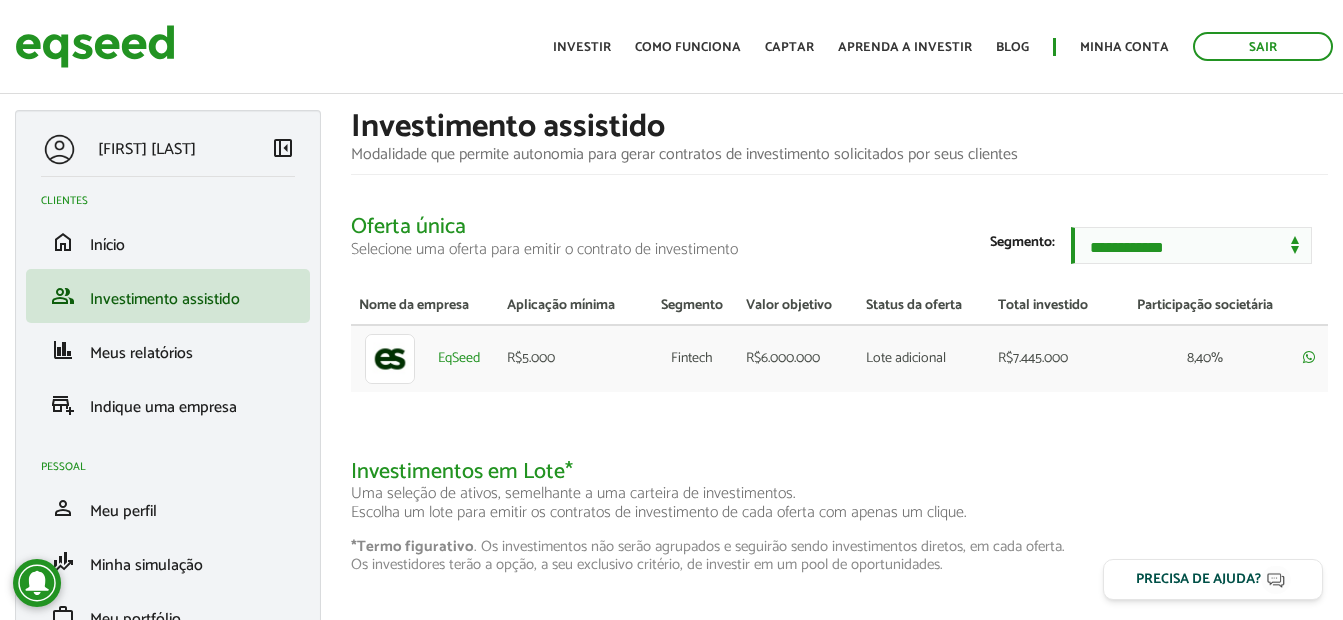 scroll, scrollTop: 0, scrollLeft: 0, axis: both 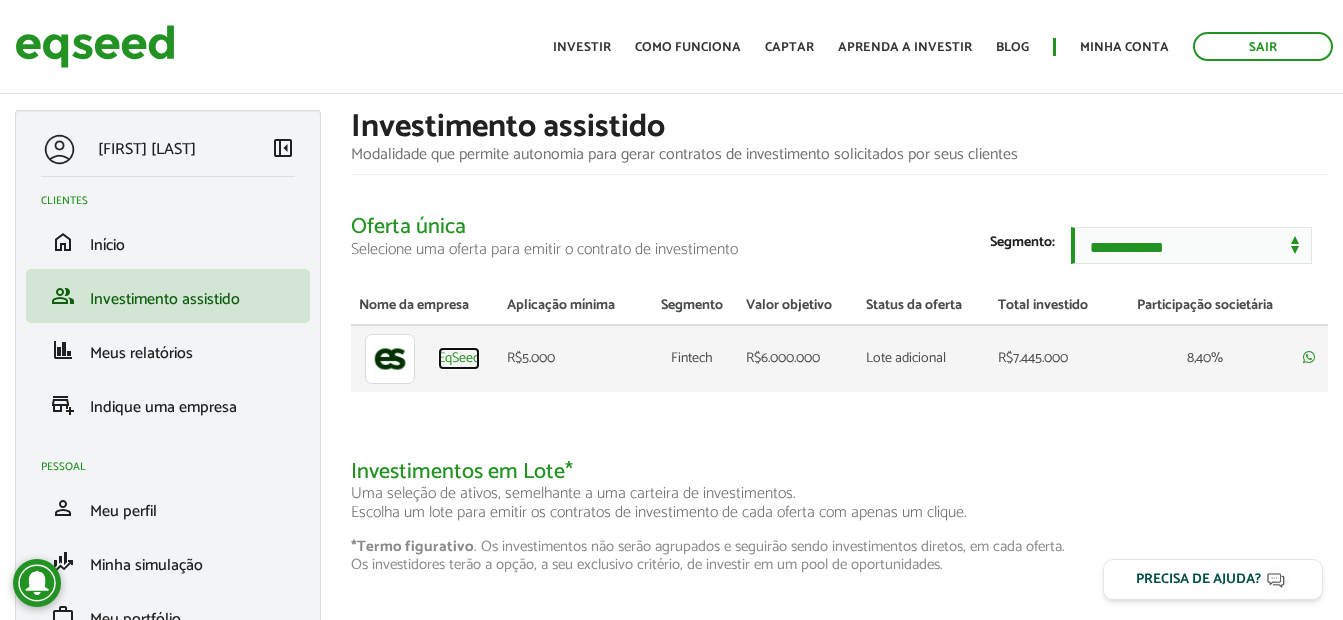 click on "EqSeed" at bounding box center [459, 359] 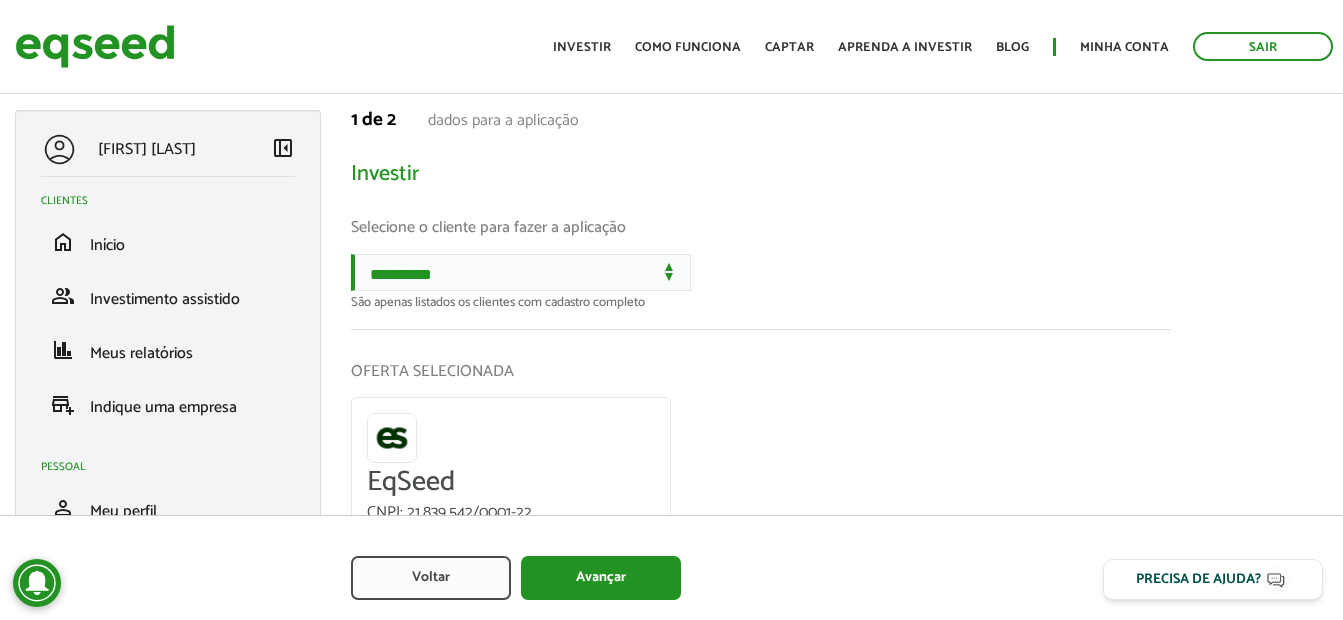 scroll, scrollTop: 0, scrollLeft: 0, axis: both 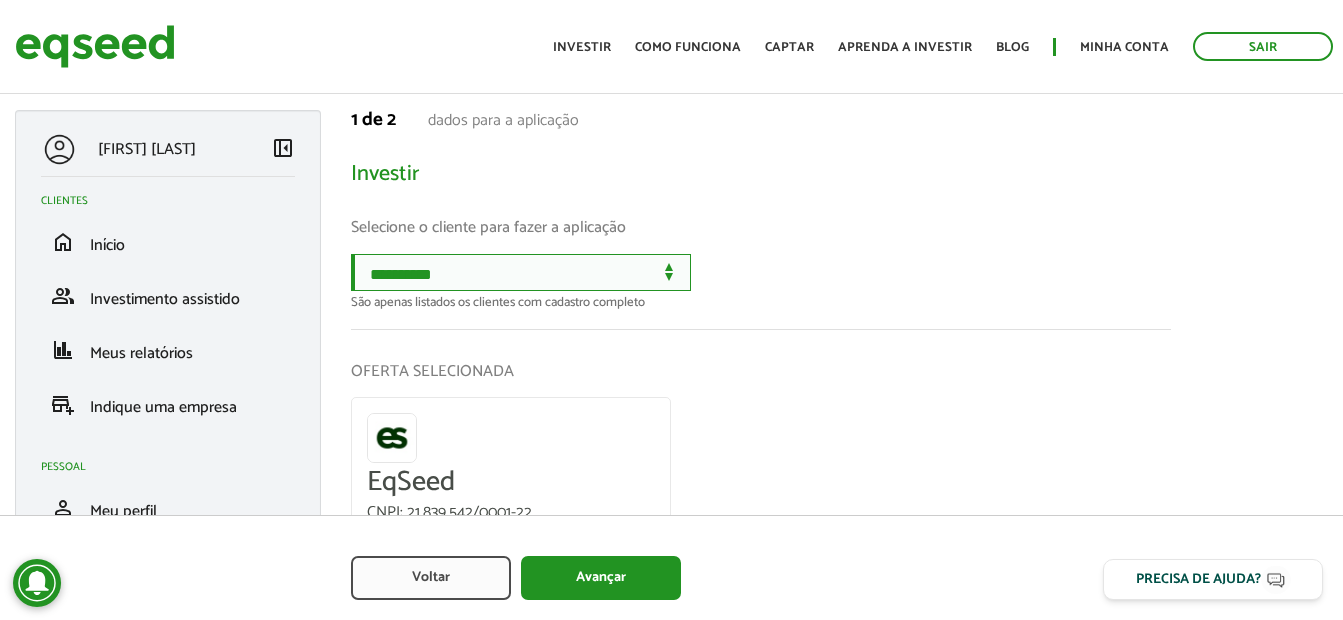click on "**********" at bounding box center [521, 272] 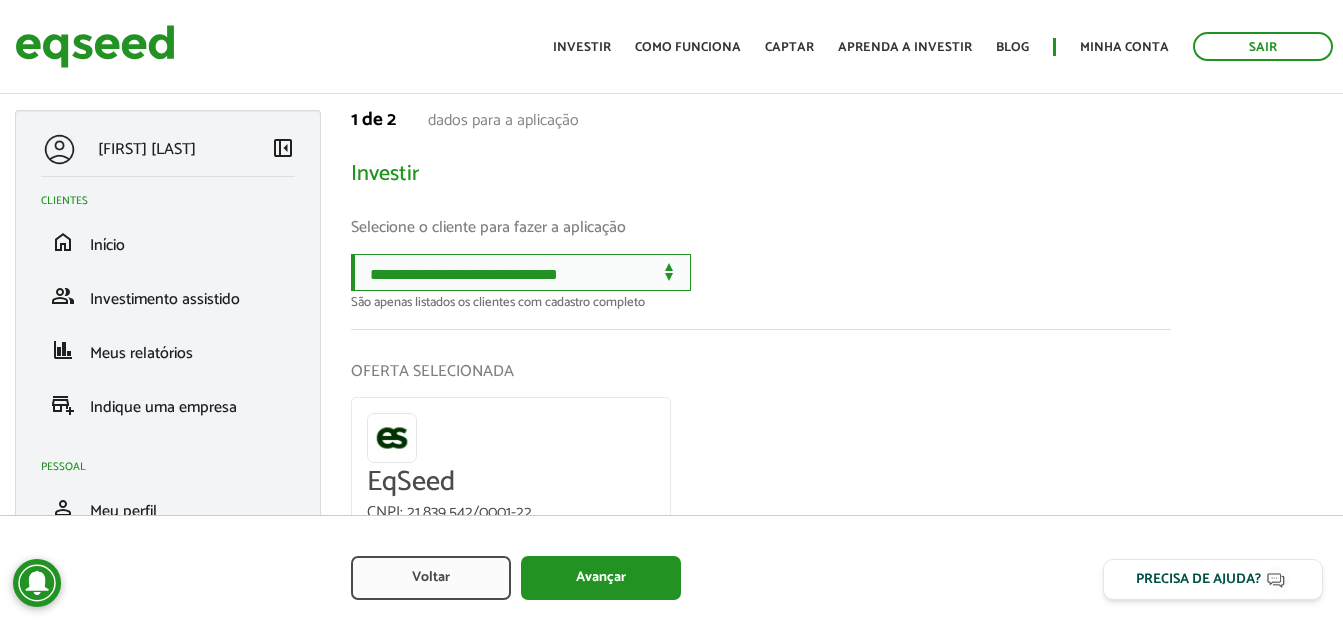 click on "**********" at bounding box center (521, 272) 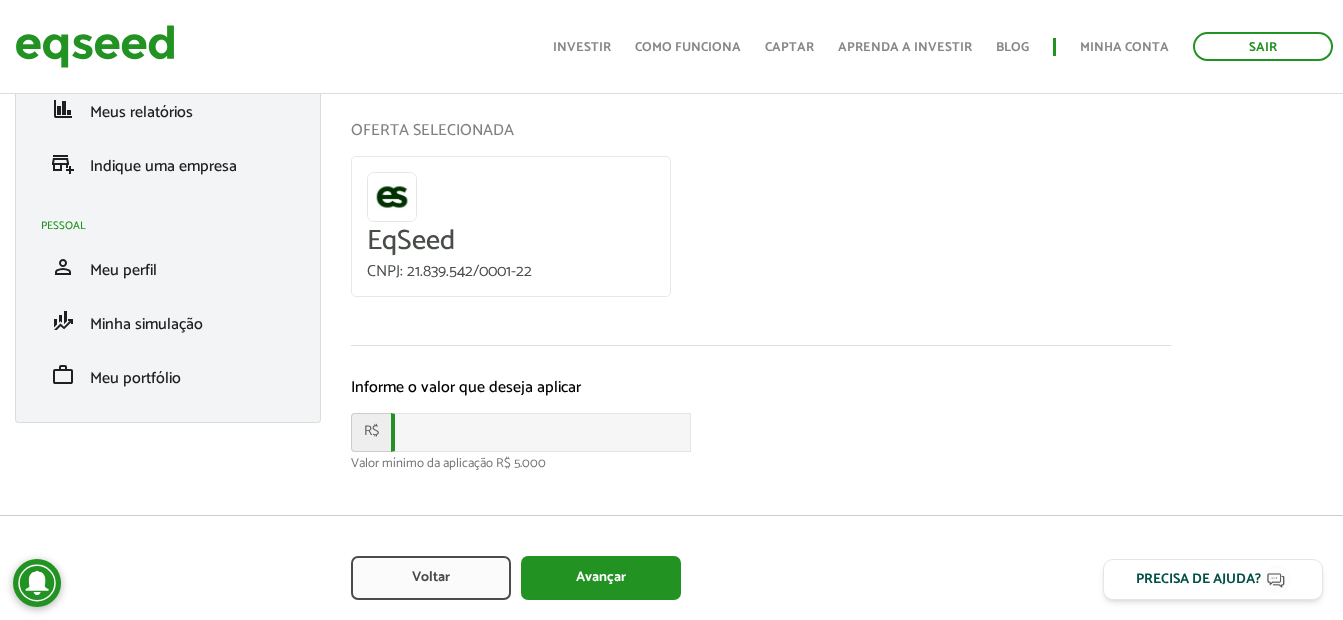 scroll, scrollTop: 263, scrollLeft: 0, axis: vertical 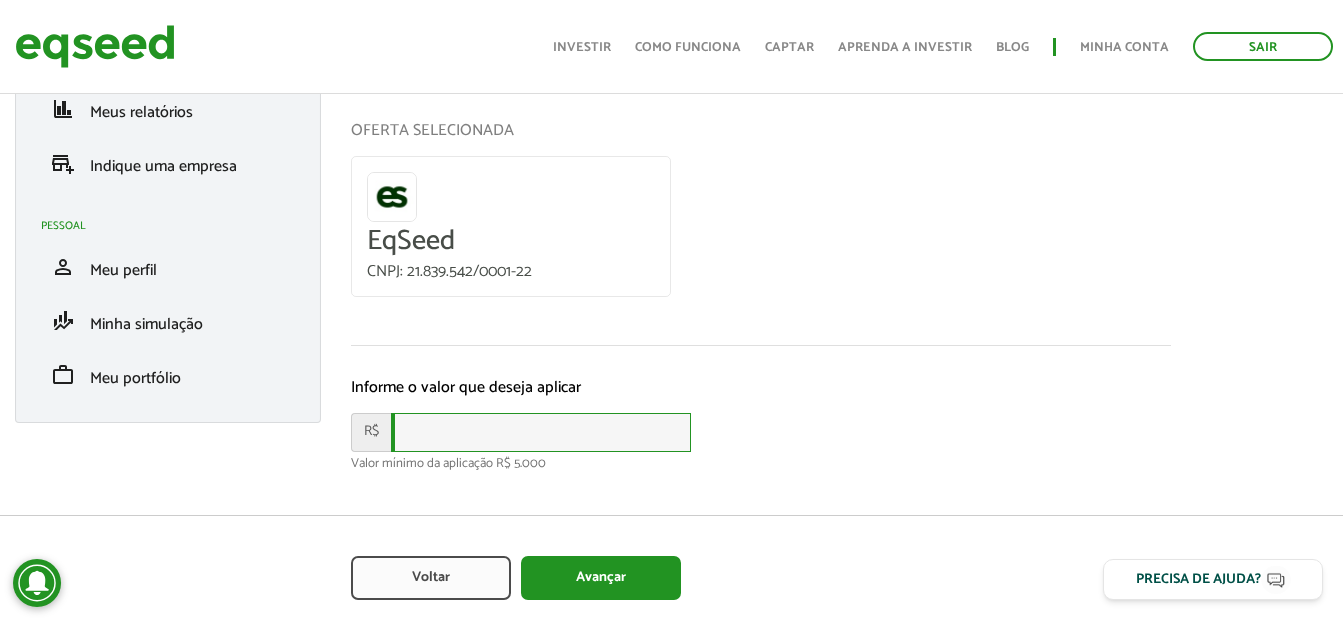 click at bounding box center (541, 432) 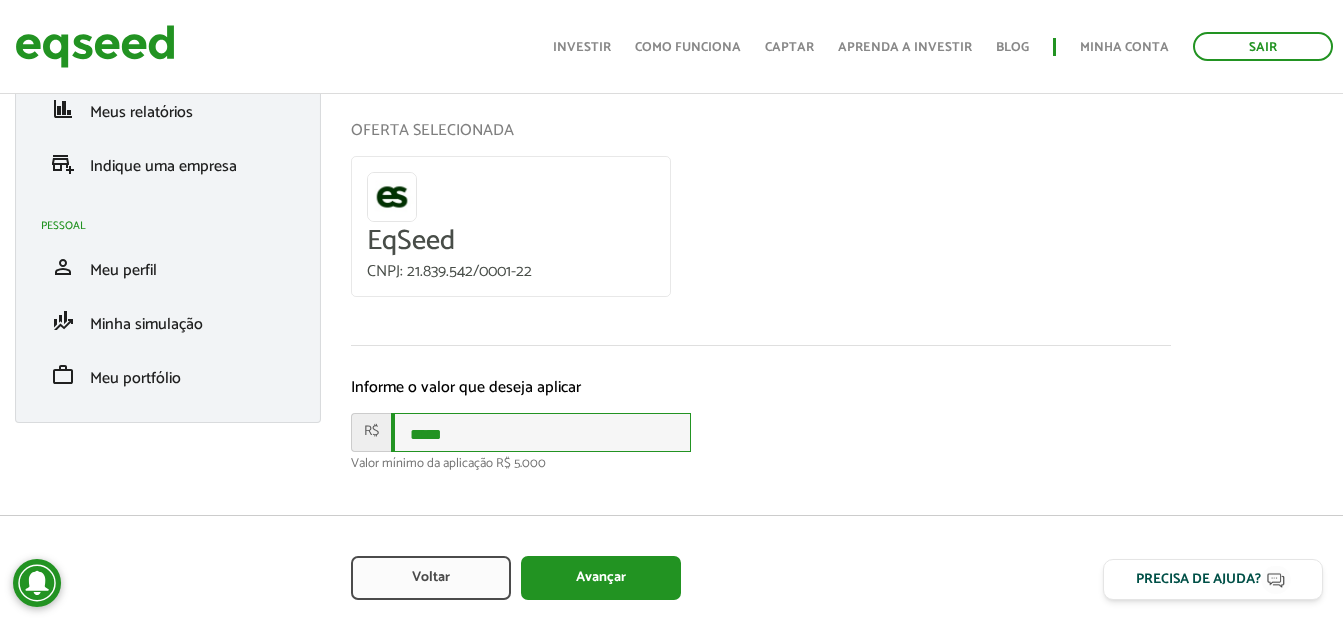 type on "*****" 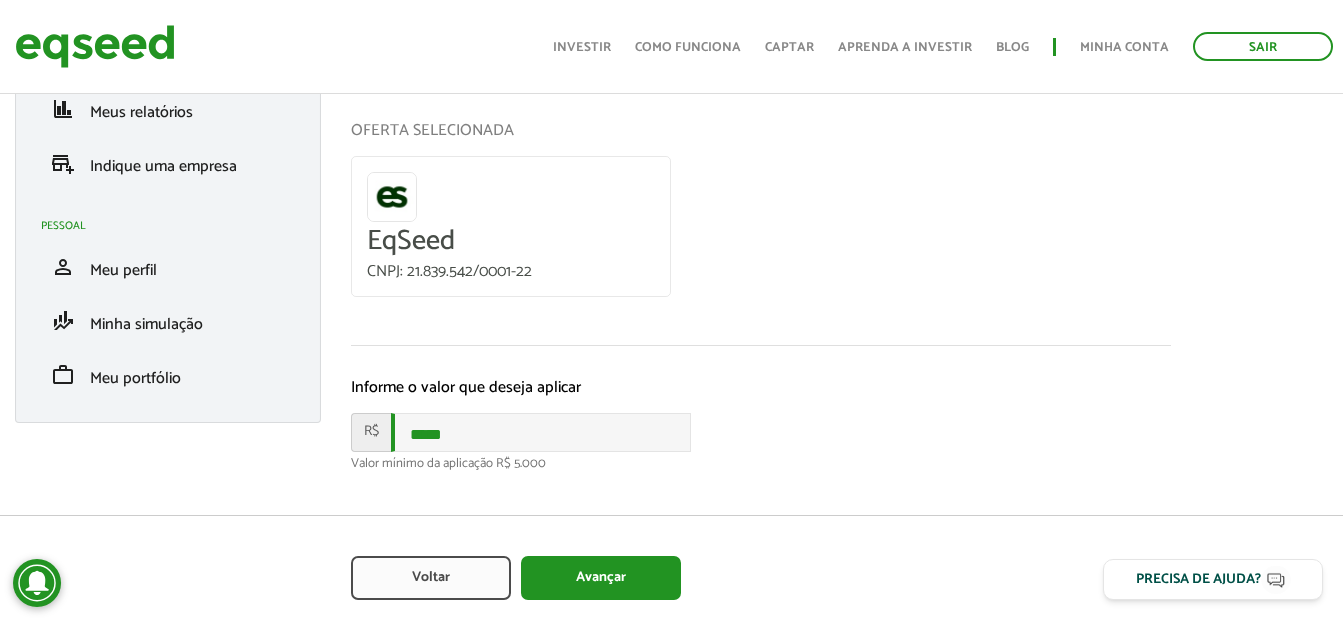 click on "**********" at bounding box center [761, 224] 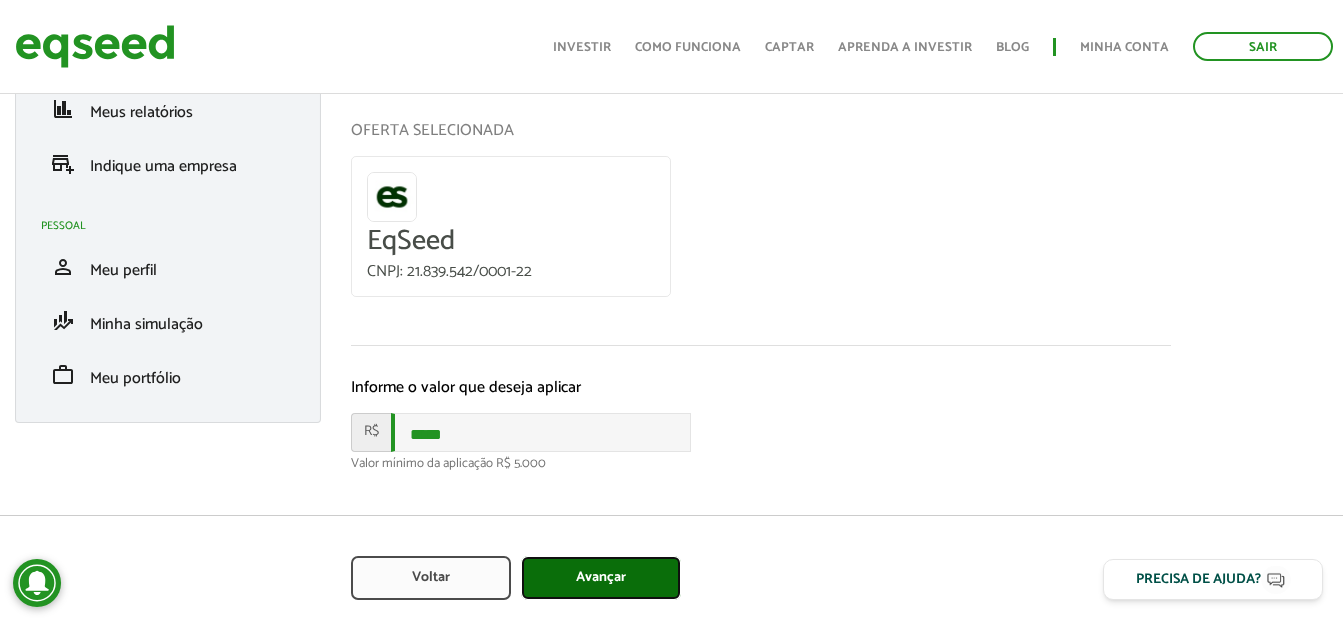 click on "Avançar" at bounding box center [601, 578] 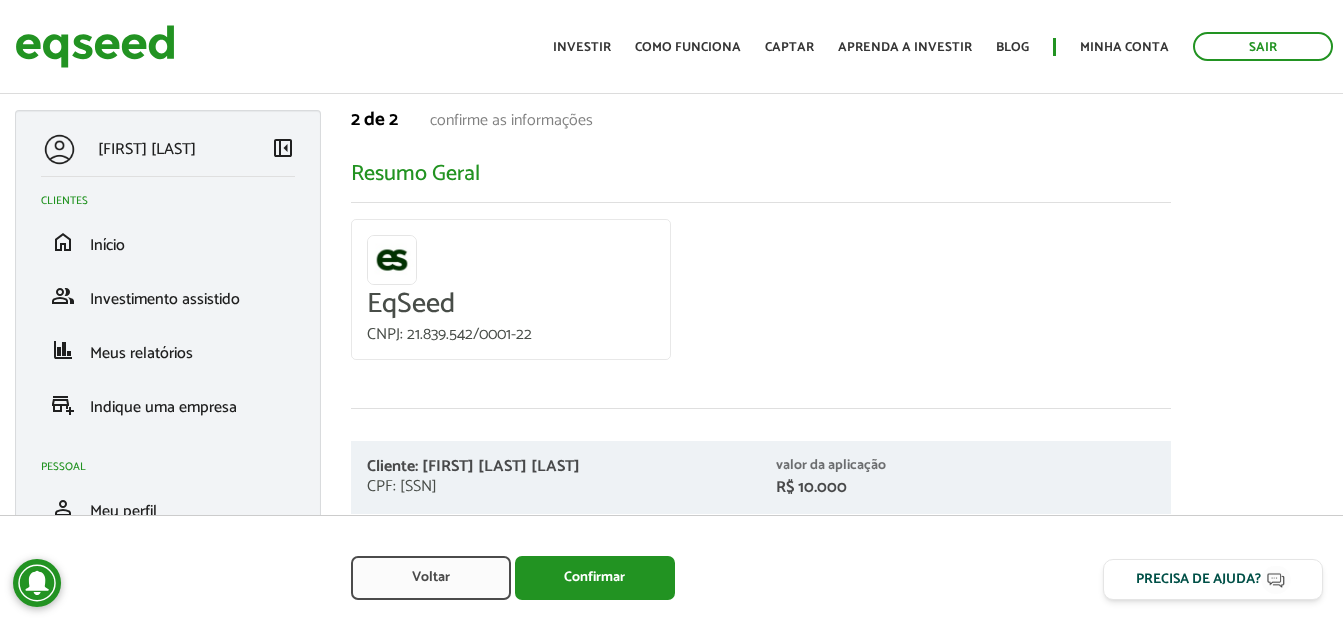 scroll, scrollTop: 0, scrollLeft: 0, axis: both 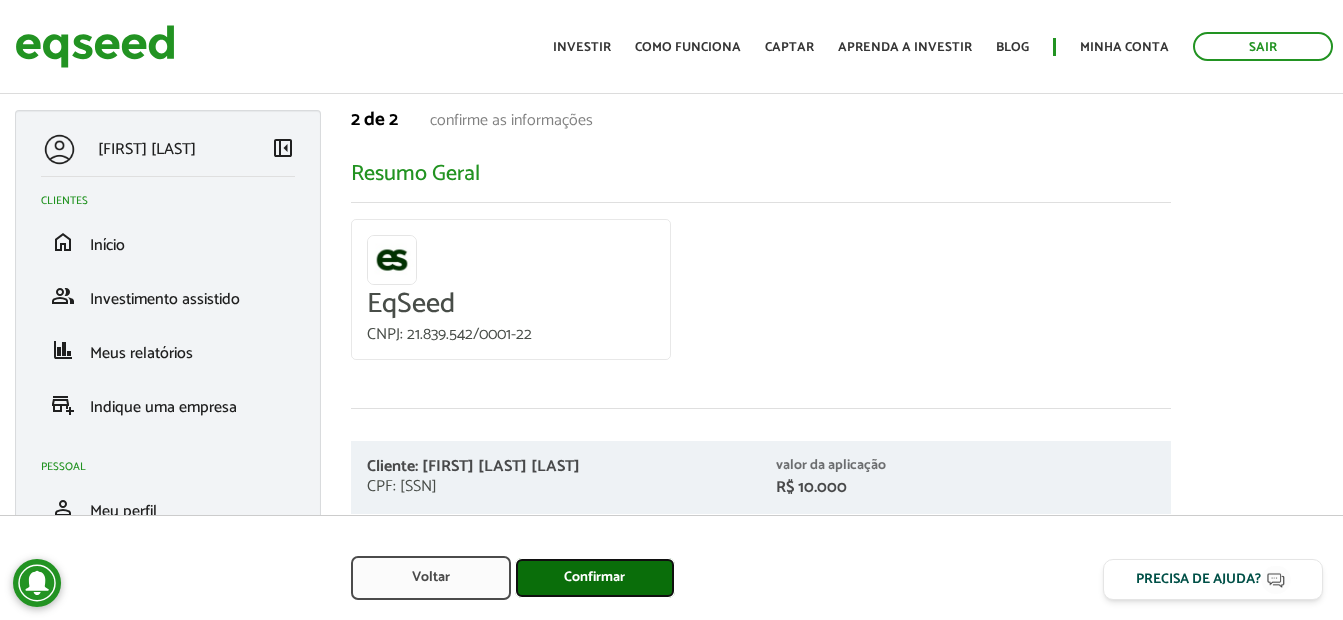 click on "Confirmar" at bounding box center (595, 578) 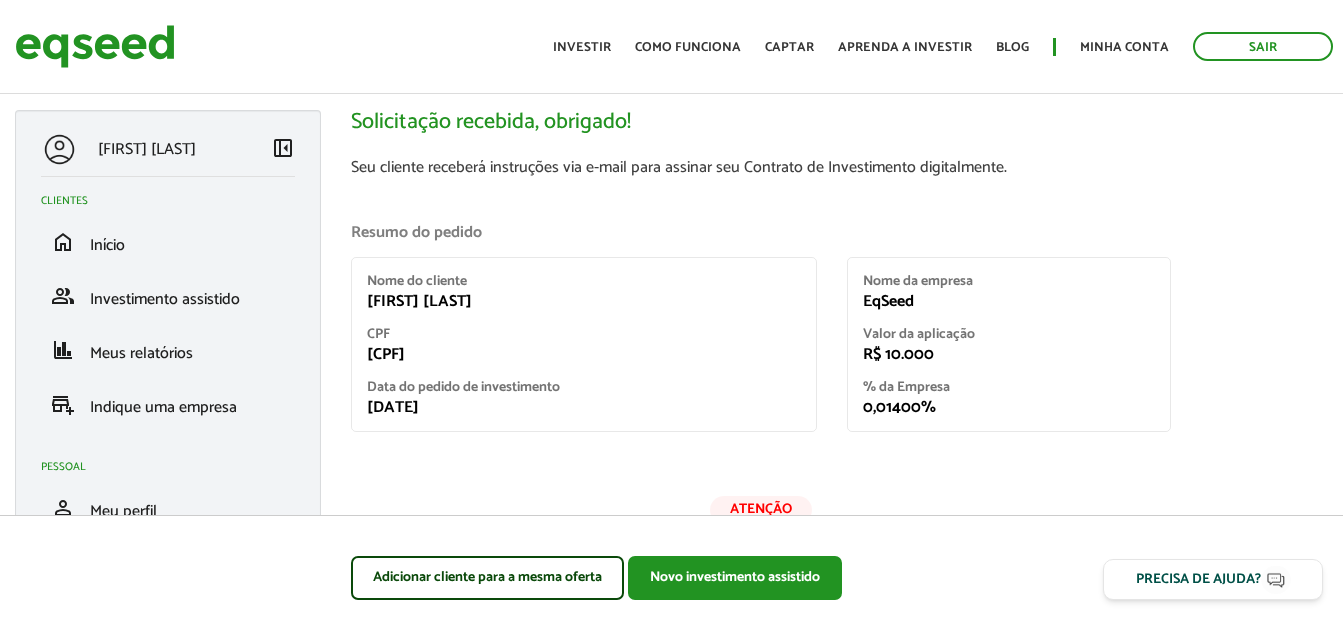 scroll, scrollTop: 0, scrollLeft: 0, axis: both 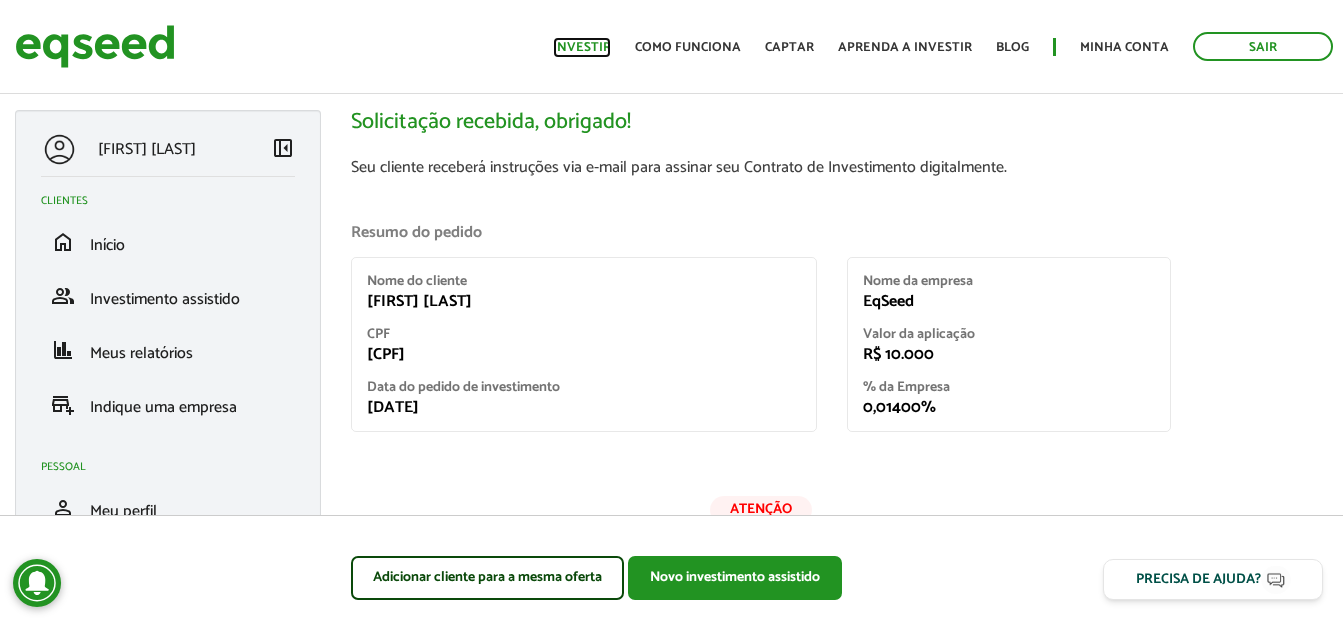 click on "Investir" at bounding box center (582, 47) 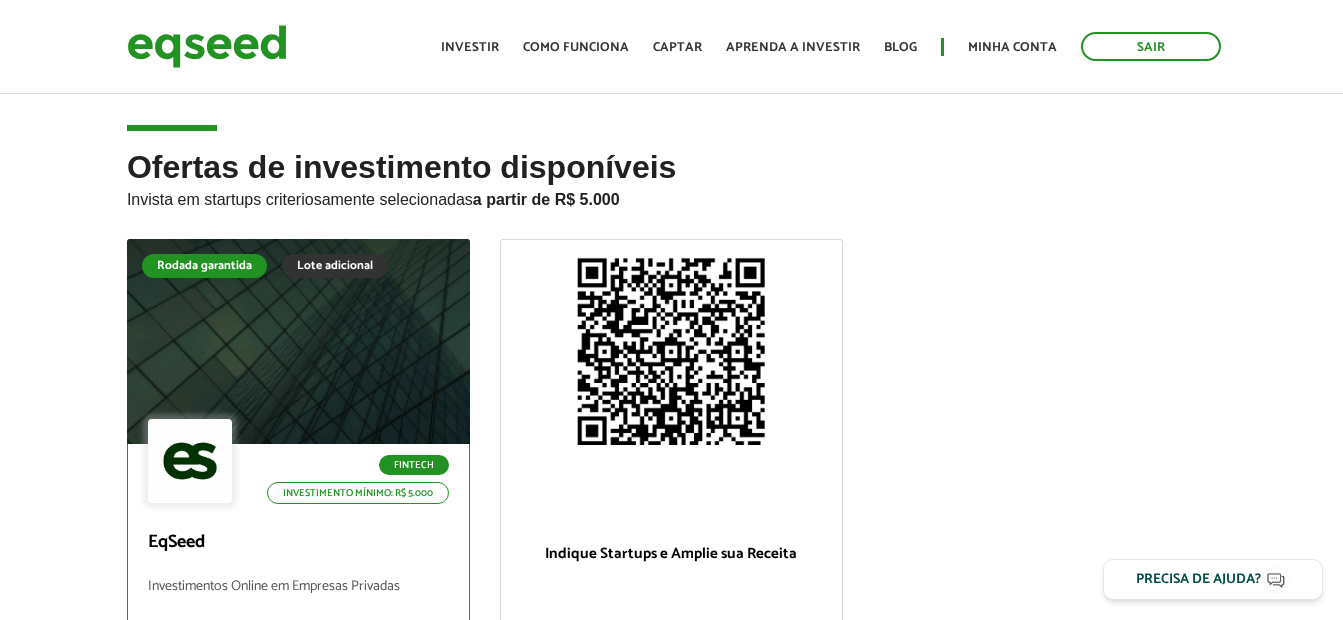 scroll, scrollTop: 0, scrollLeft: 0, axis: both 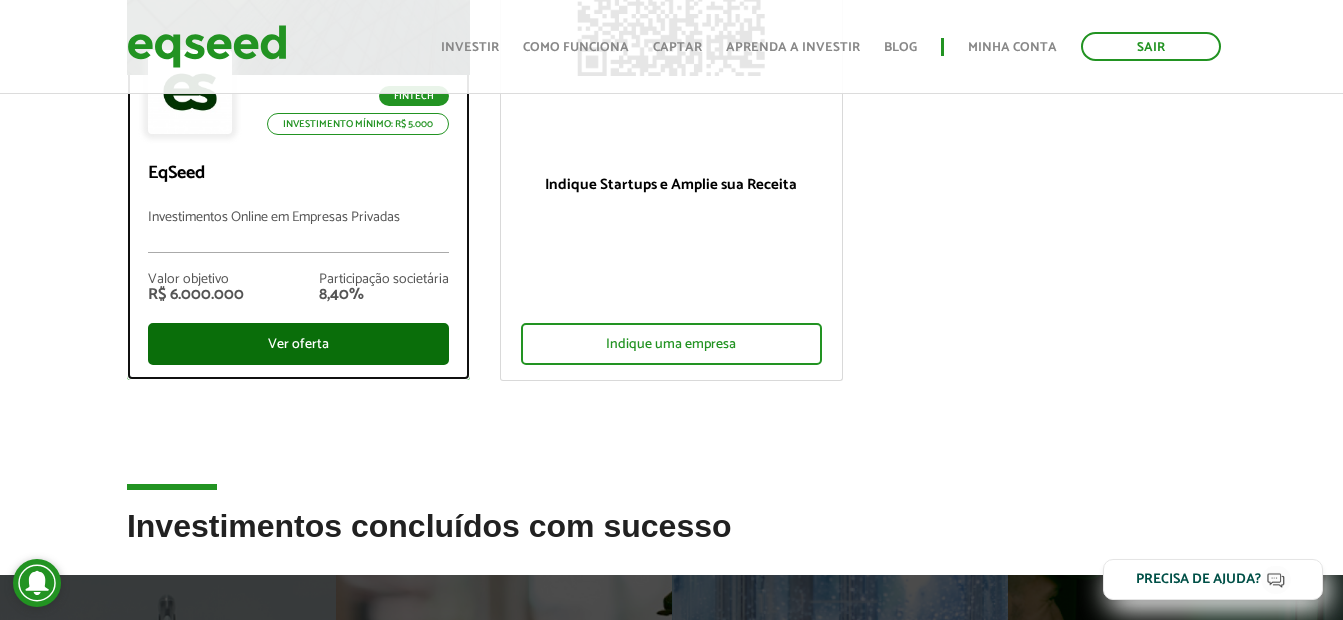 click on "Ver oferta" at bounding box center [298, 344] 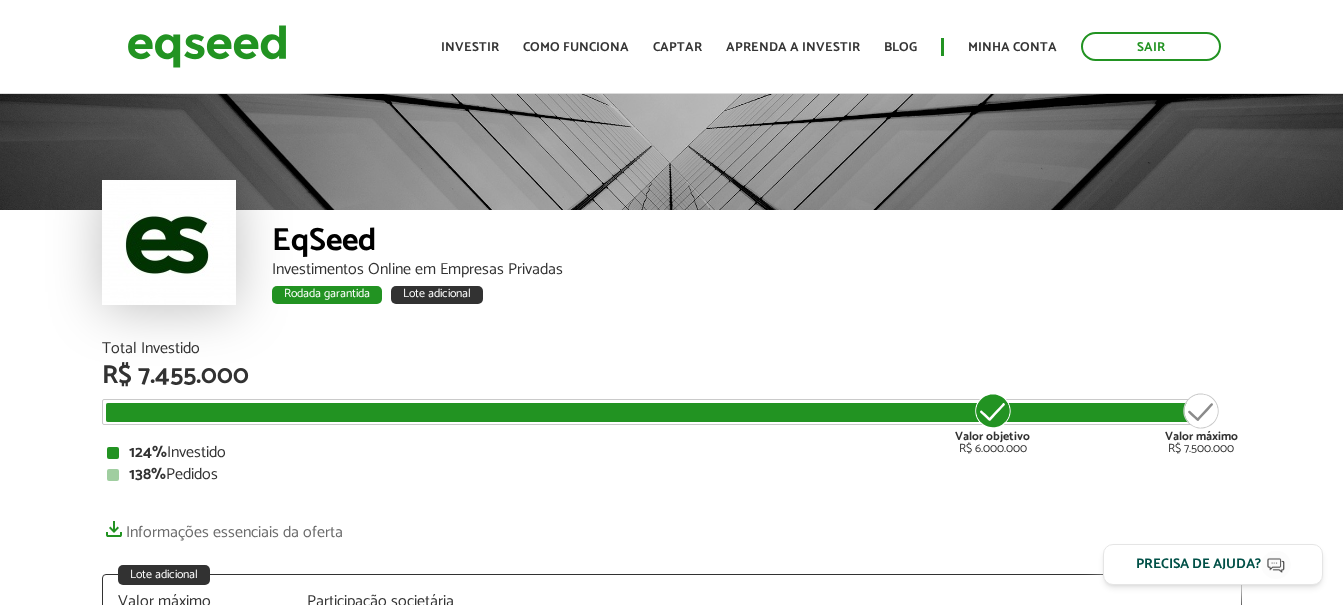scroll, scrollTop: 0, scrollLeft: 0, axis: both 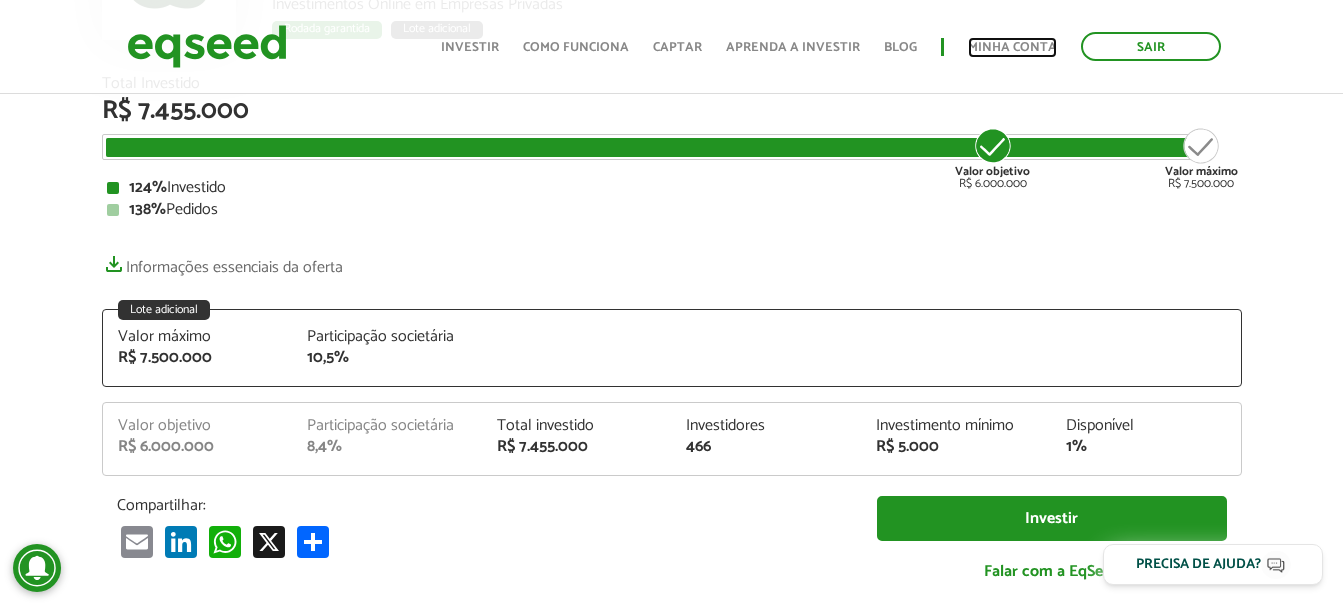click on "Minha conta" at bounding box center (1012, 47) 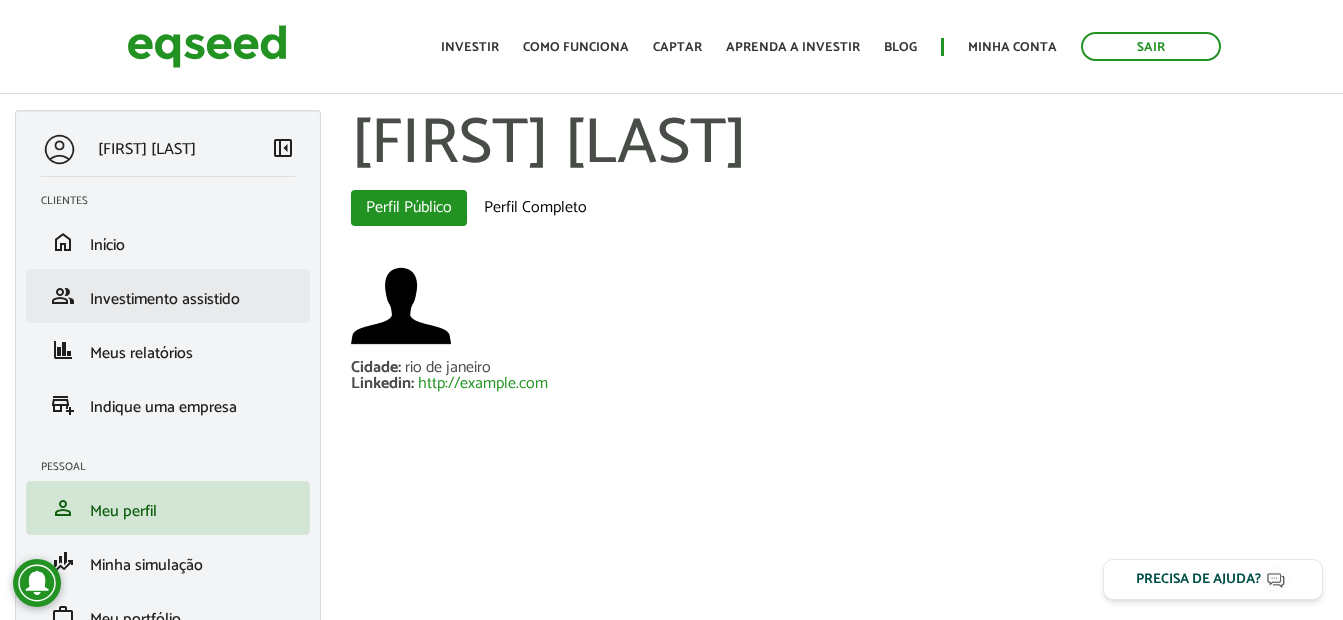 scroll, scrollTop: 0, scrollLeft: 0, axis: both 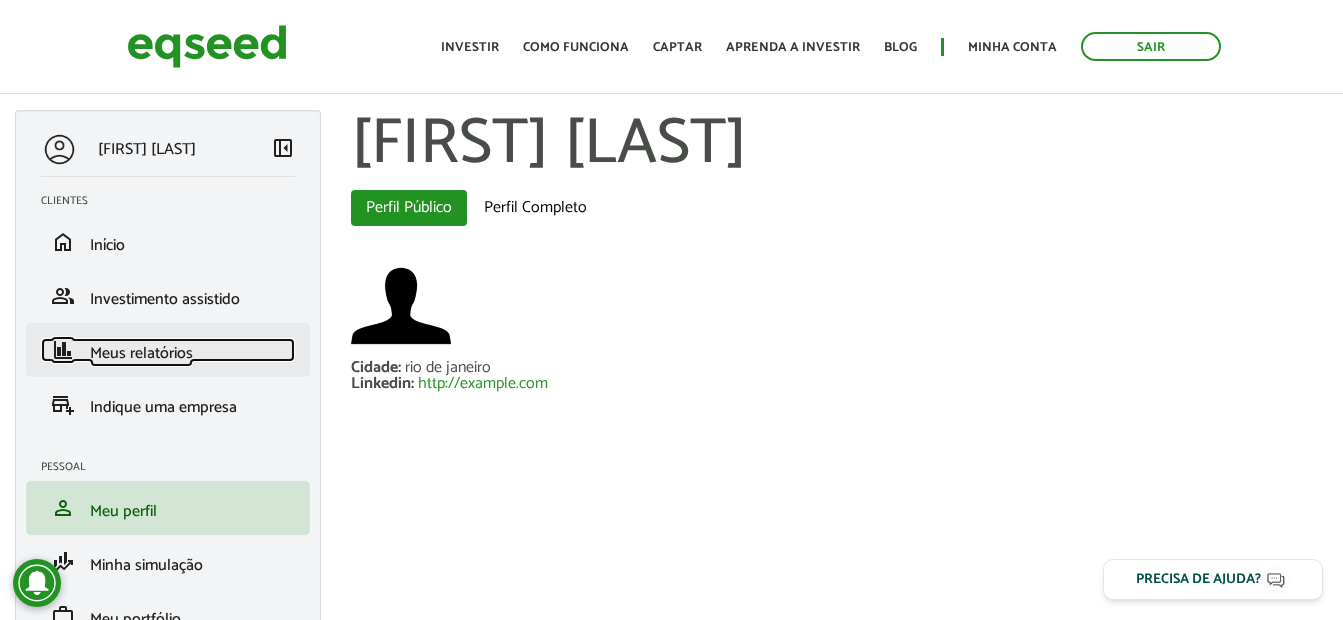 click on "Meus relatórios" at bounding box center (141, 353) 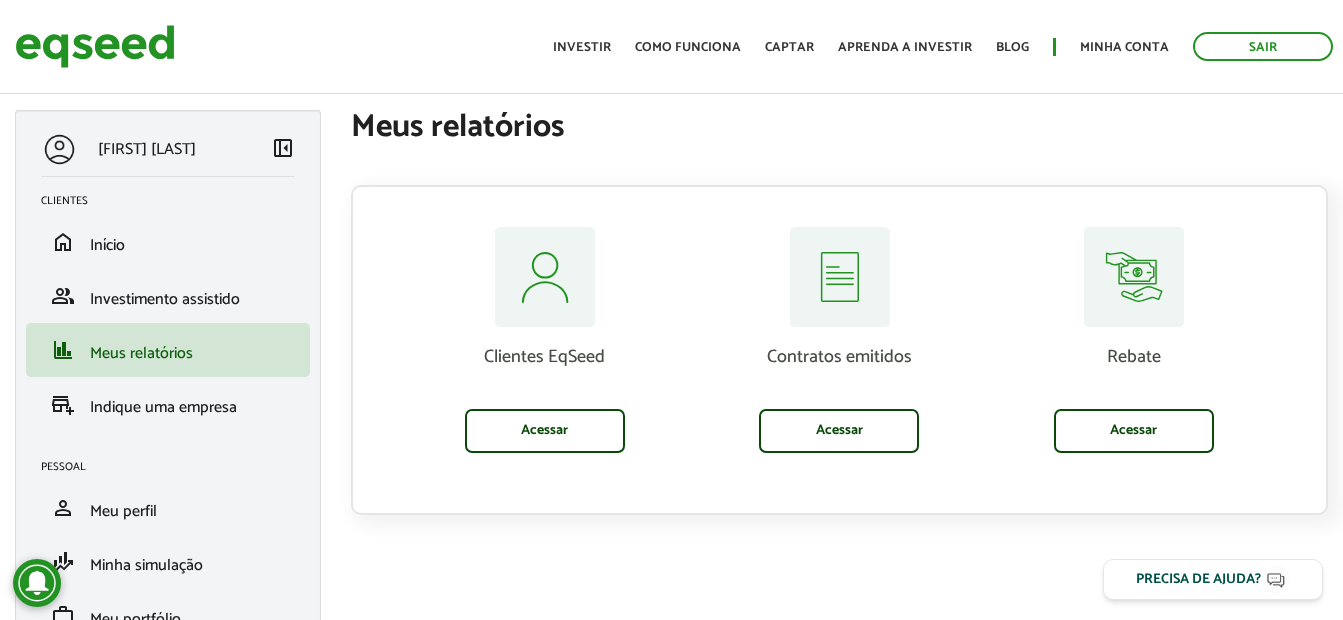 scroll, scrollTop: 0, scrollLeft: 0, axis: both 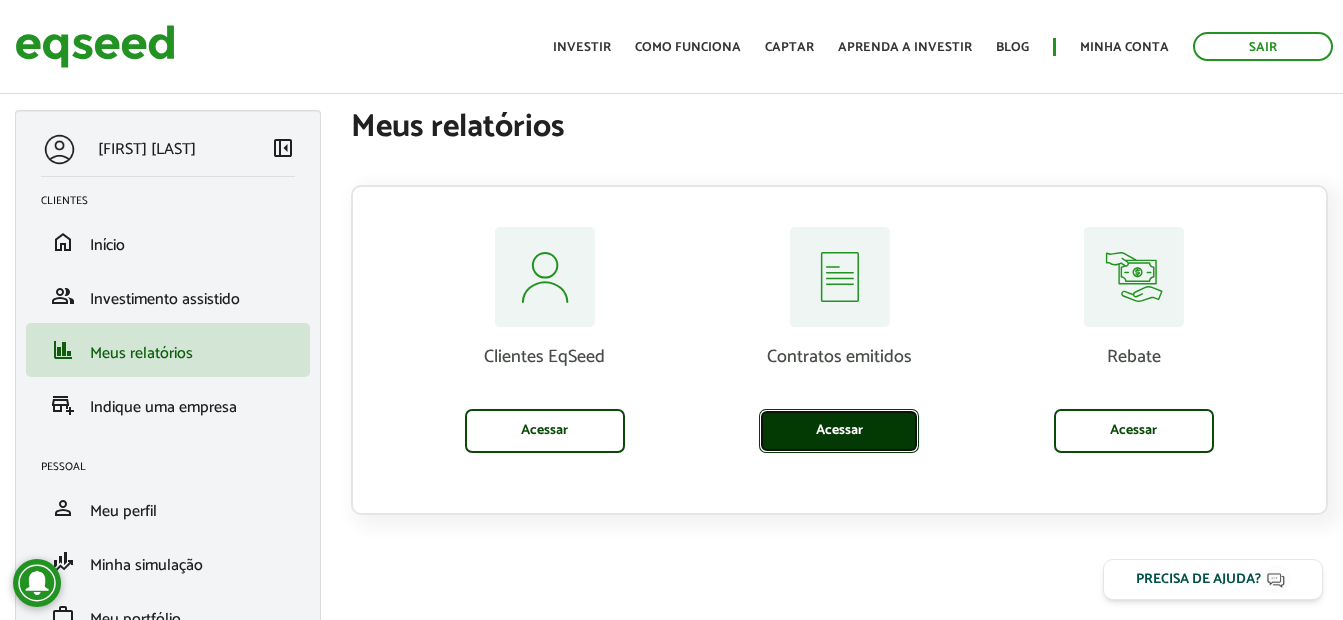click on "Acessar" at bounding box center (839, 431) 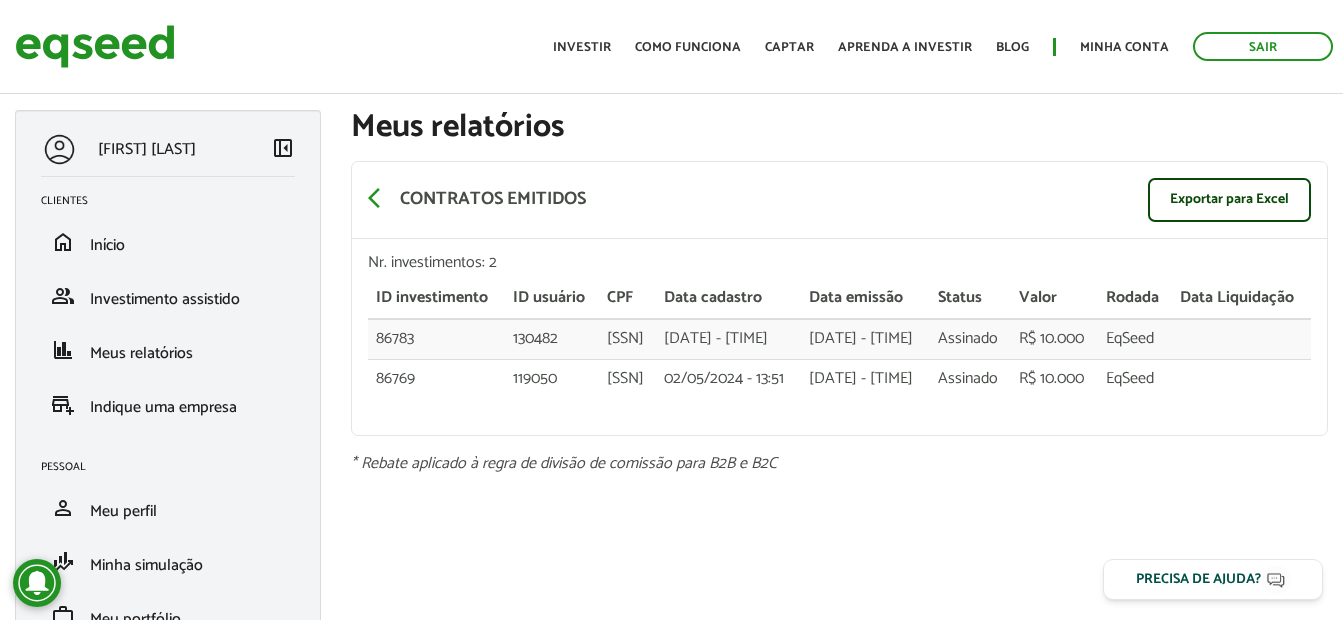 scroll, scrollTop: 0, scrollLeft: 0, axis: both 